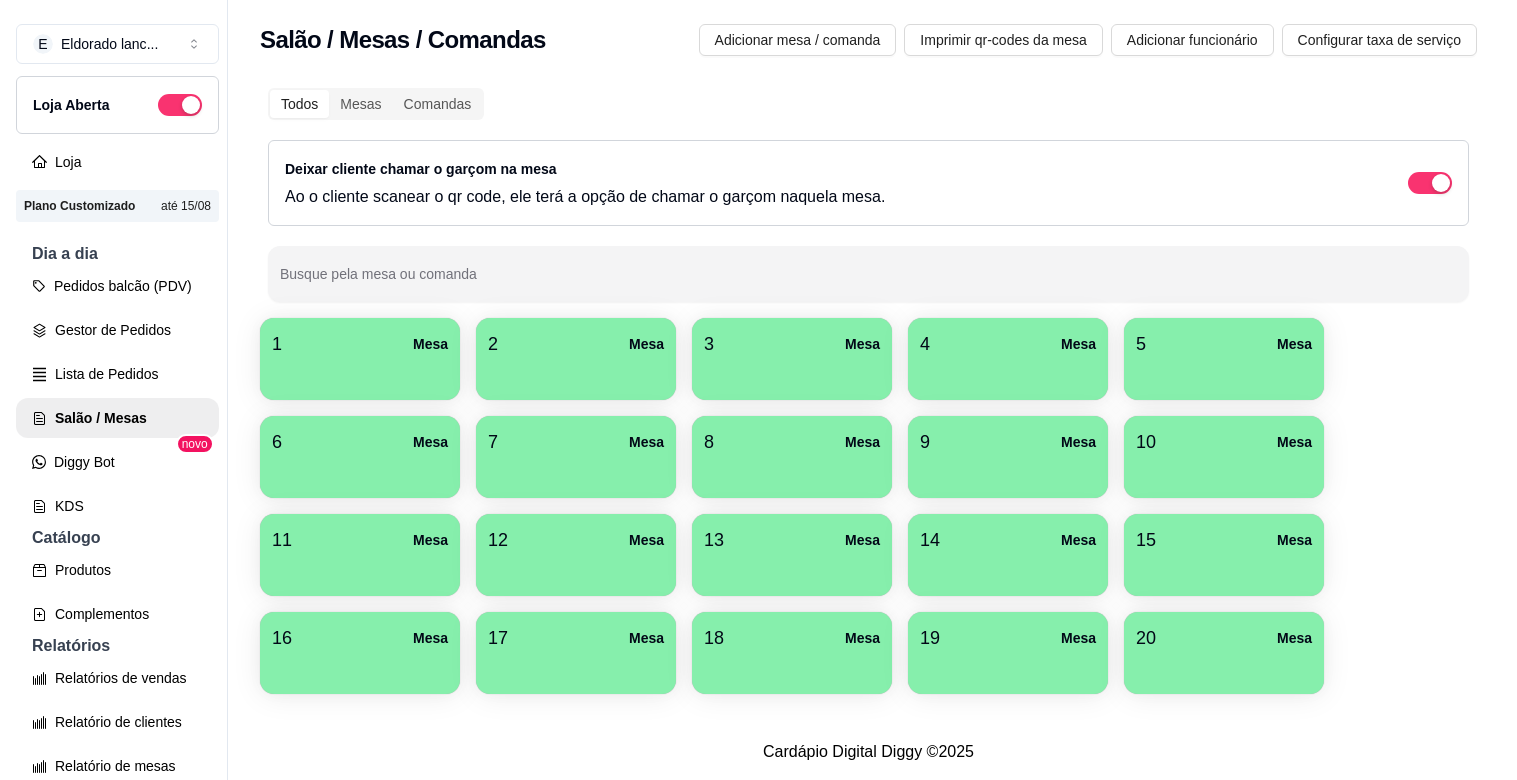 scroll, scrollTop: 0, scrollLeft: 0, axis: both 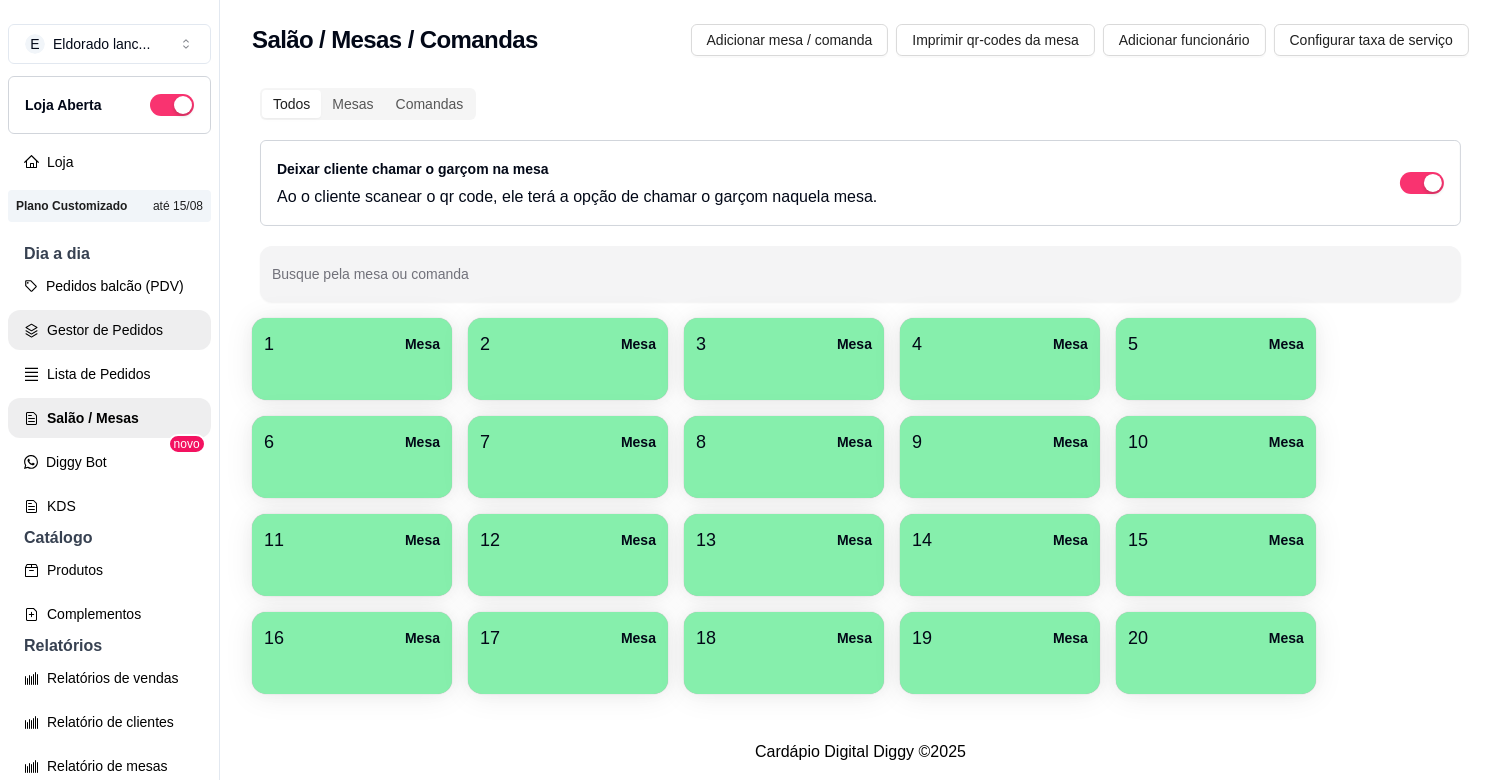 click on "Gestor de Pedidos" at bounding box center (109, 330) 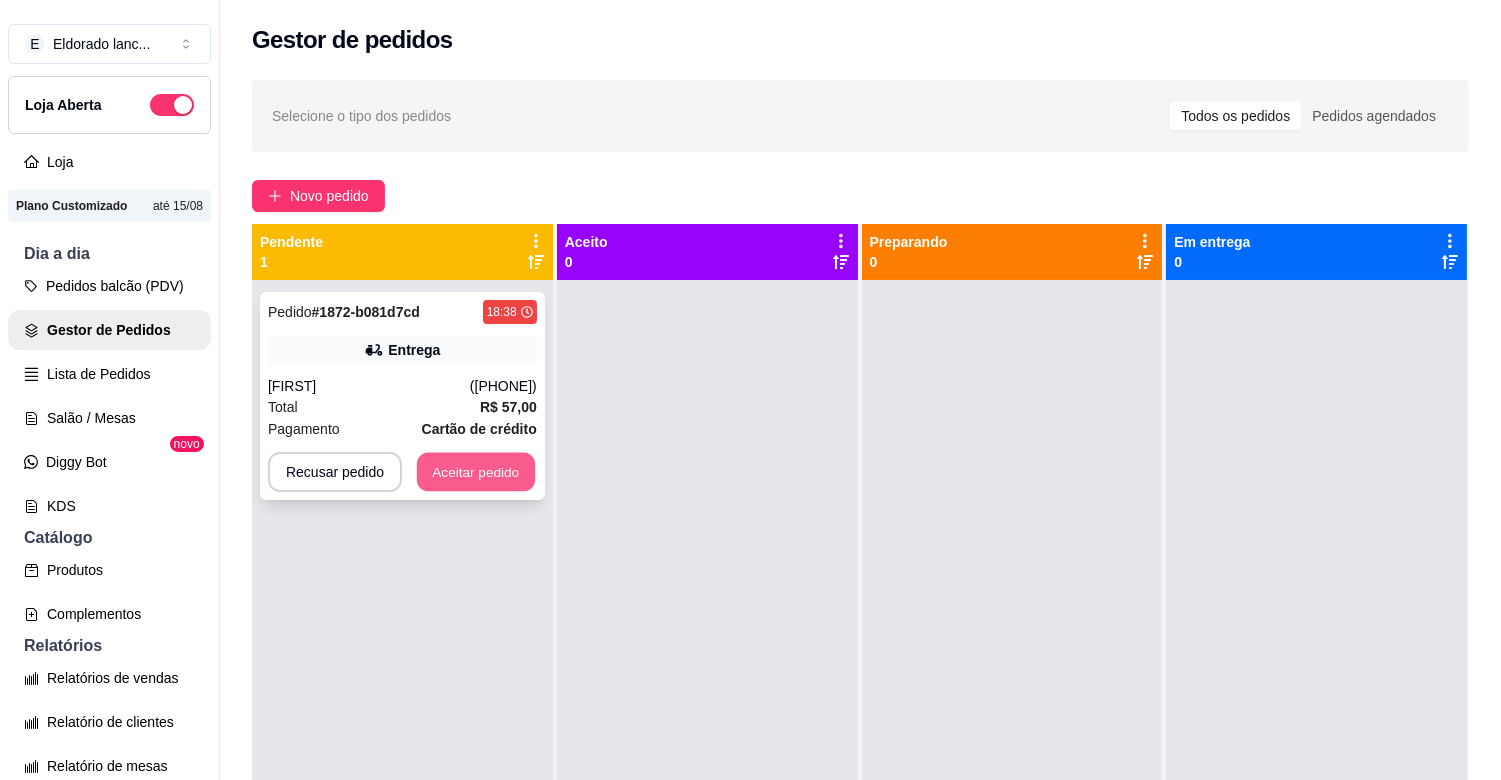 click on "Aceitar pedido" at bounding box center [476, 472] 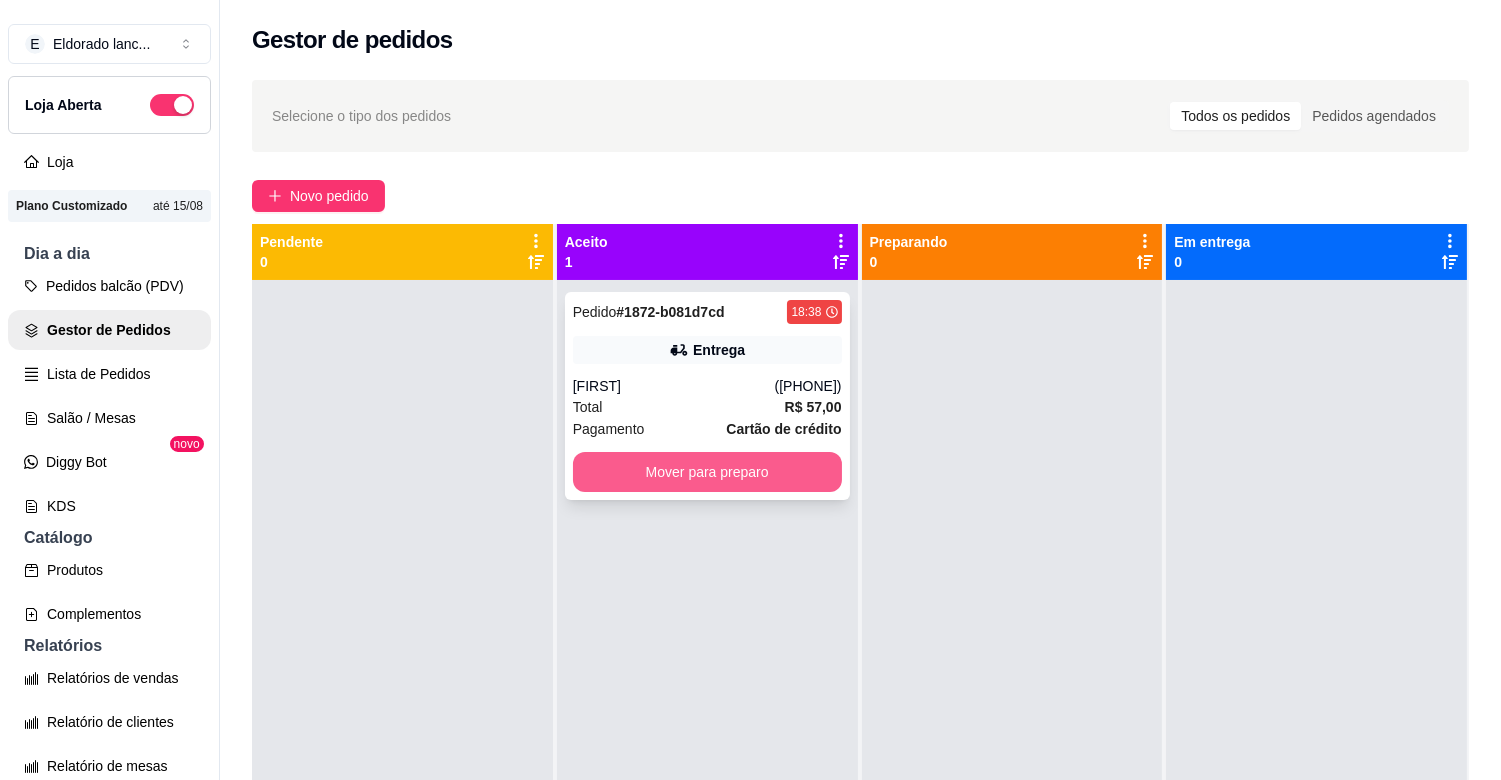 click on "Mover para preparo" at bounding box center (707, 472) 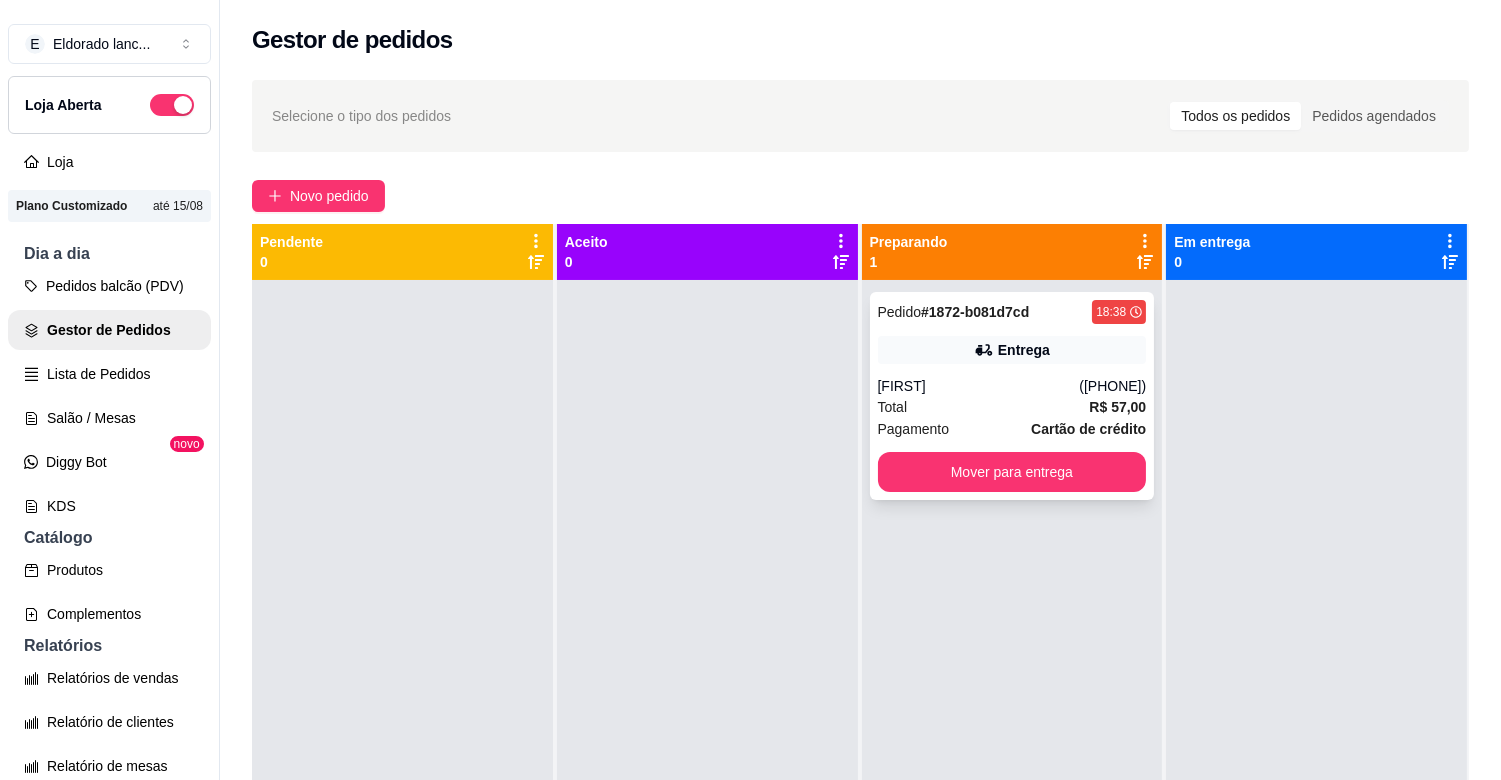 click on "Pedido  # 1872-b081d7cd 18:38 Entrega [FIRST]  ([PHONE]) Total R$ 57,00 Pagamento Cartão de crédito Mover para entrega" at bounding box center (1012, 396) 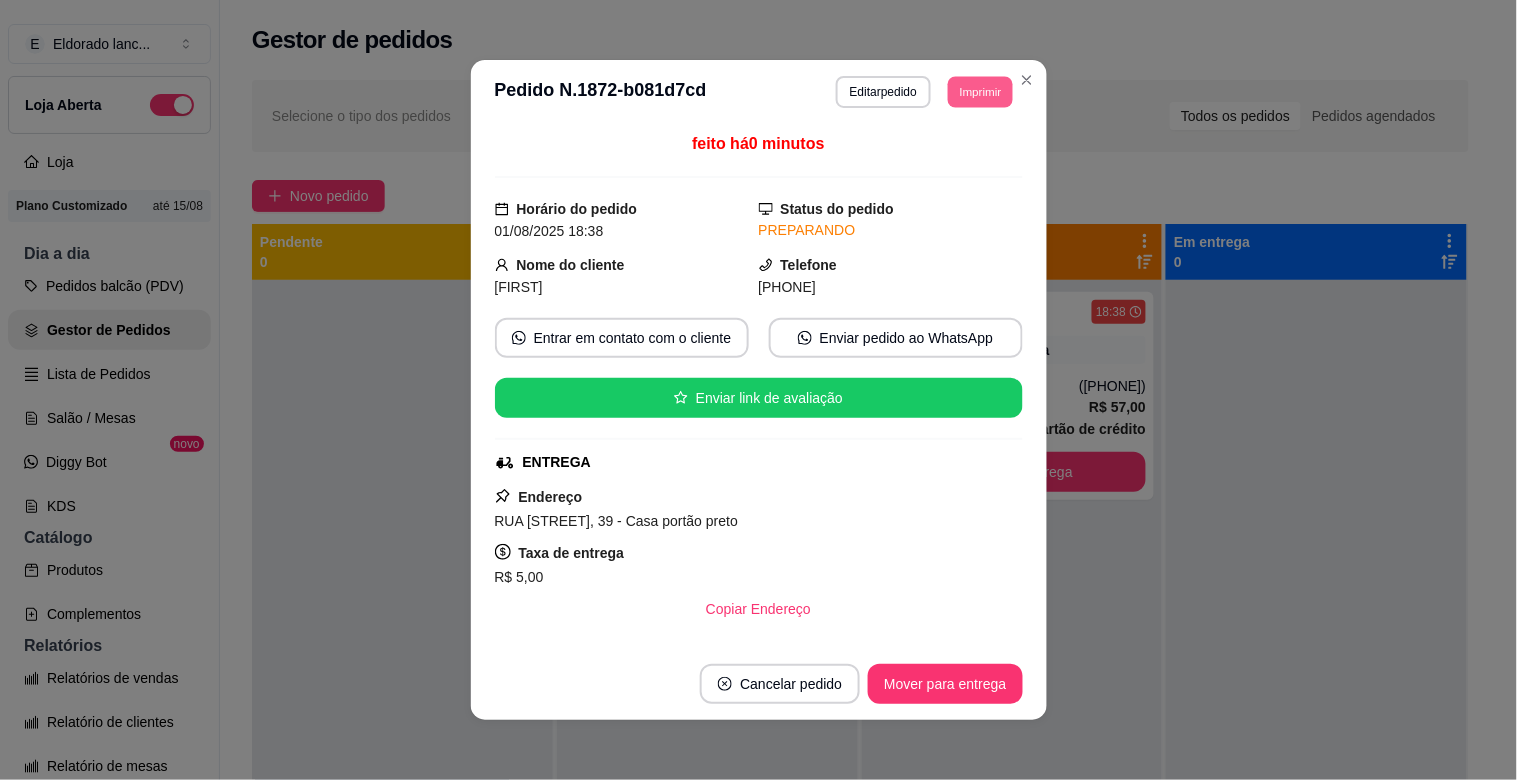 click on "Imprimir" at bounding box center [980, 91] 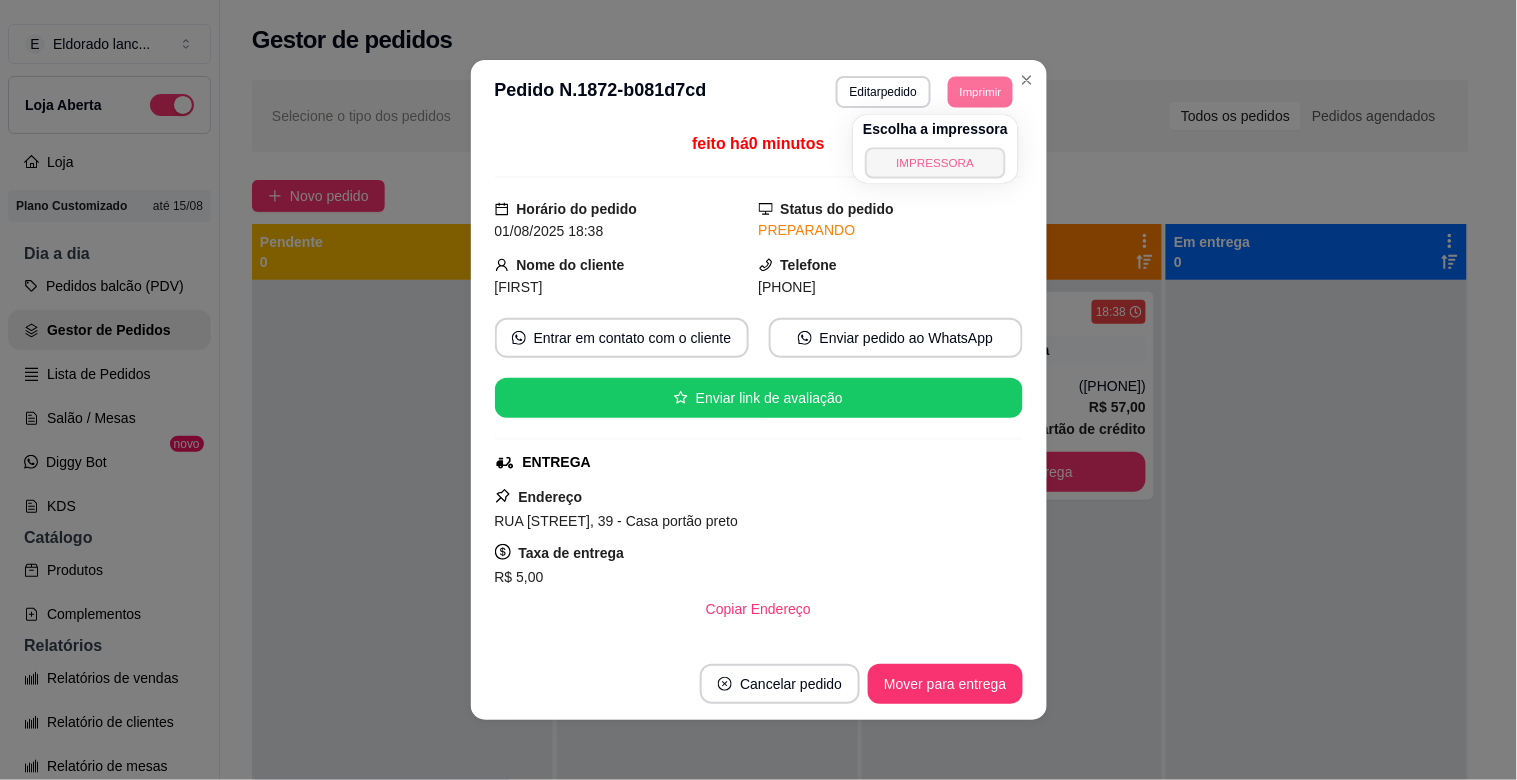 click on "IMPRESSORA" at bounding box center (935, 162) 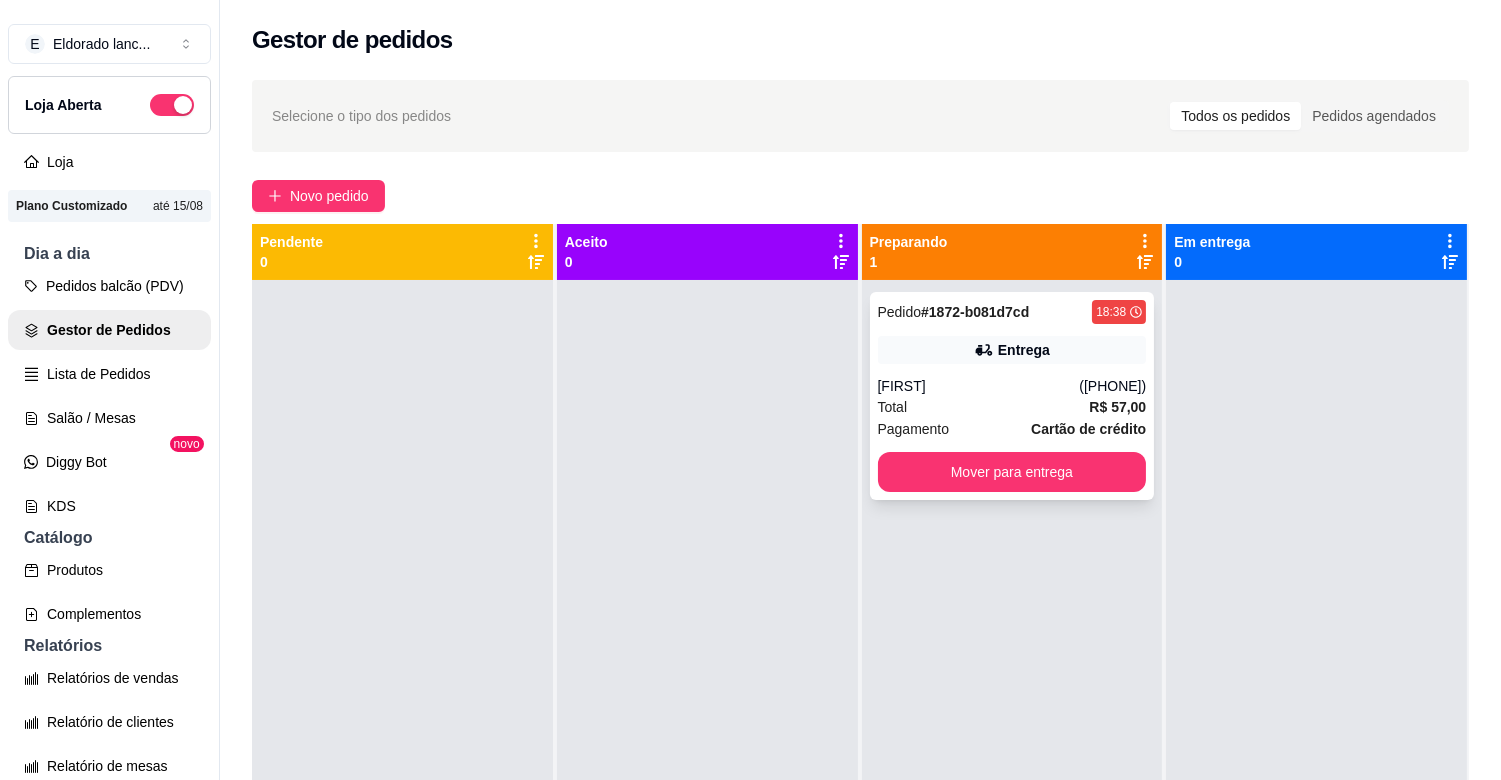 click on "Entrega" at bounding box center (1024, 350) 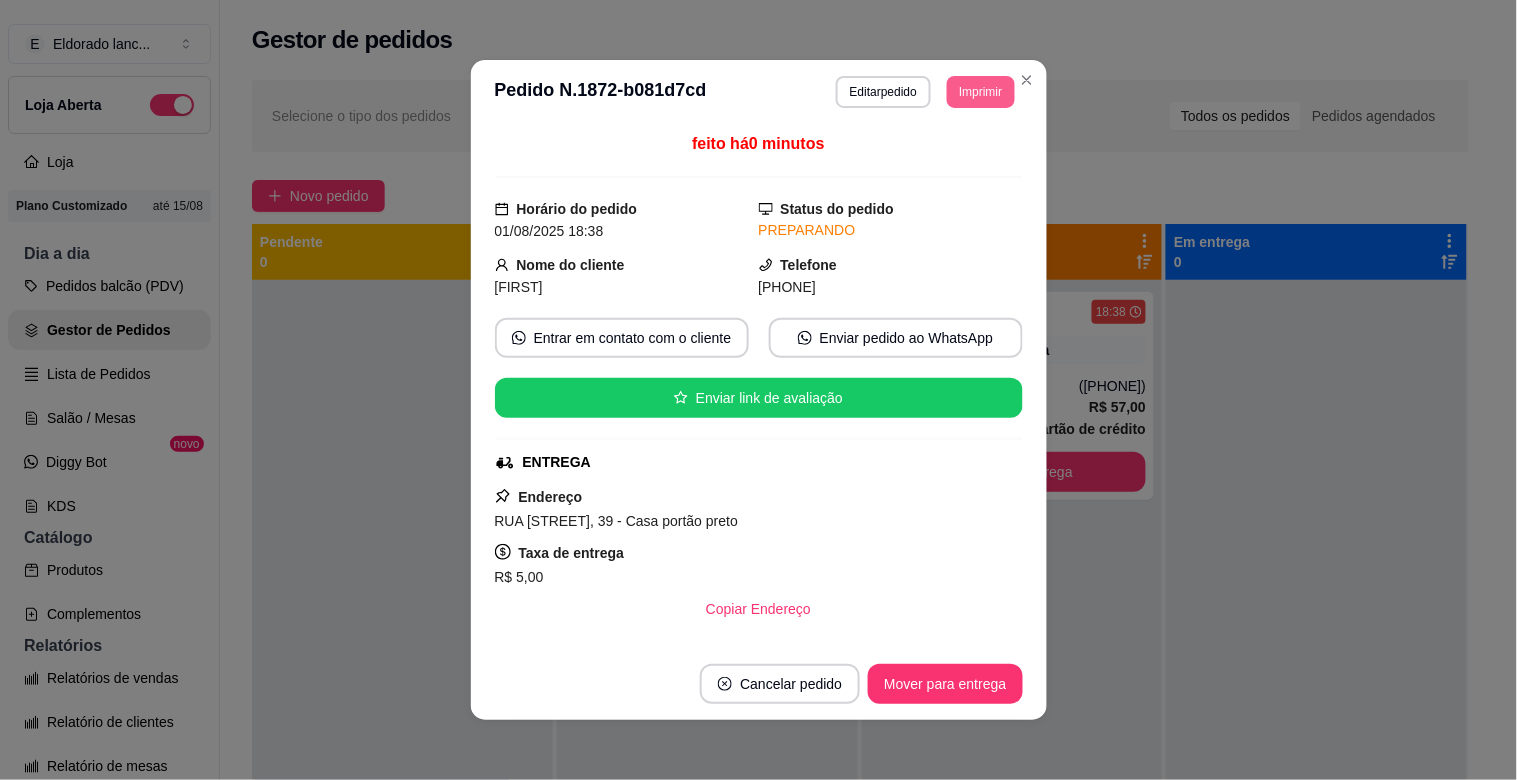 click on "Imprimir" at bounding box center (980, 92) 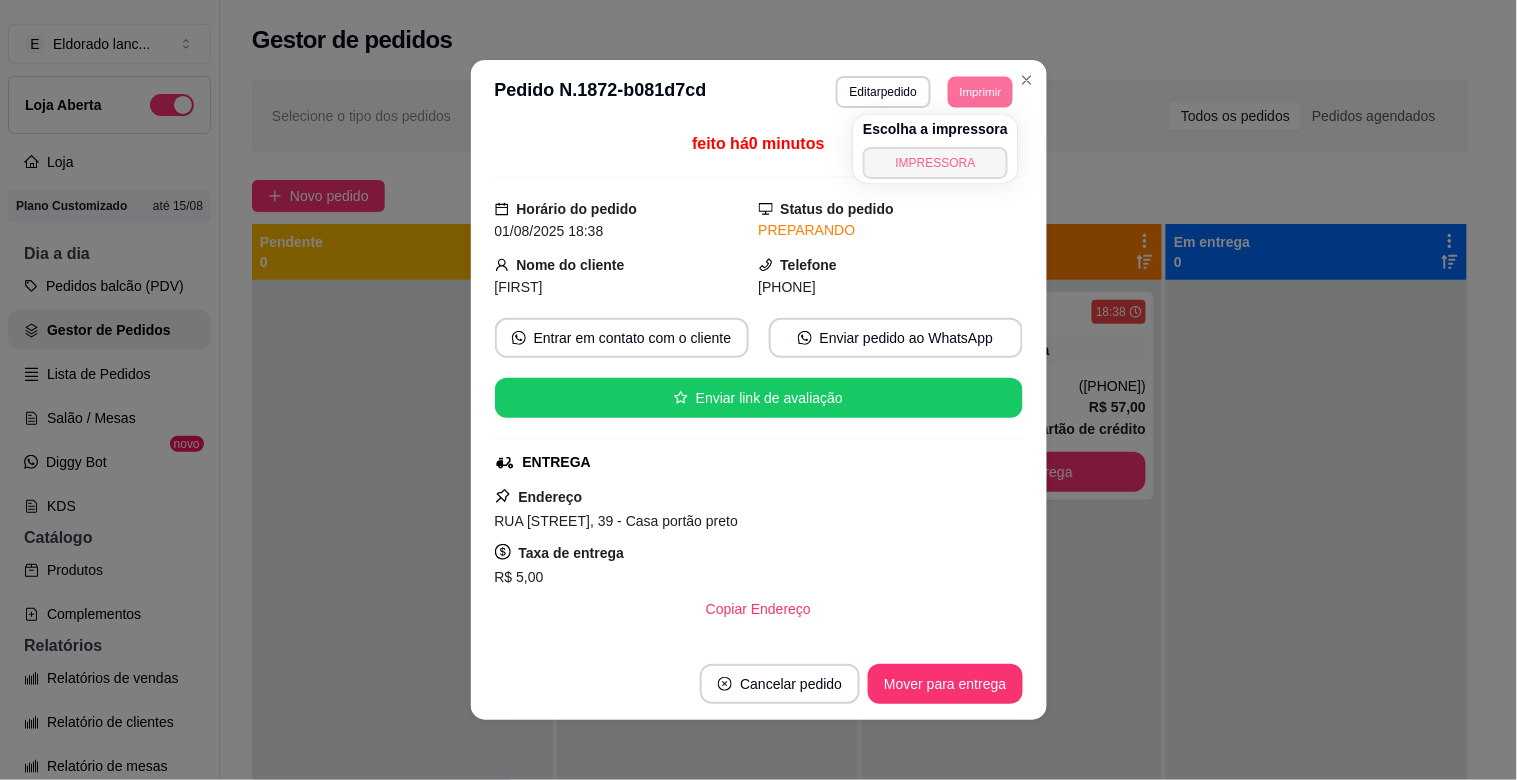 click on "IMPRESSORA" at bounding box center [935, 163] 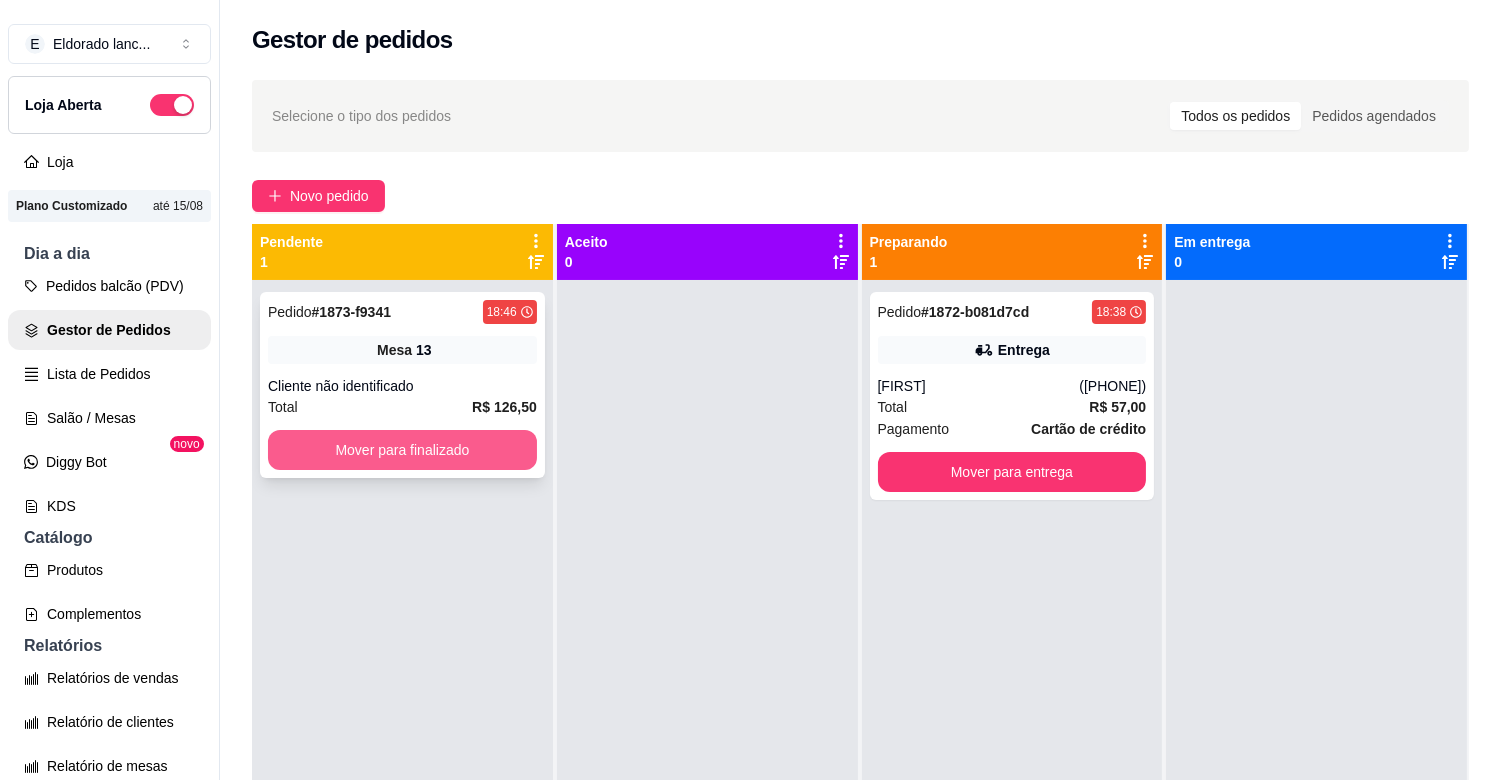 click on "Mover para finalizado" at bounding box center [402, 450] 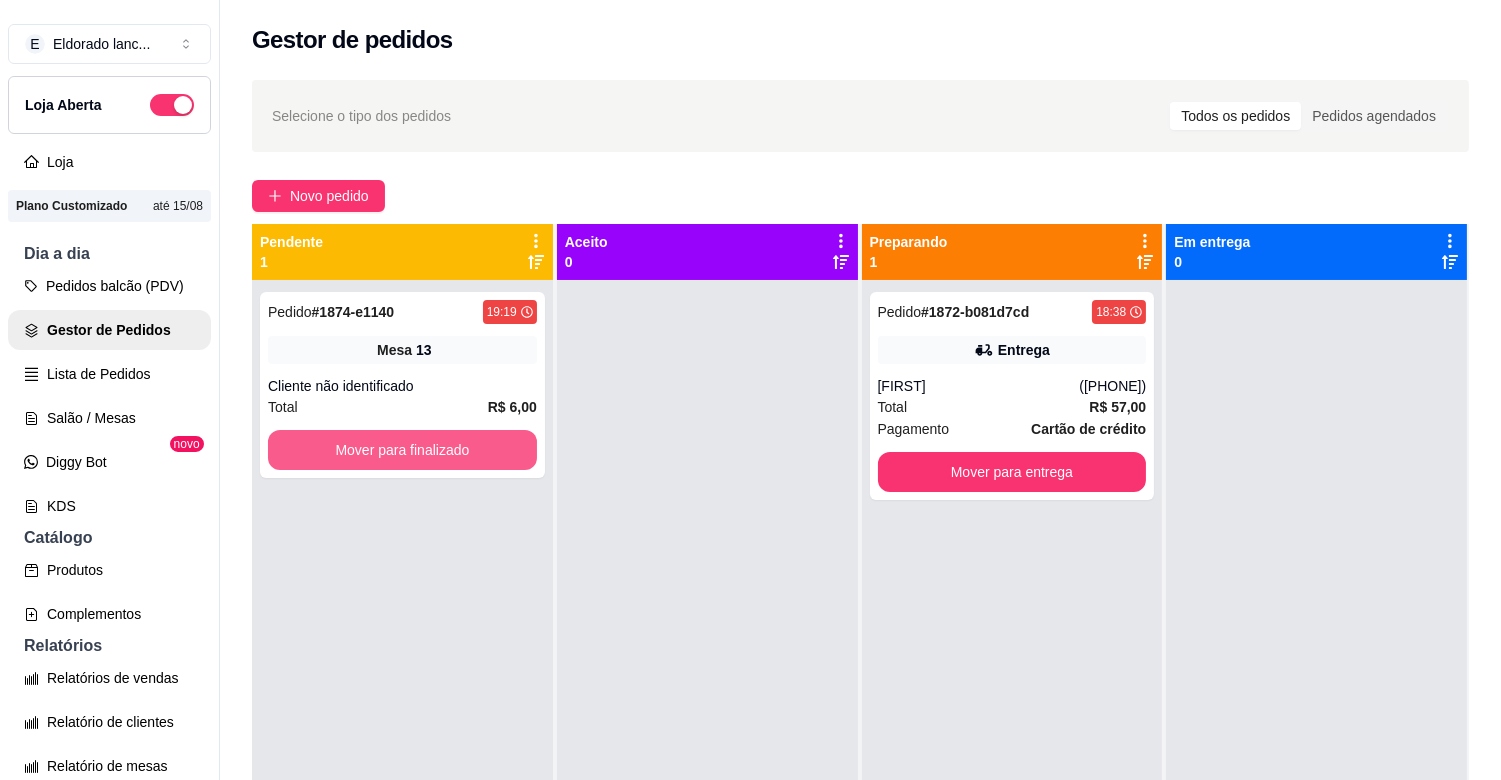 click on "Mover para finalizado" at bounding box center (402, 450) 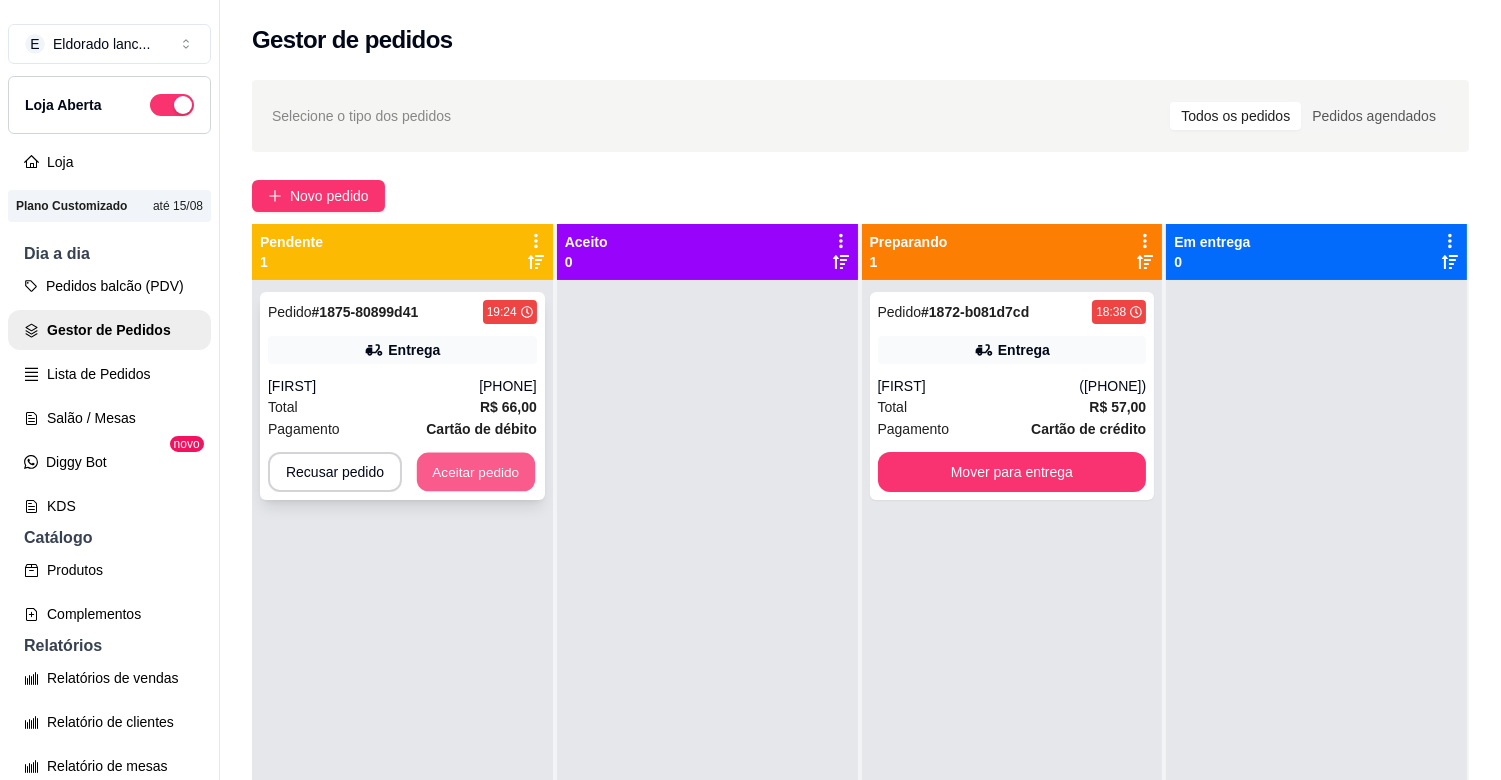 click on "Aceitar pedido" at bounding box center (476, 472) 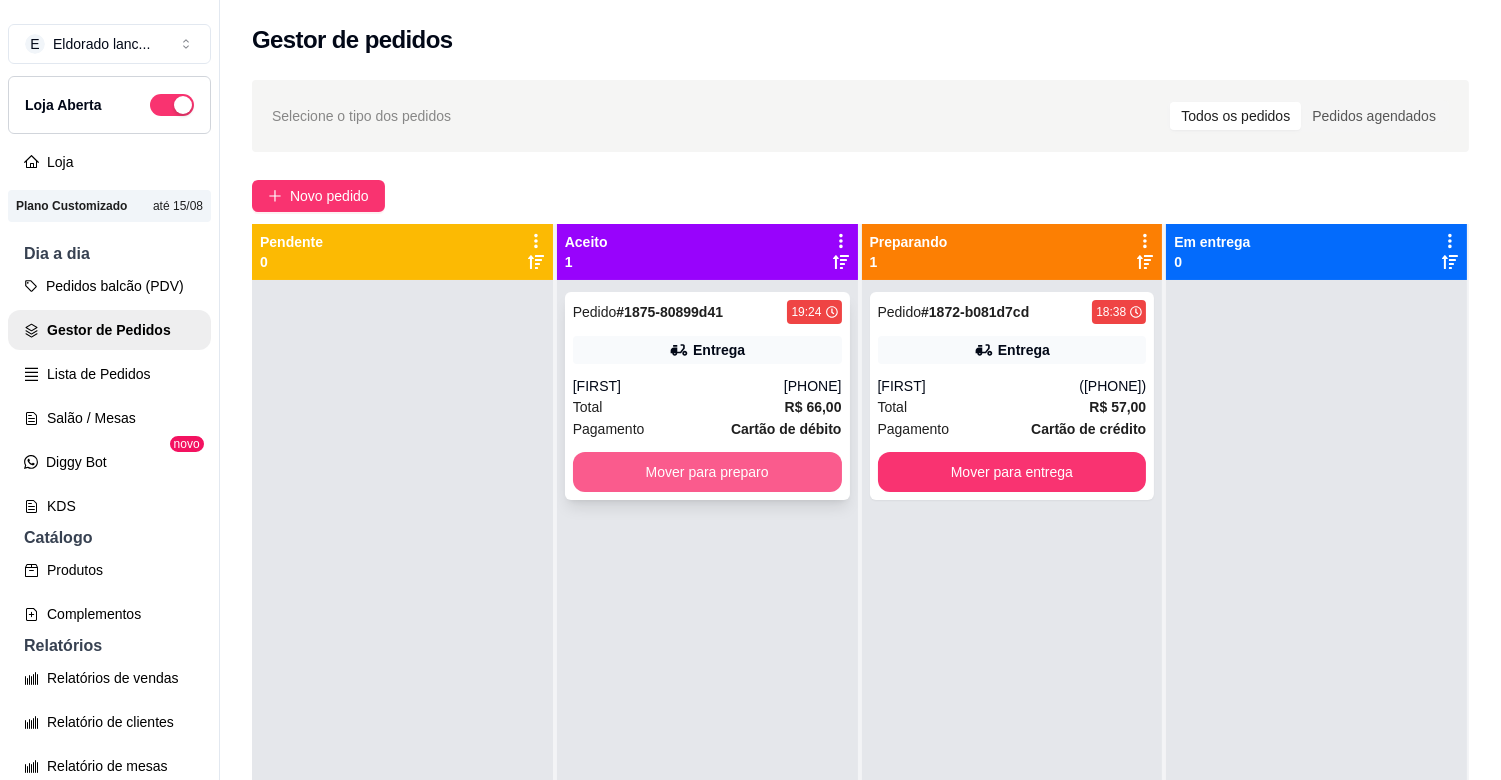click on "Mover para preparo" at bounding box center [707, 472] 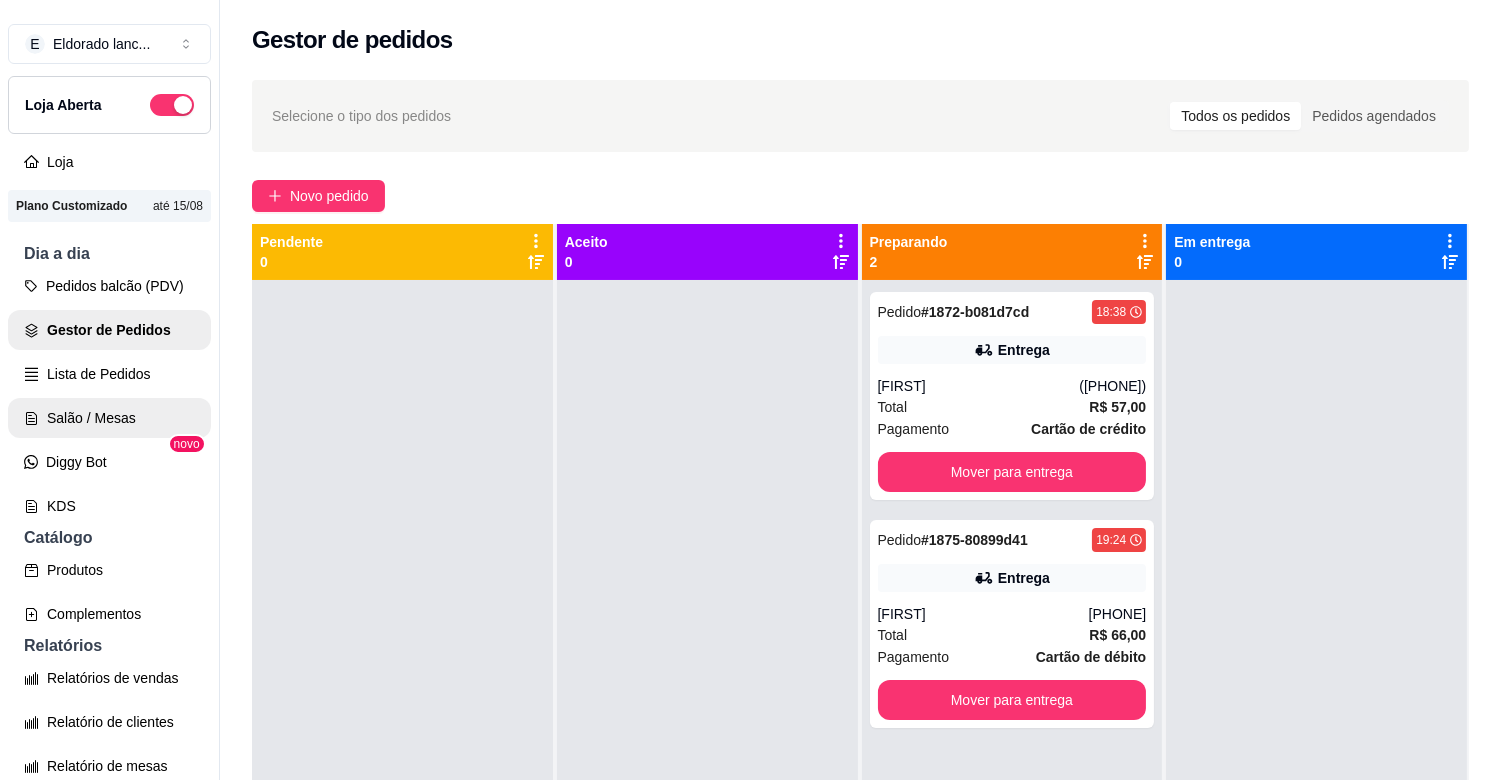 click on "Salão / Mesas" at bounding box center (109, 418) 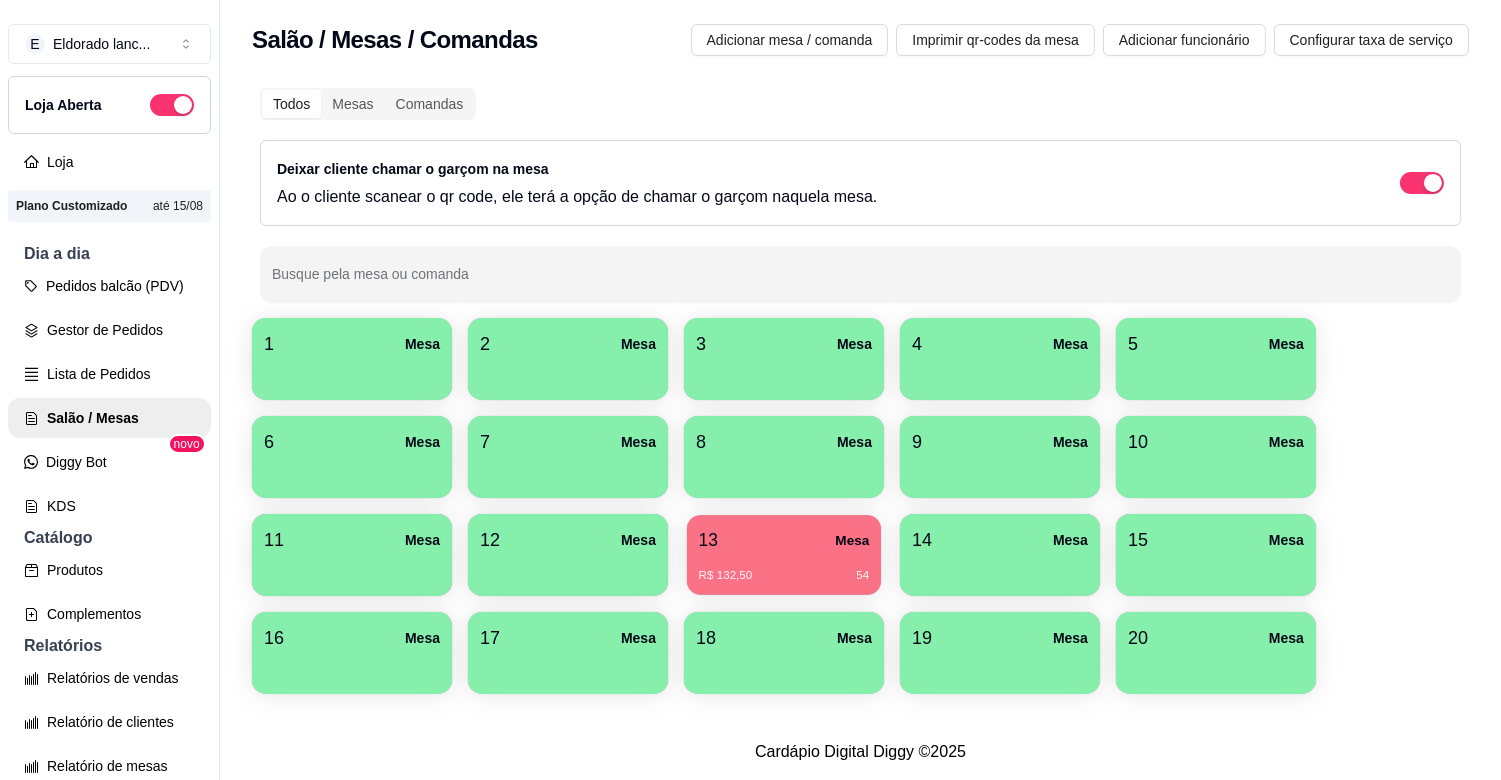 click on "R$ 132,50 54" at bounding box center [784, 568] 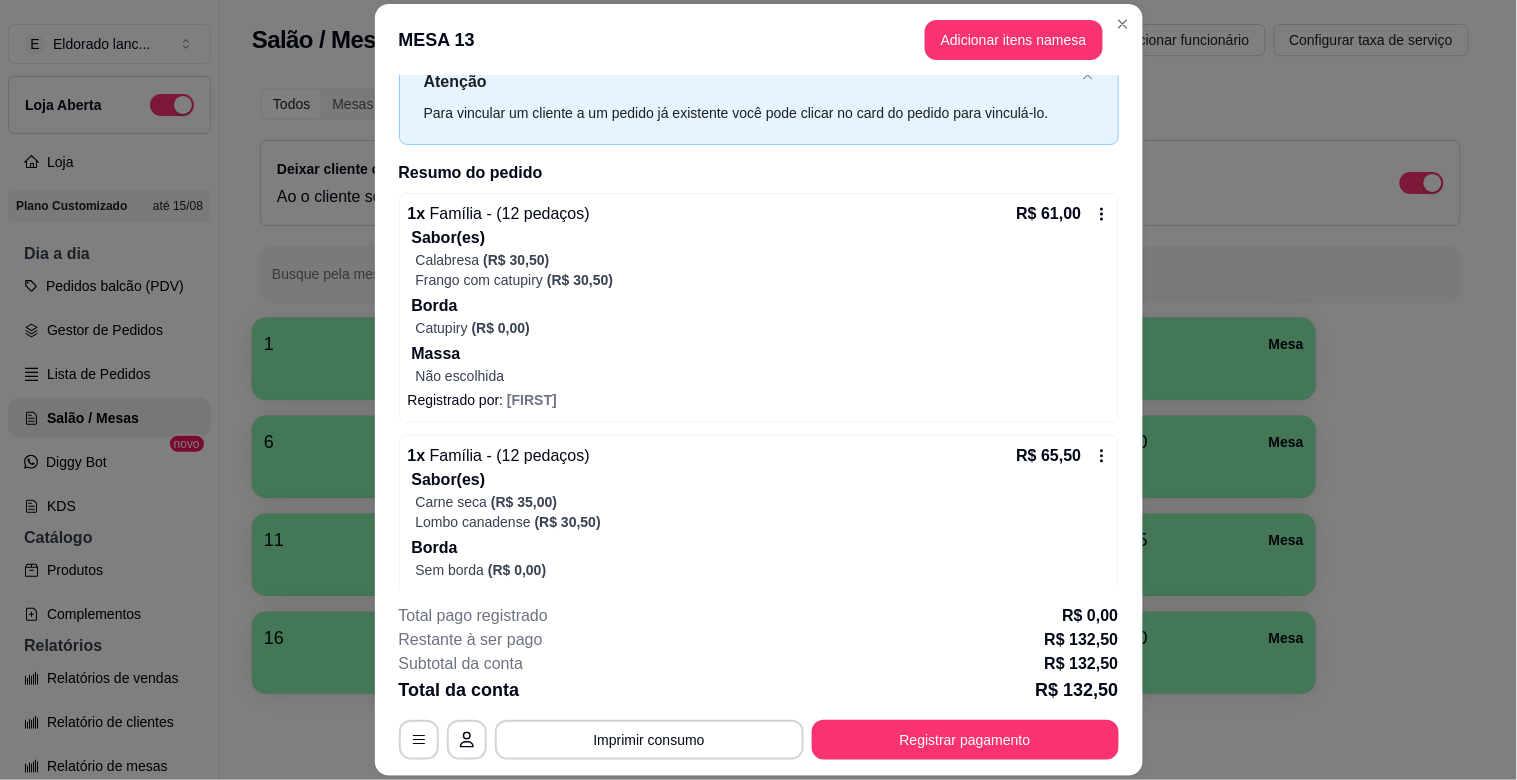 scroll, scrollTop: 98, scrollLeft: 0, axis: vertical 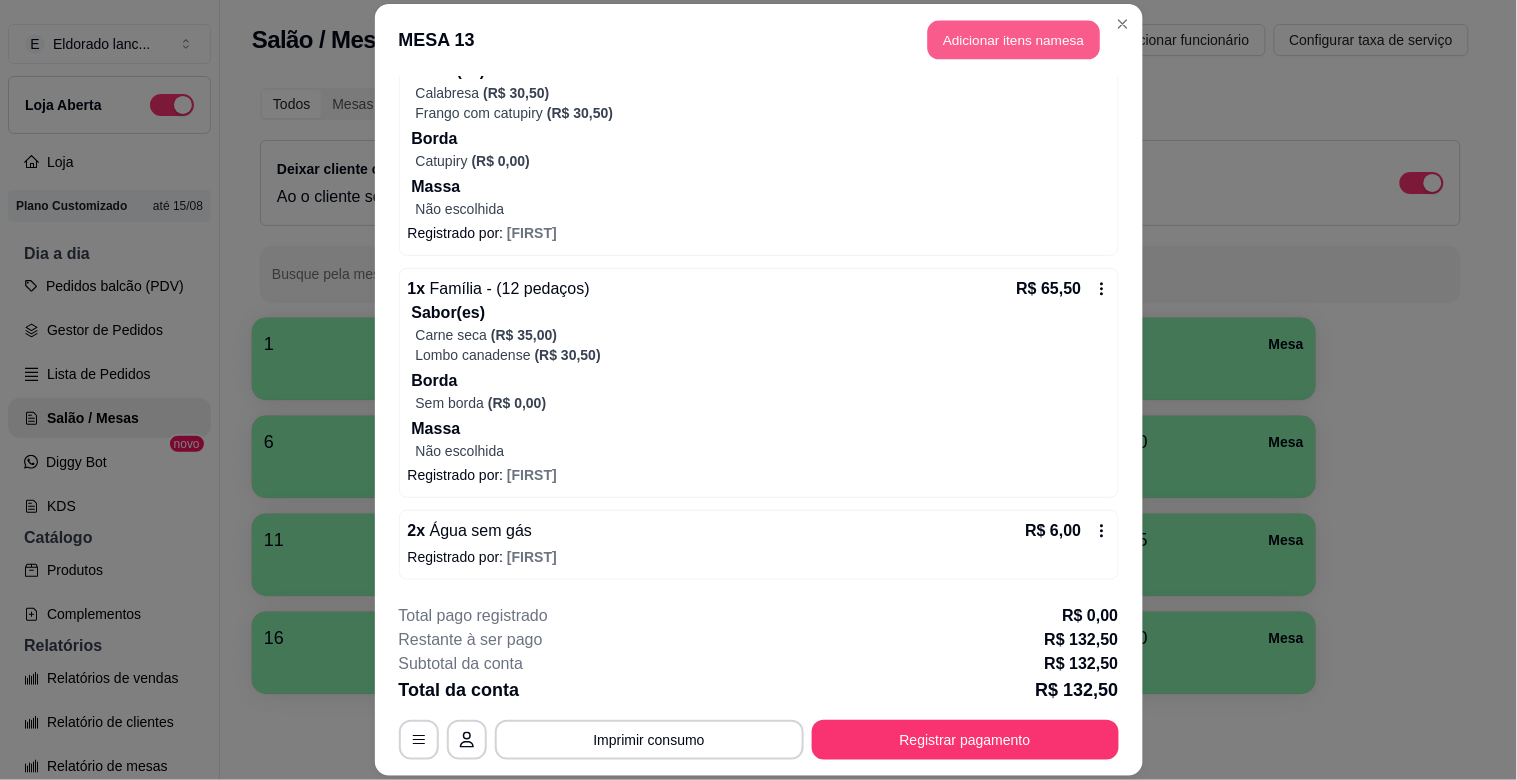 click on "Adicionar itens na  mesa" at bounding box center (1014, 40) 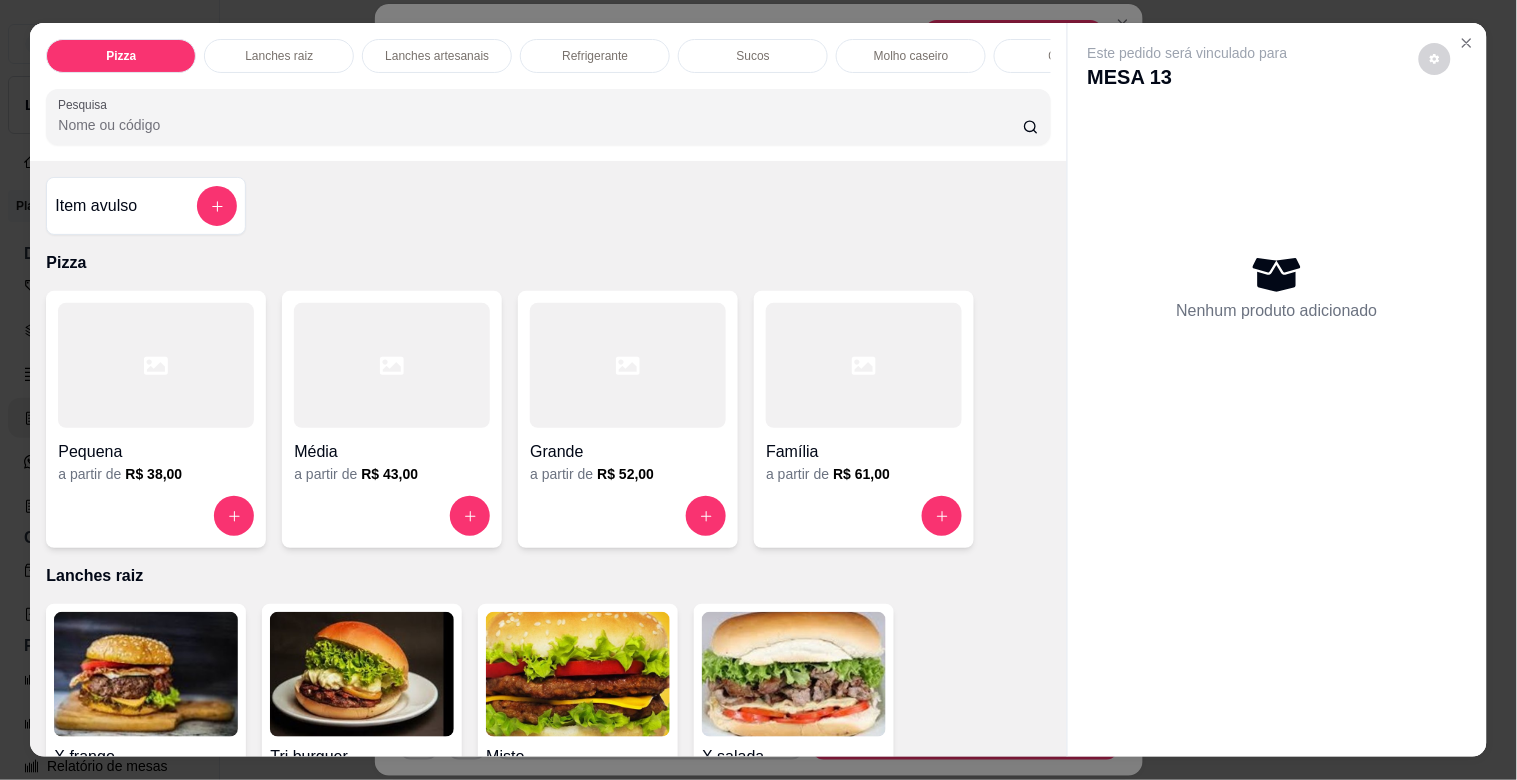click on "Cerveja" at bounding box center [1069, 56] 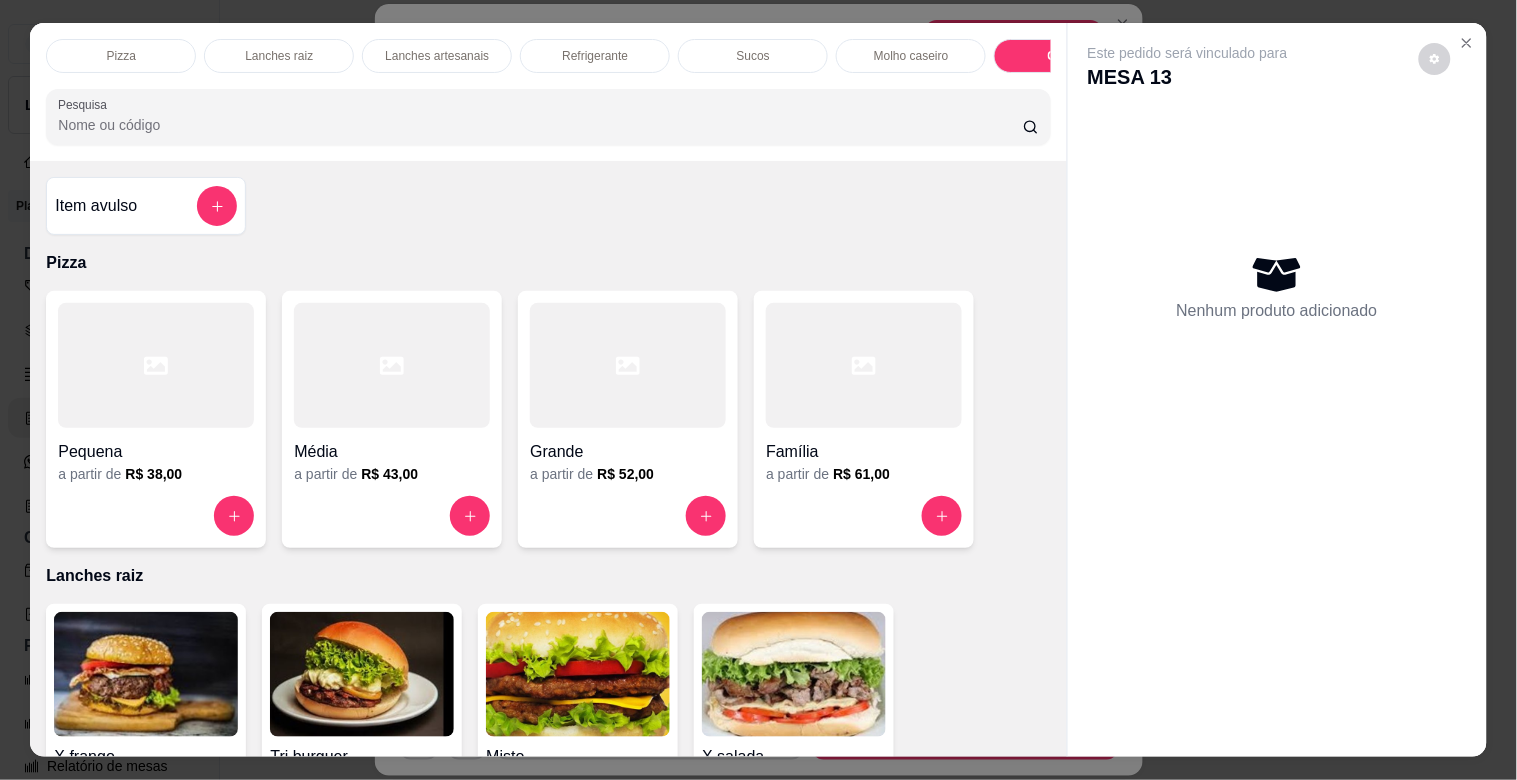 scroll, scrollTop: 4901, scrollLeft: 0, axis: vertical 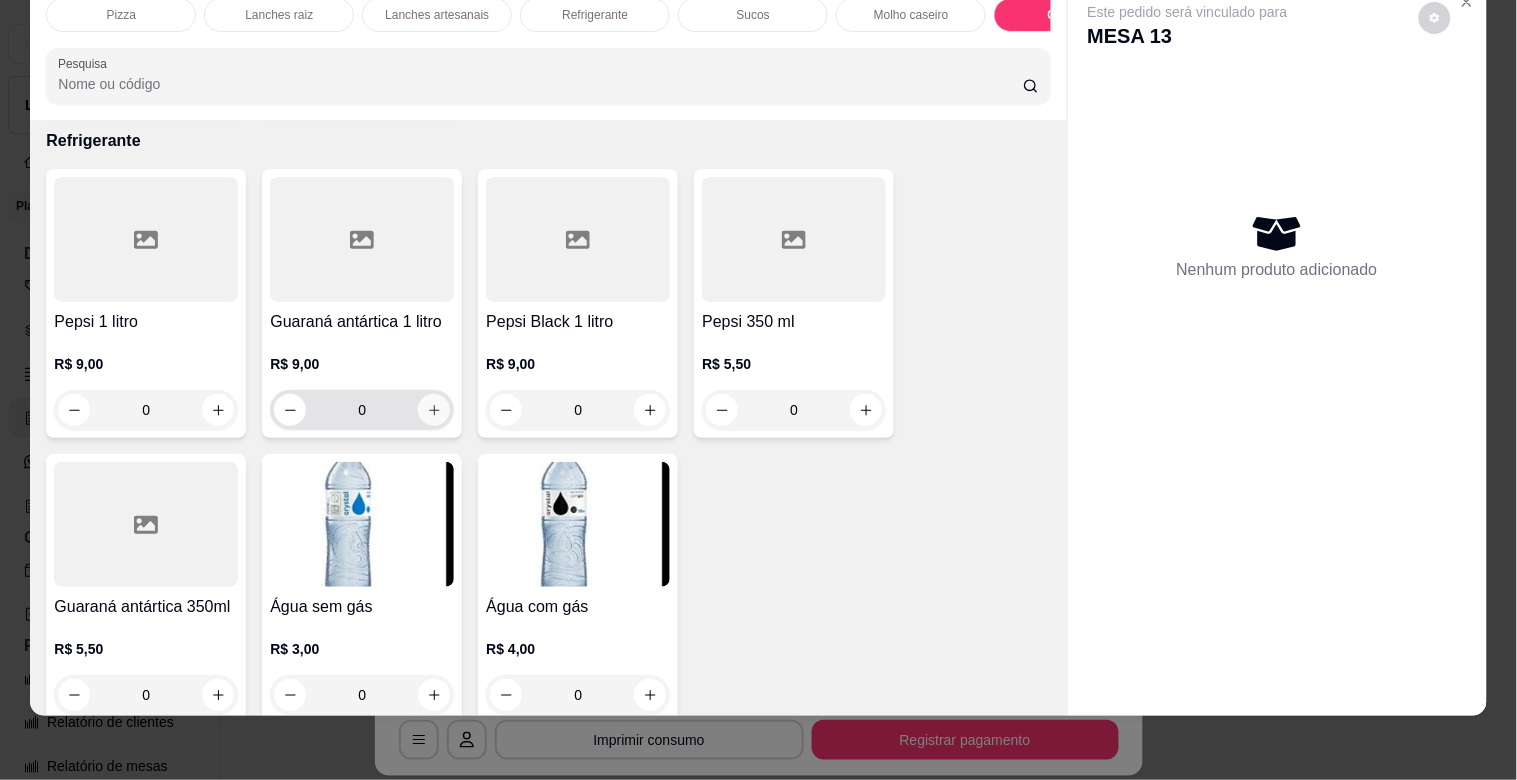click 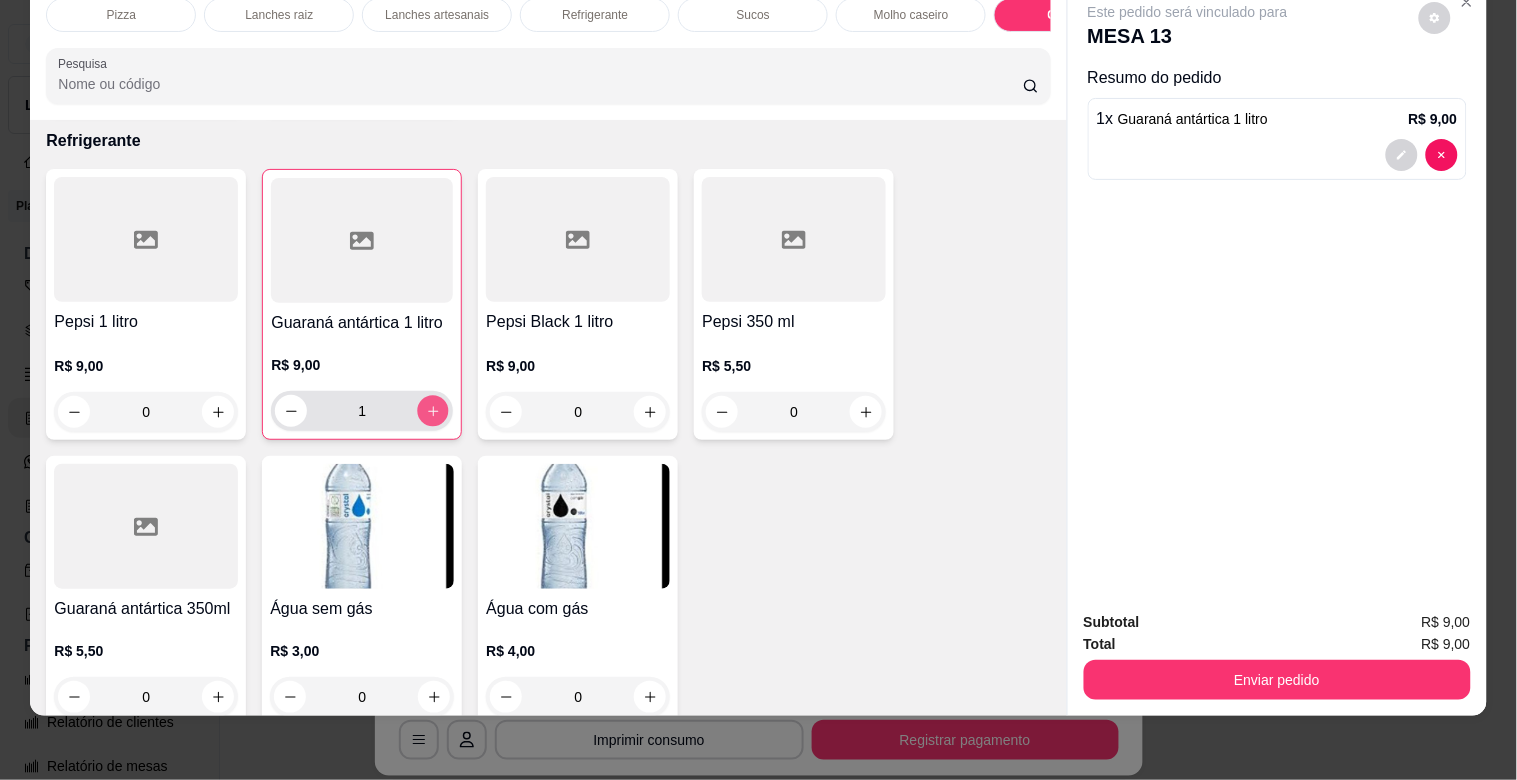 click at bounding box center (433, 411) 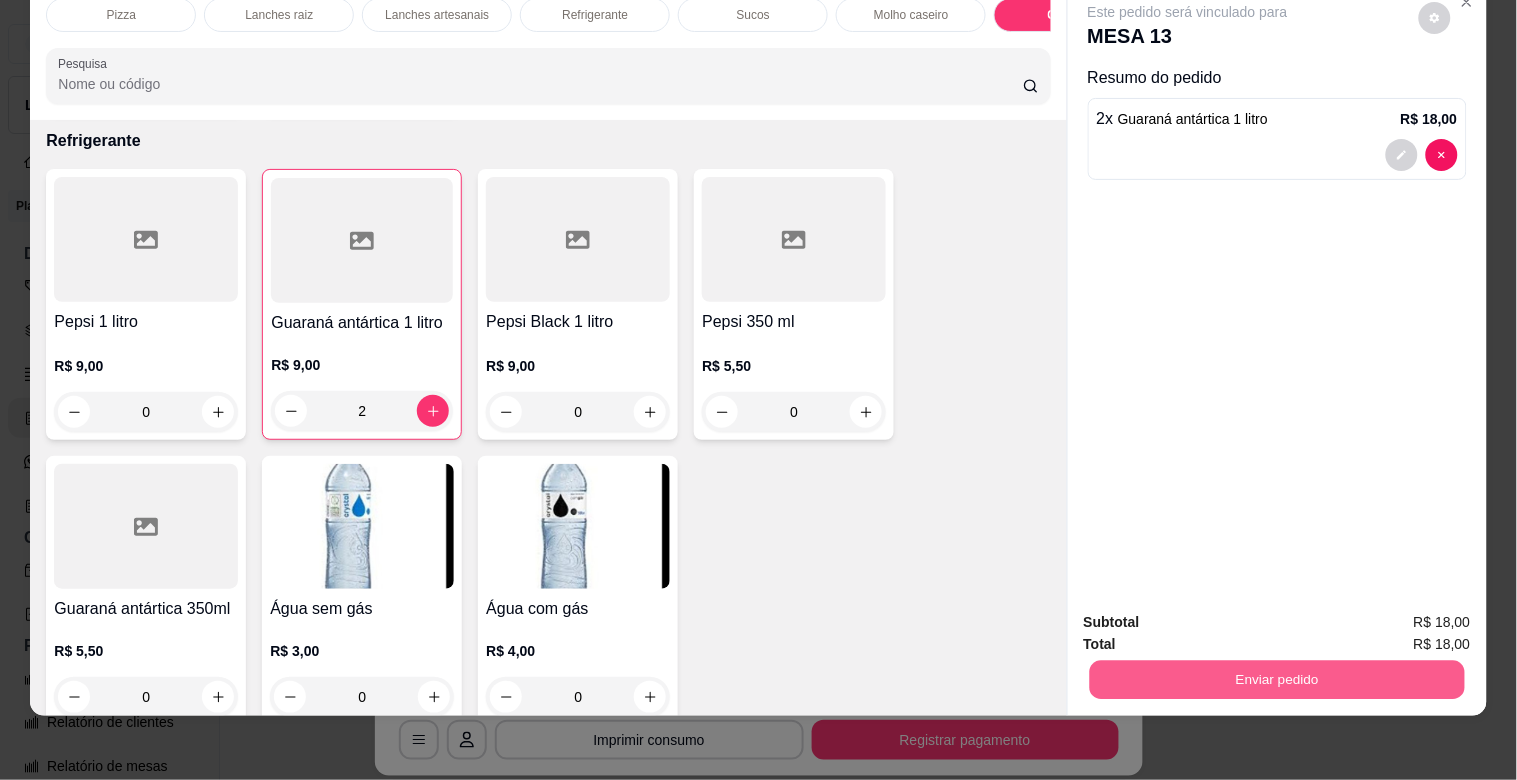 click on "Enviar pedido" at bounding box center [1276, 679] 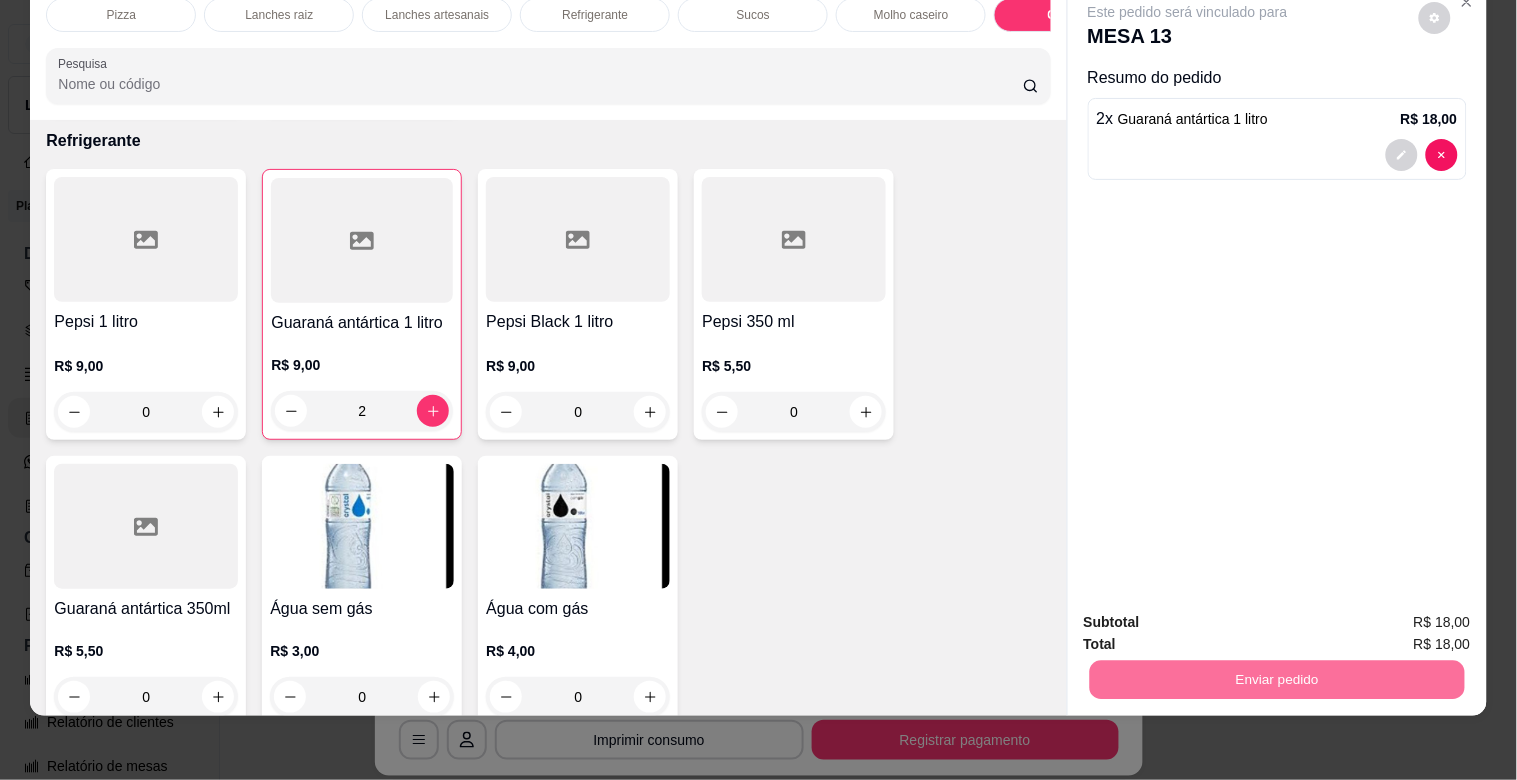 click on "Não registrar e enviar pedido" at bounding box center [1211, 614] 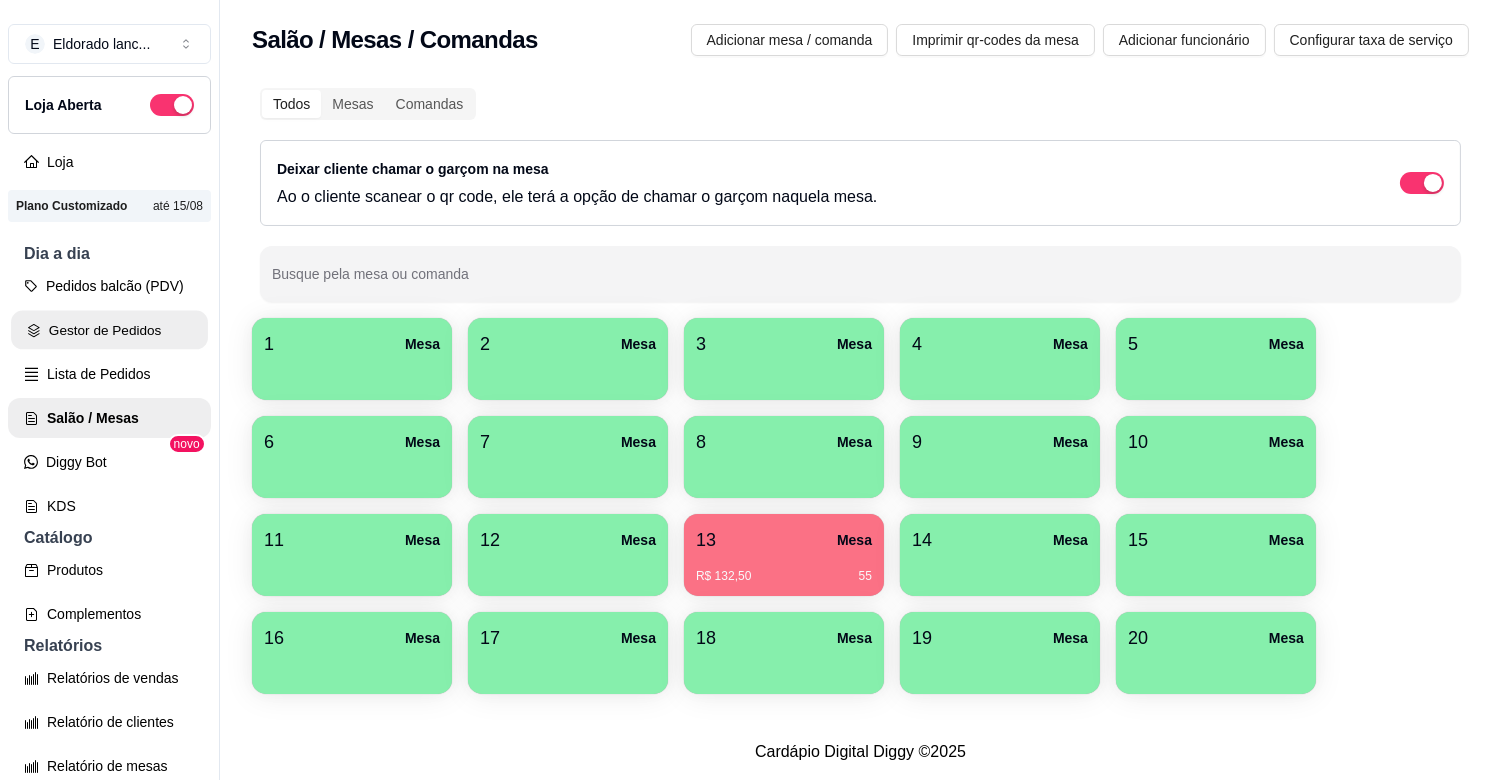 click on "Gestor de Pedidos" at bounding box center [109, 330] 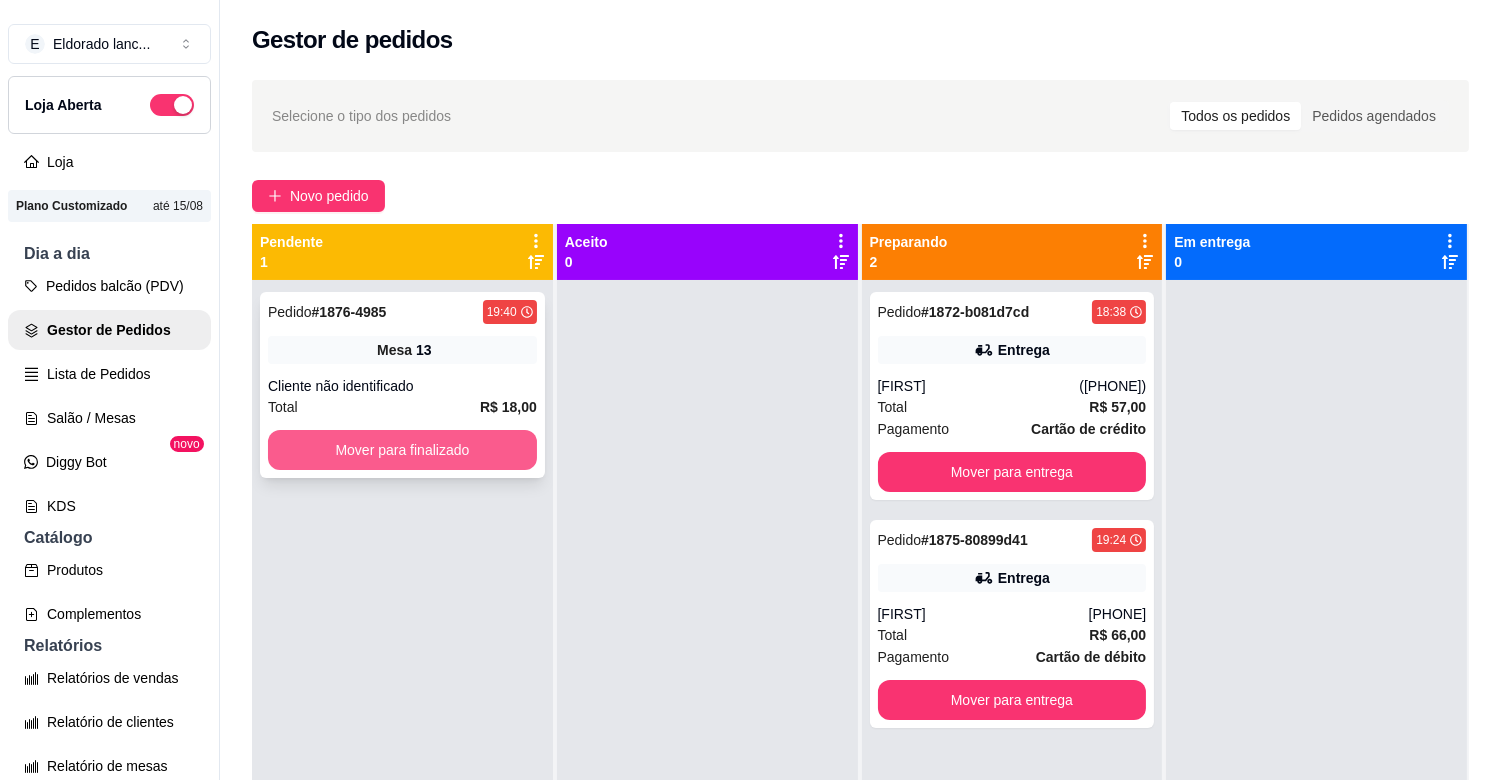 click on "Mover para finalizado" at bounding box center [402, 450] 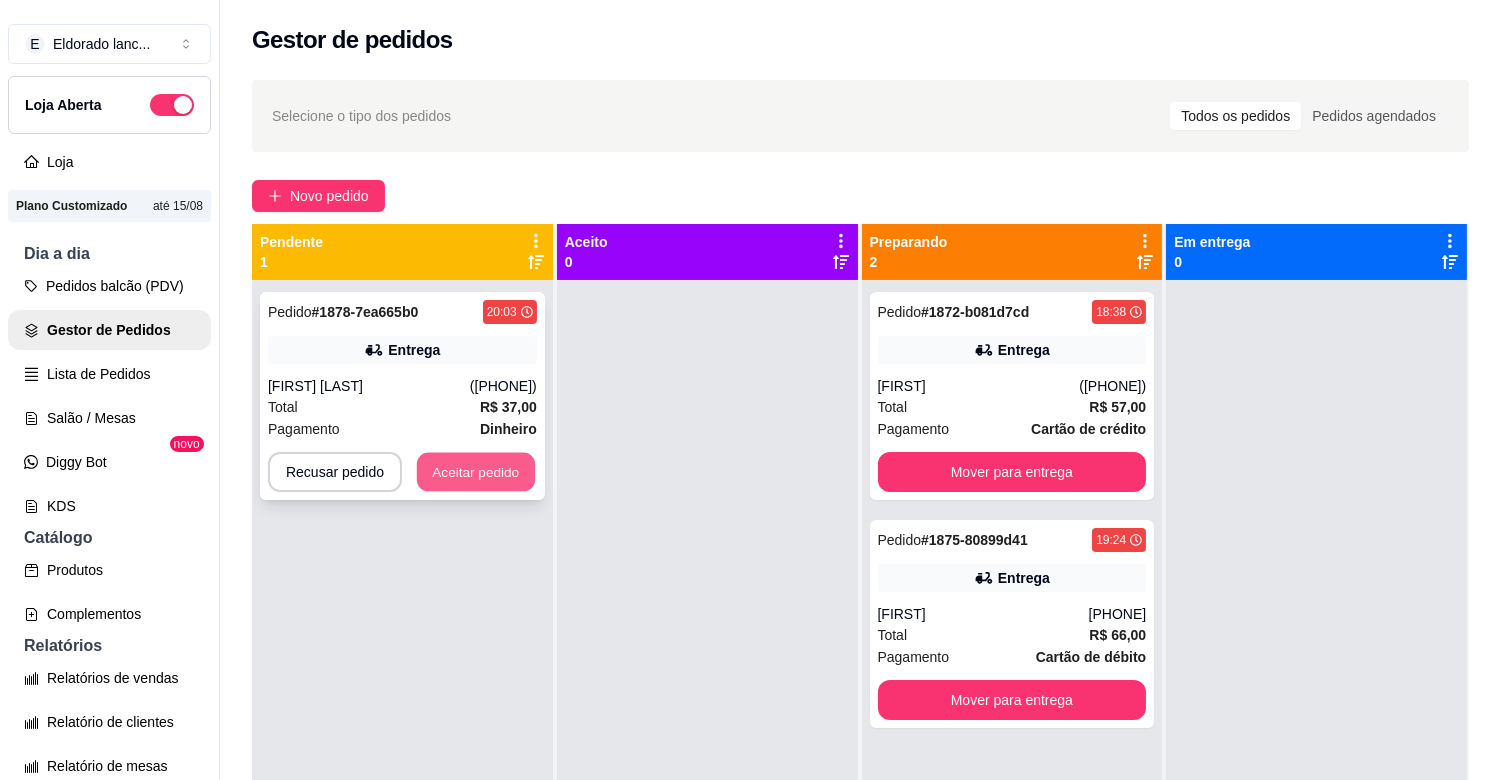 click on "Aceitar pedido" at bounding box center (476, 472) 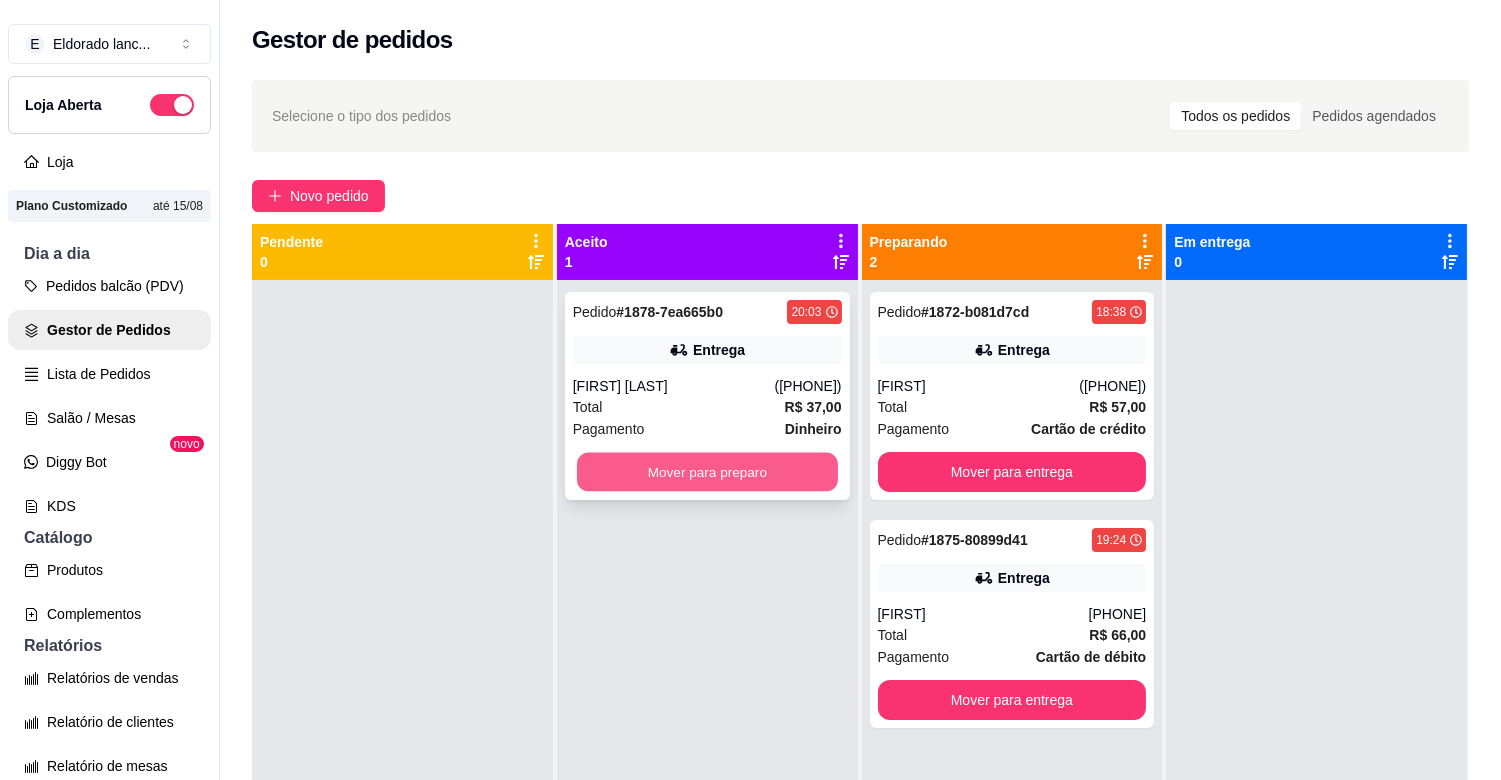 click on "Mover para preparo" at bounding box center [707, 472] 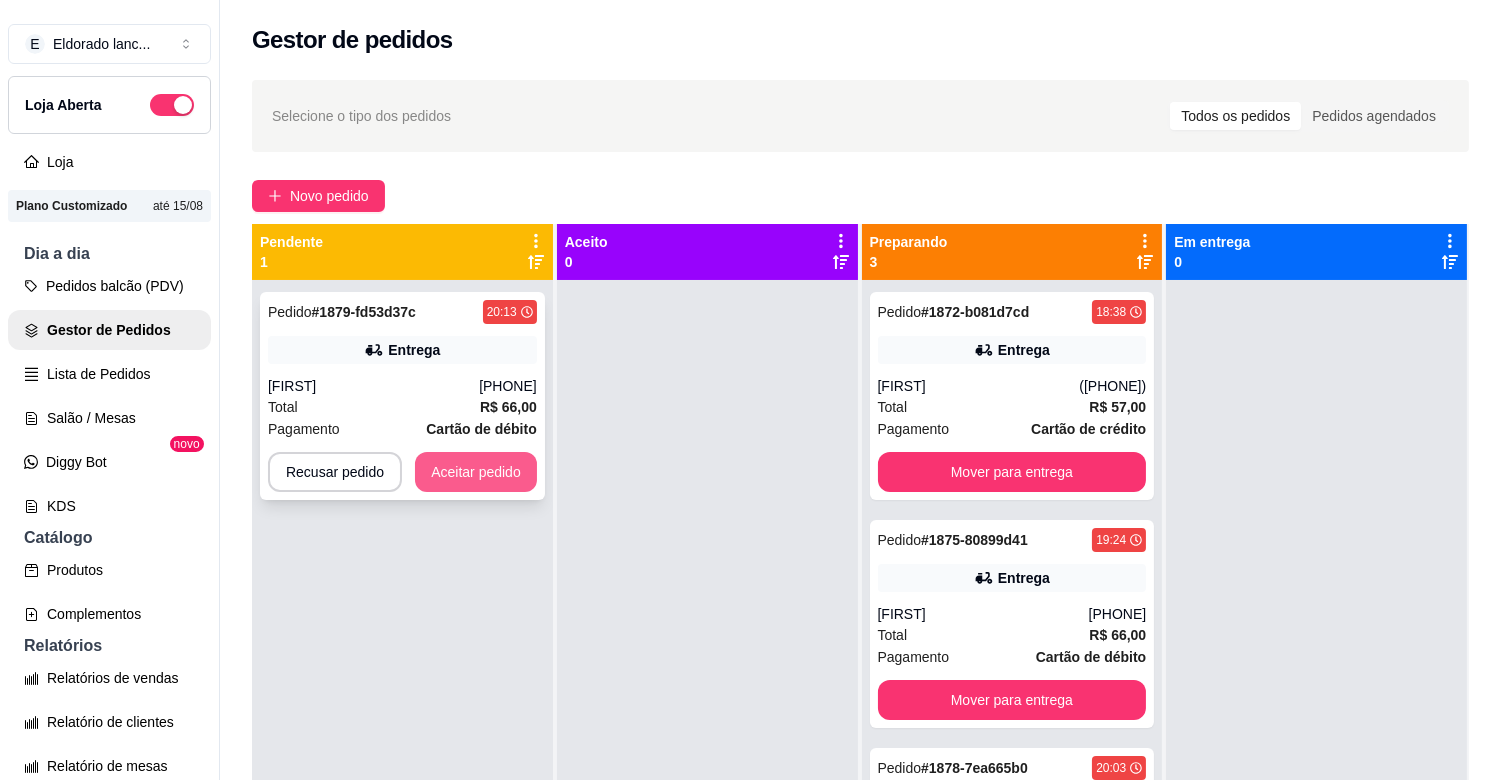 click on "Aceitar pedido" at bounding box center (476, 472) 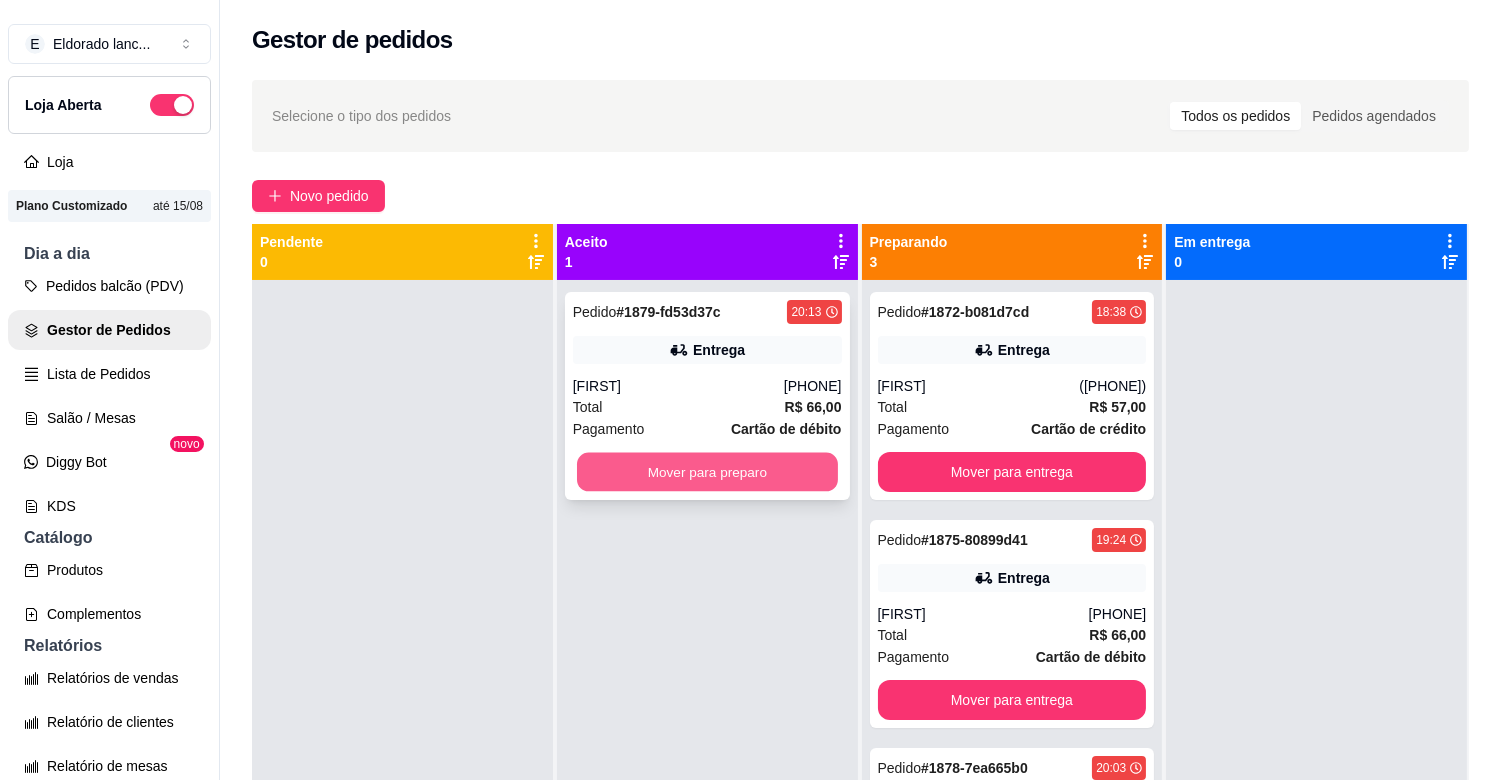 click on "Mover para preparo" at bounding box center (707, 472) 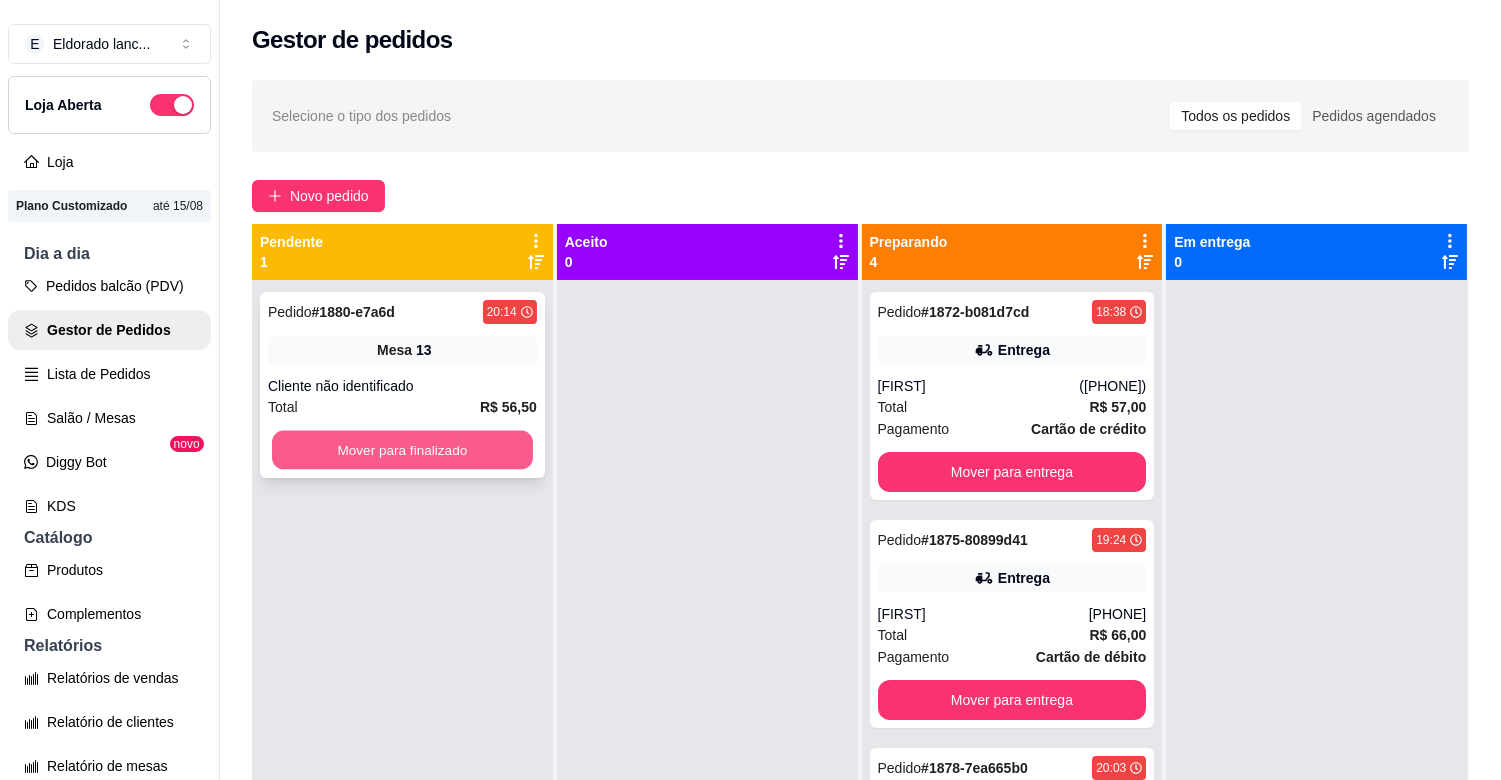 click on "Mover para finalizado" at bounding box center [402, 450] 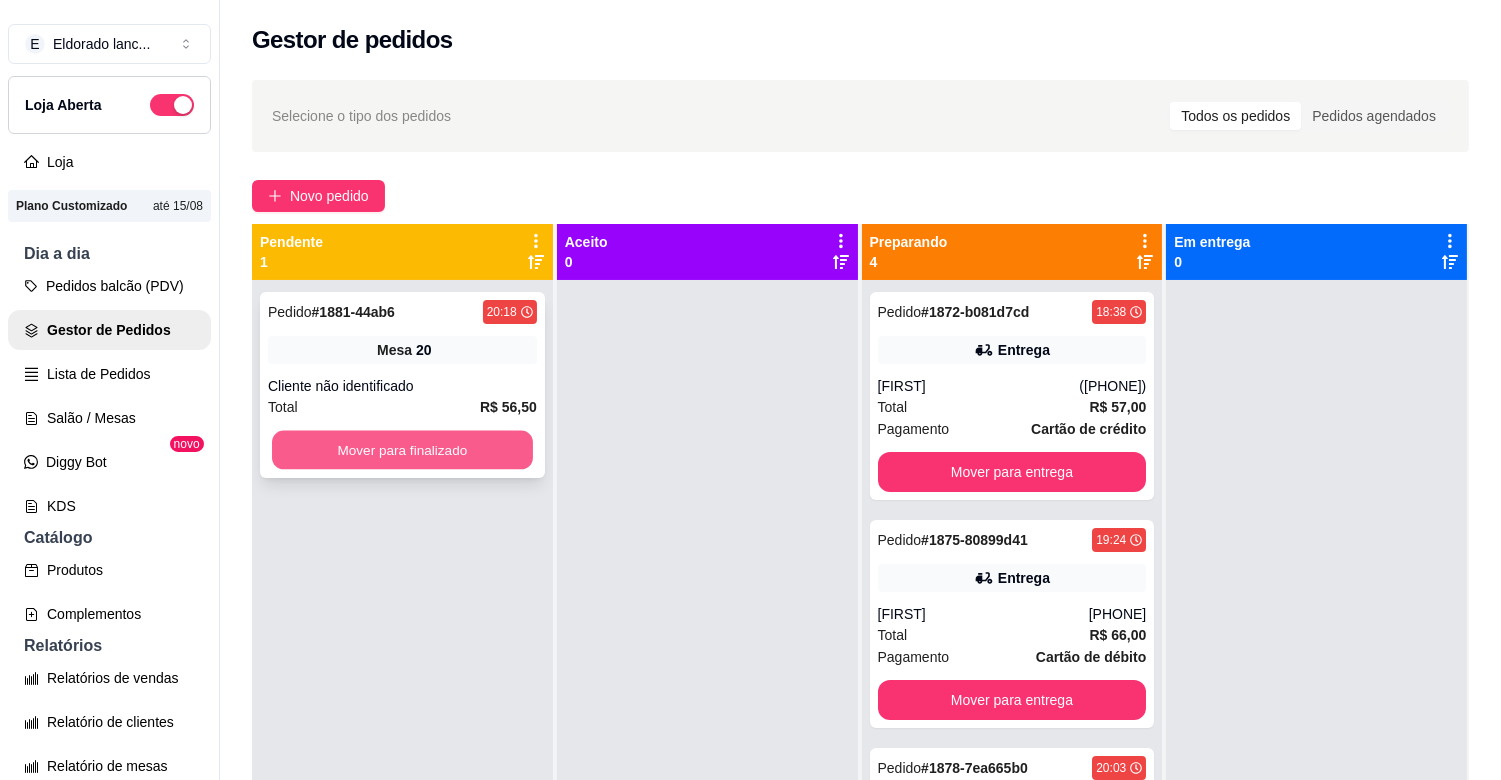 click on "Mover para finalizado" at bounding box center [402, 450] 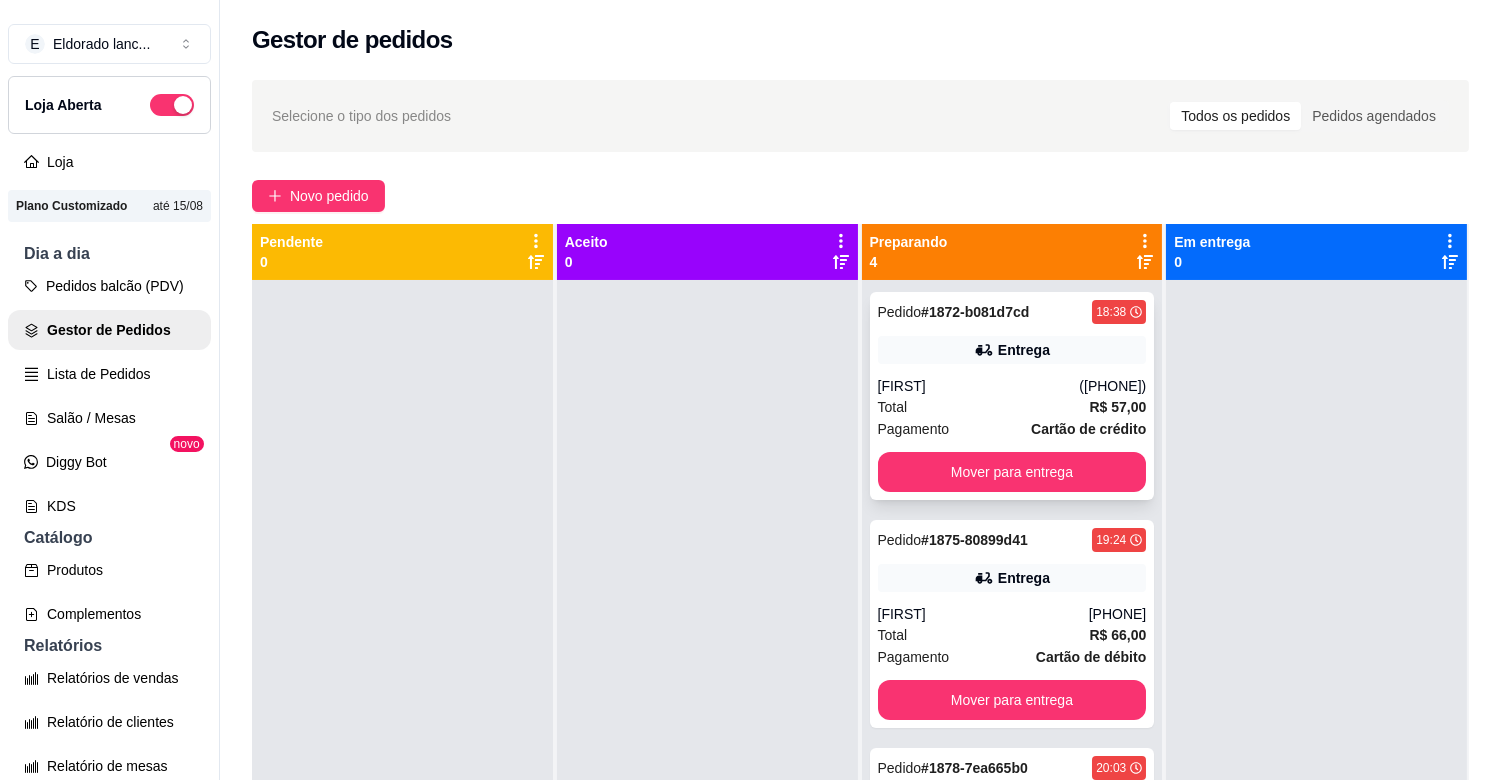 click on "Entrega" at bounding box center (1012, 350) 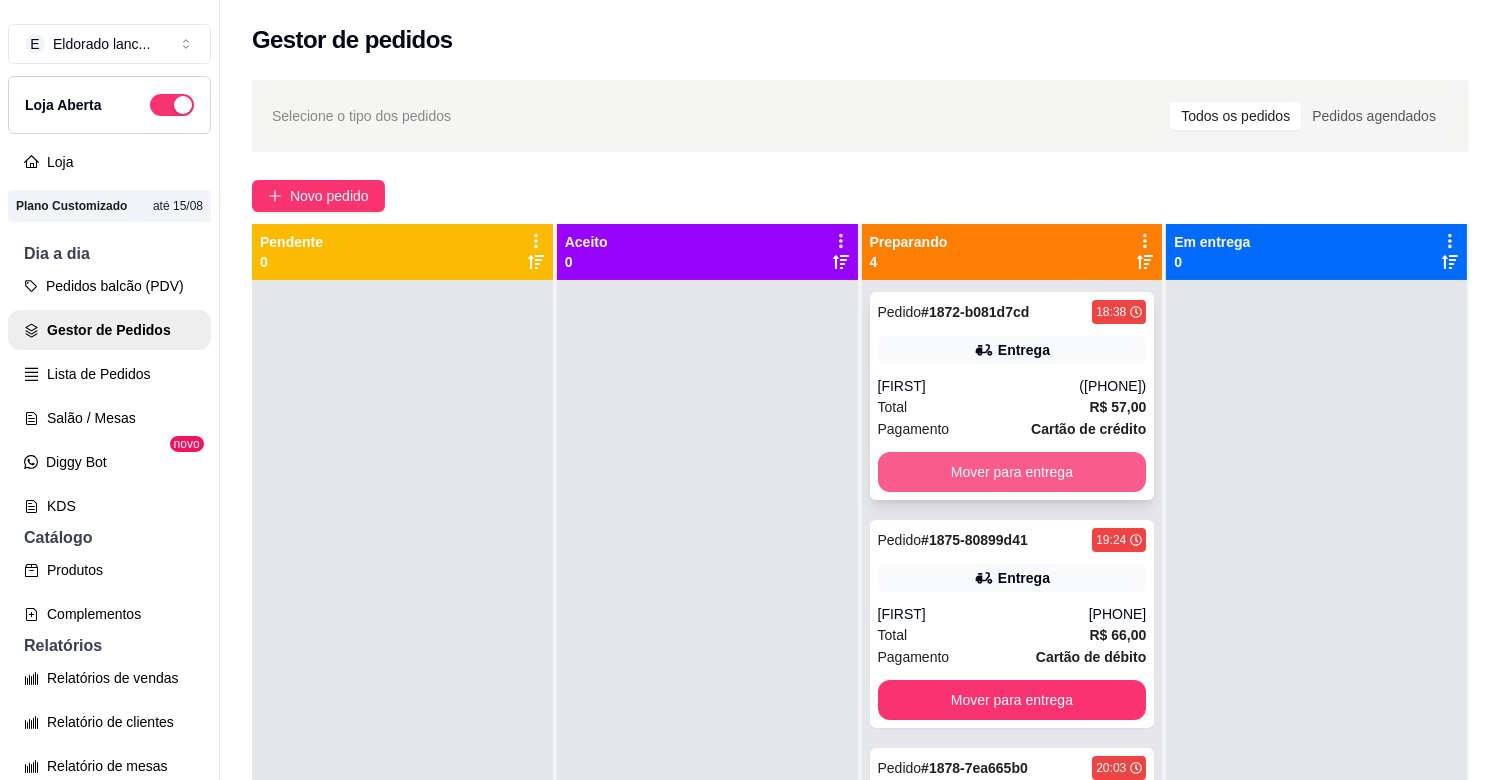 click on "Mover para entrega" at bounding box center [1012, 472] 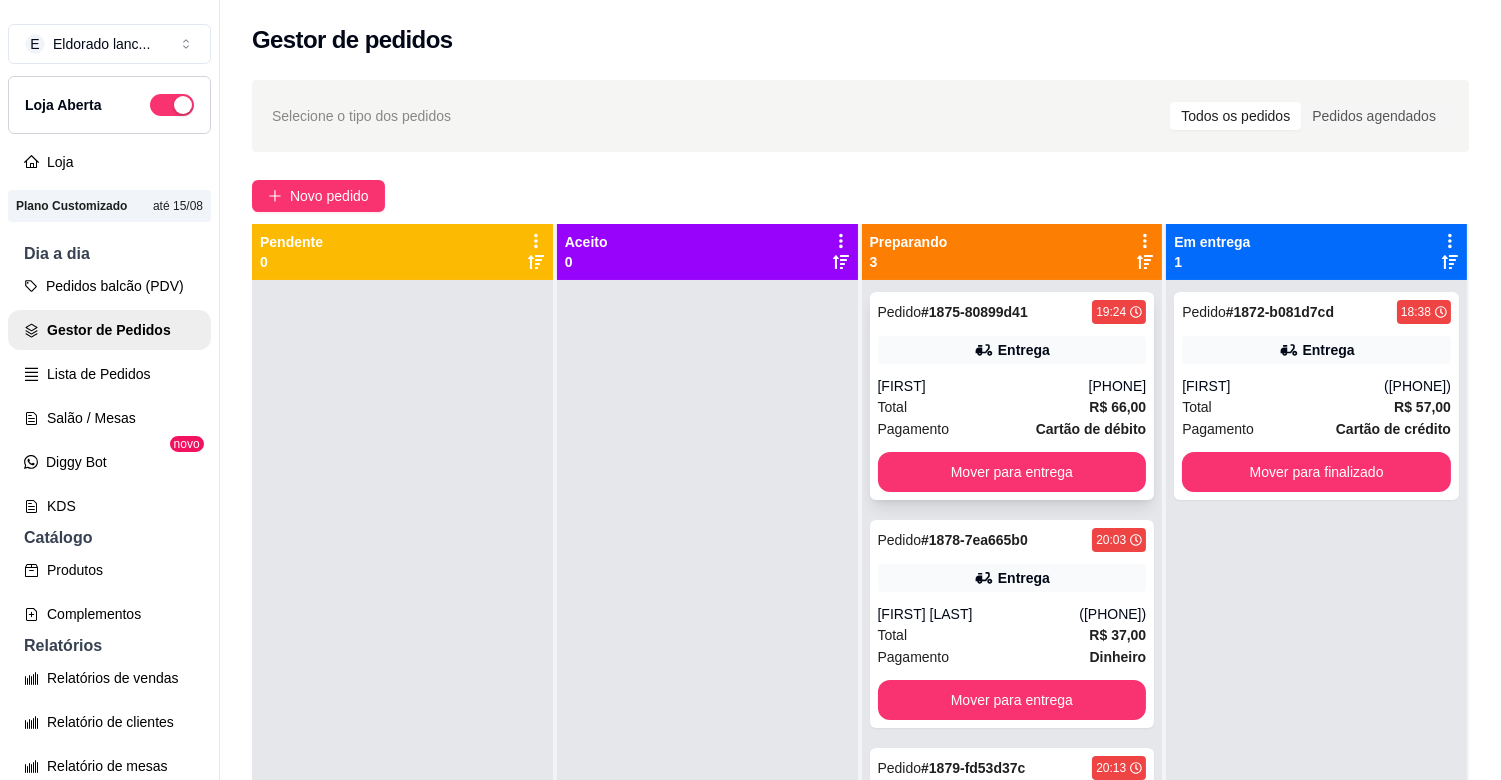 click on "# [NUMBER]" at bounding box center (974, 312) 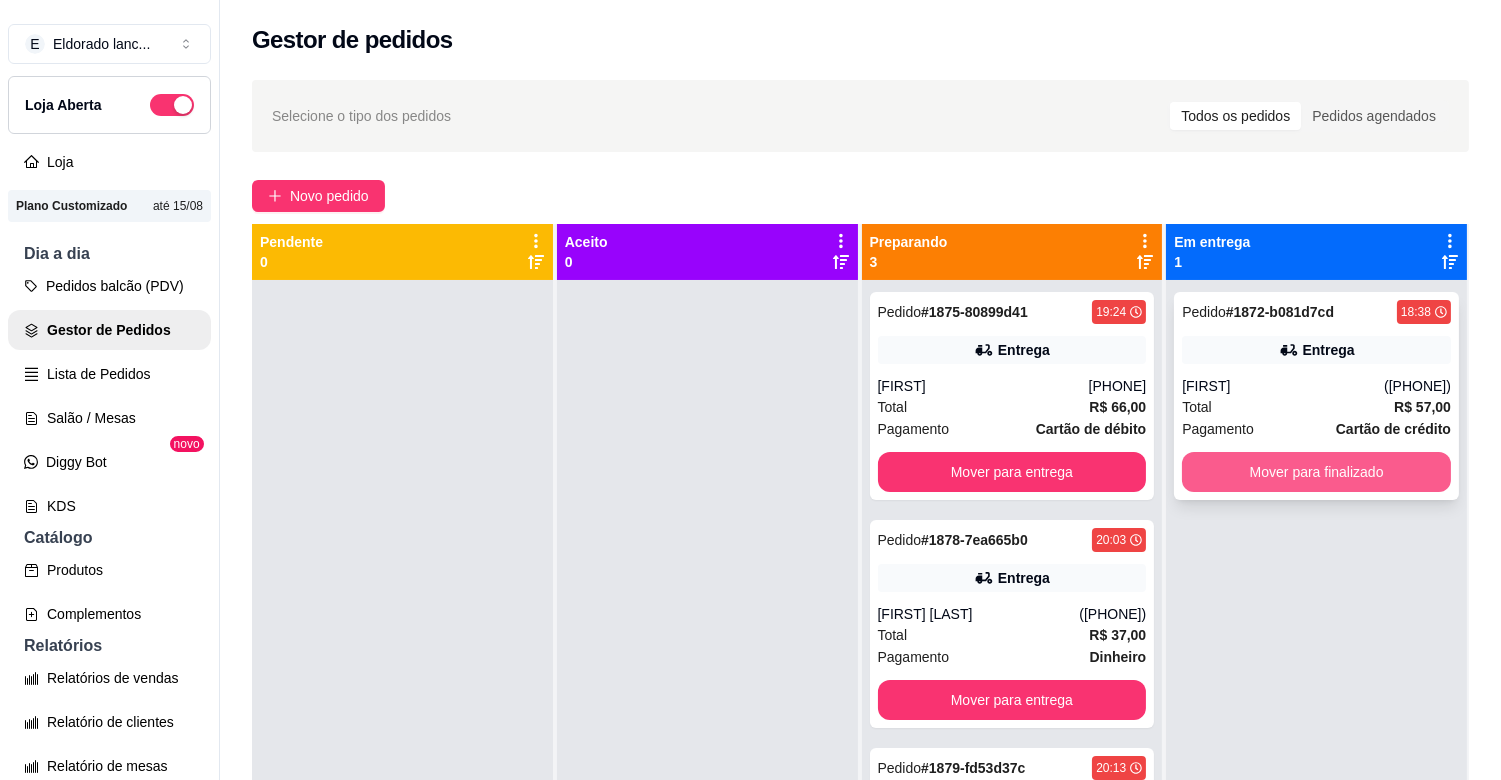 click on "Mover para finalizado" at bounding box center (1316, 472) 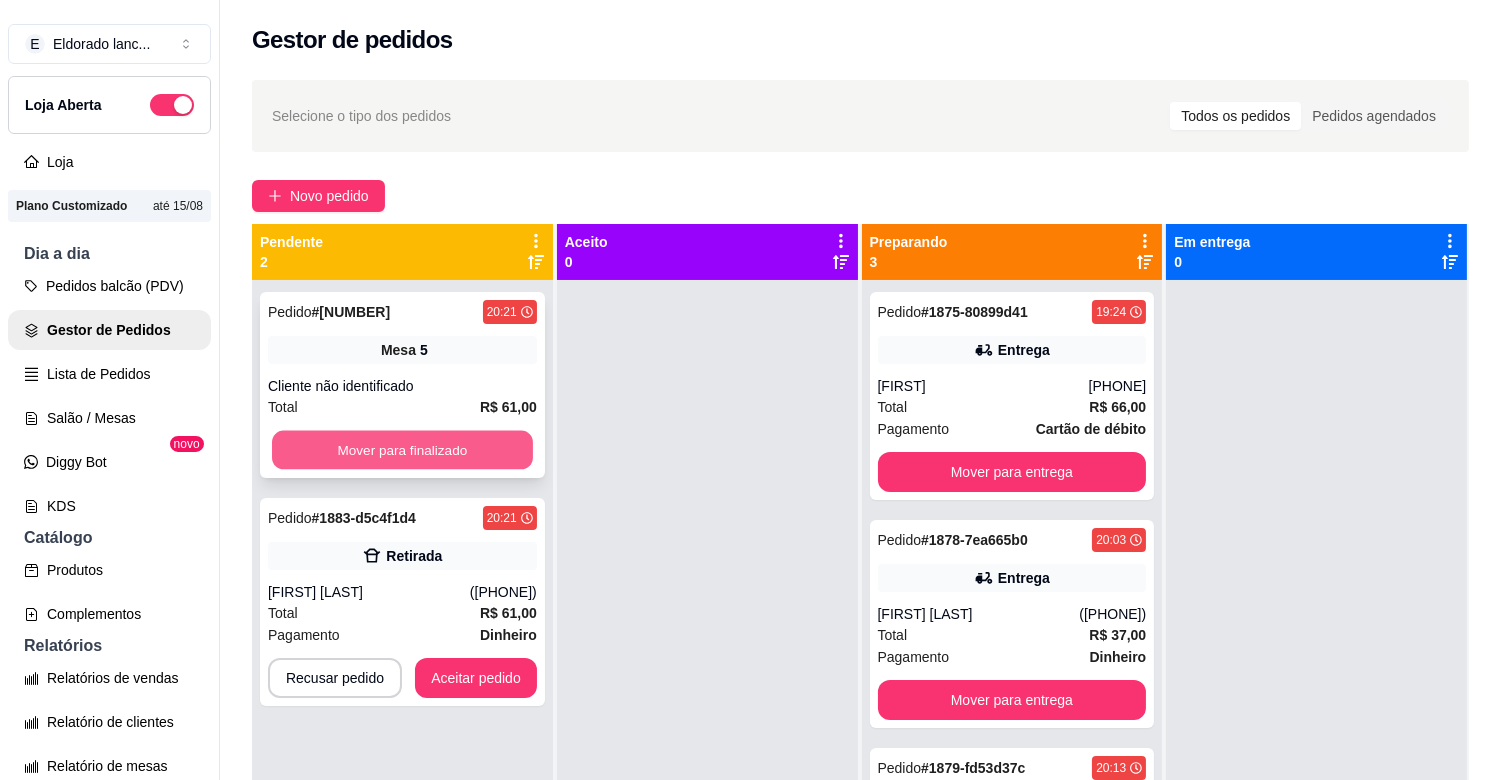 click on "Mover para finalizado" at bounding box center [402, 450] 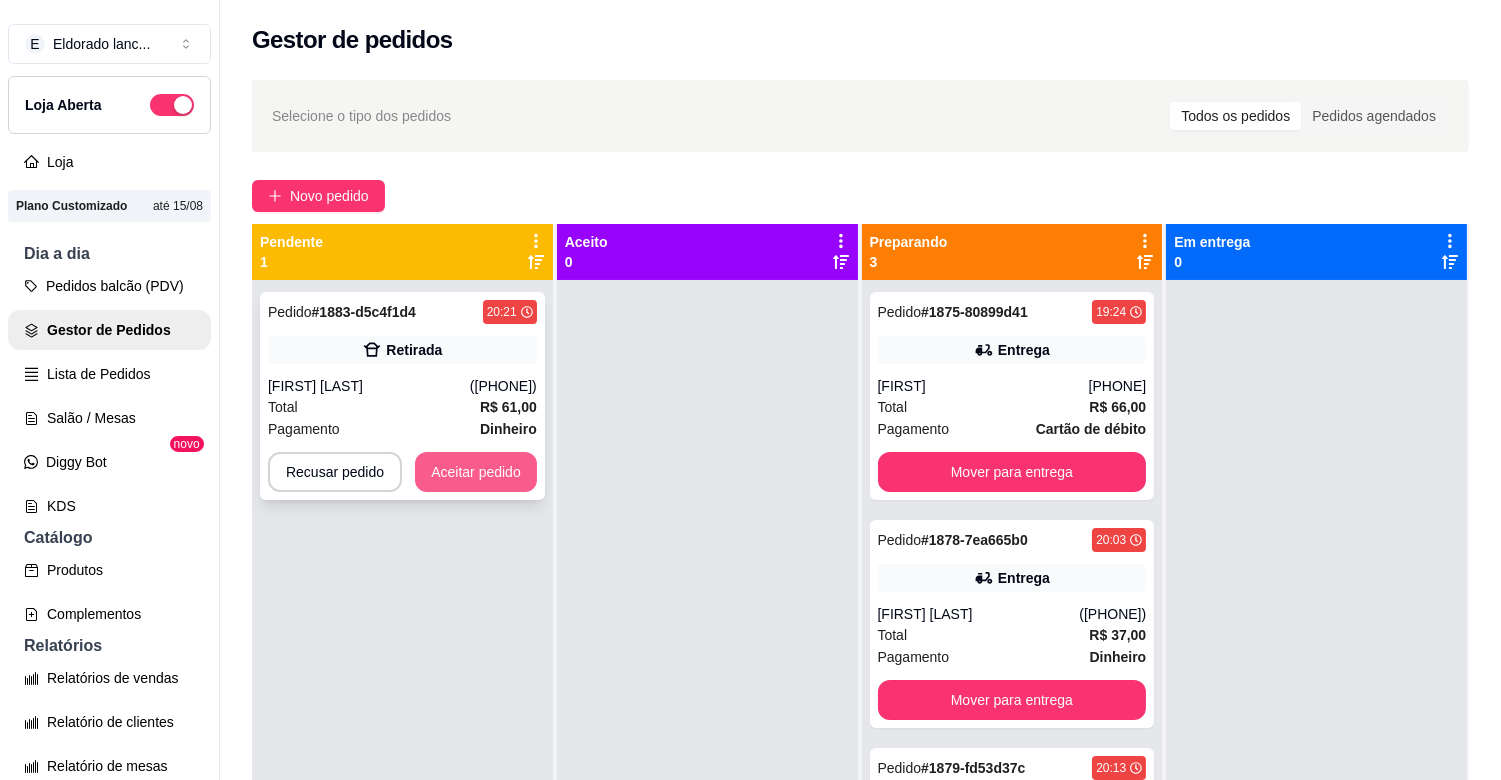 click on "Aceitar pedido" at bounding box center [476, 472] 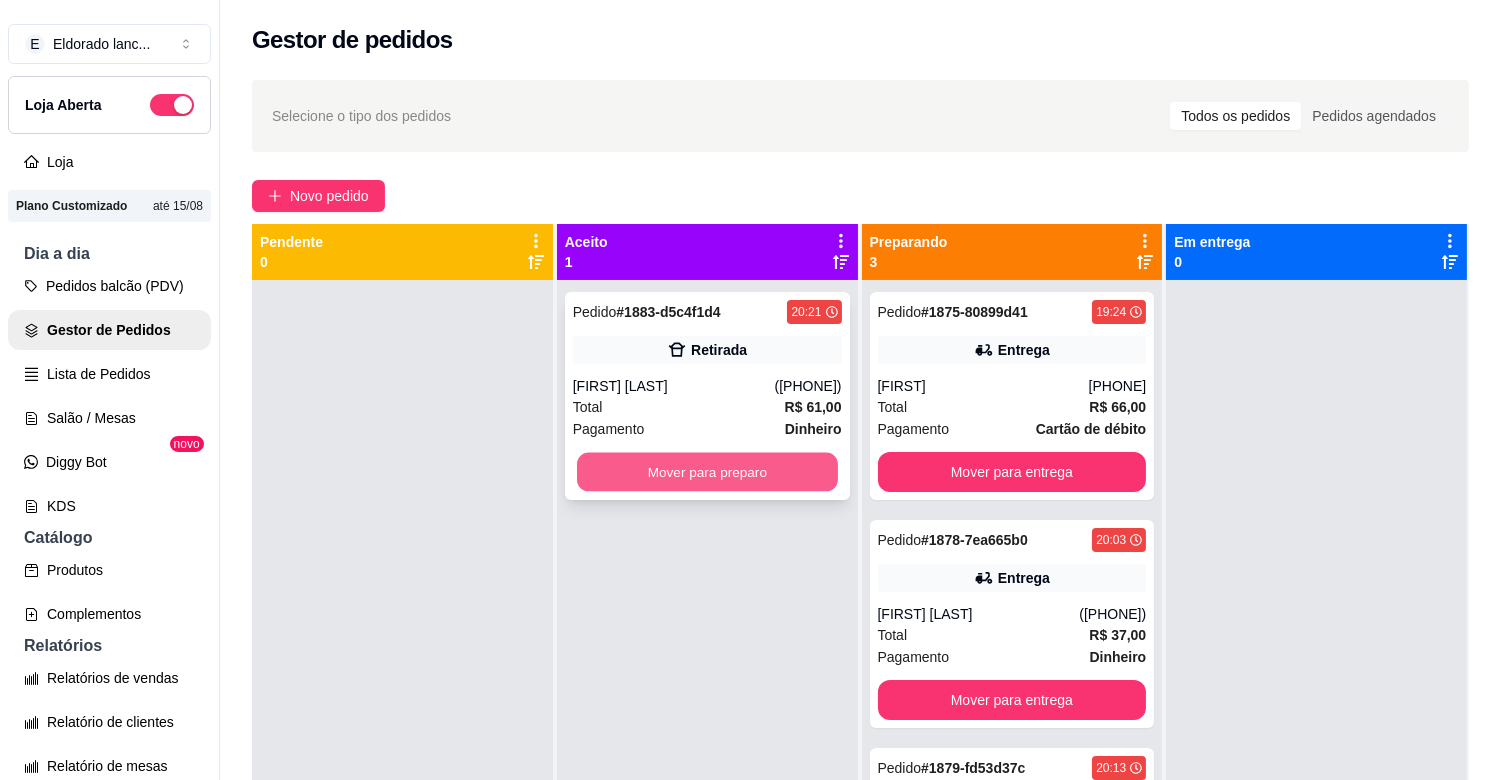 click on "Mover para preparo" at bounding box center [707, 472] 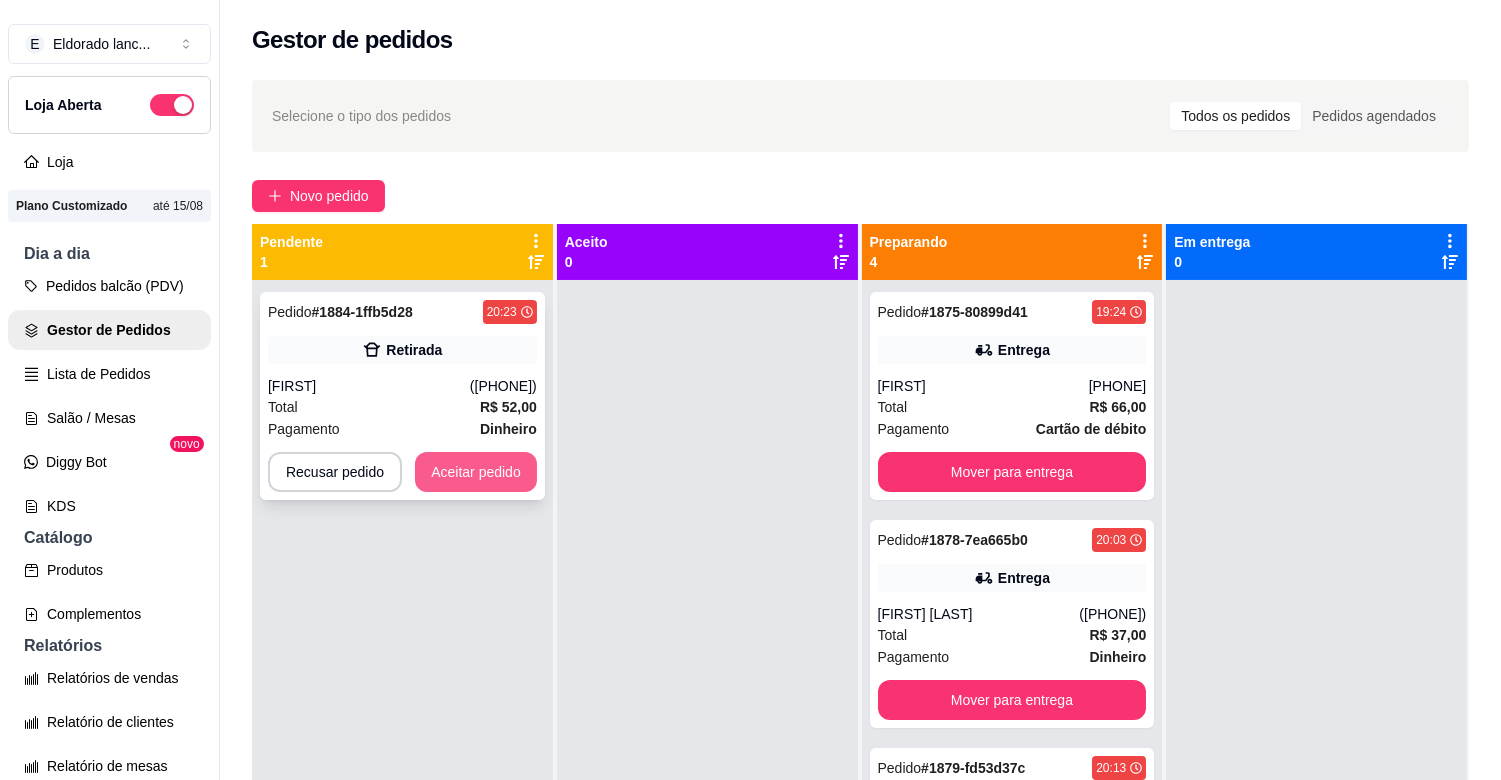 click on "Aceitar pedido" at bounding box center (476, 472) 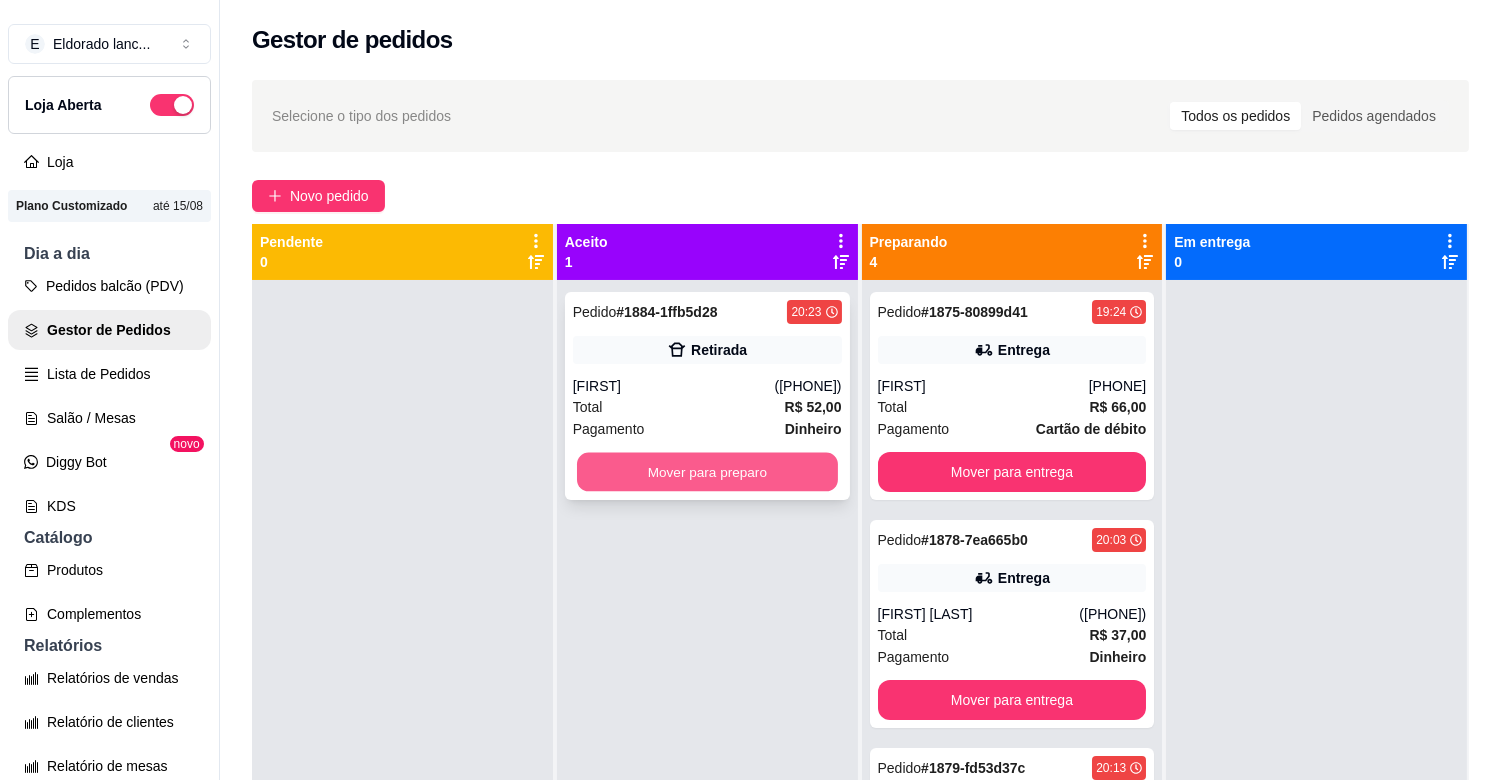 click on "Mover para preparo" at bounding box center [707, 472] 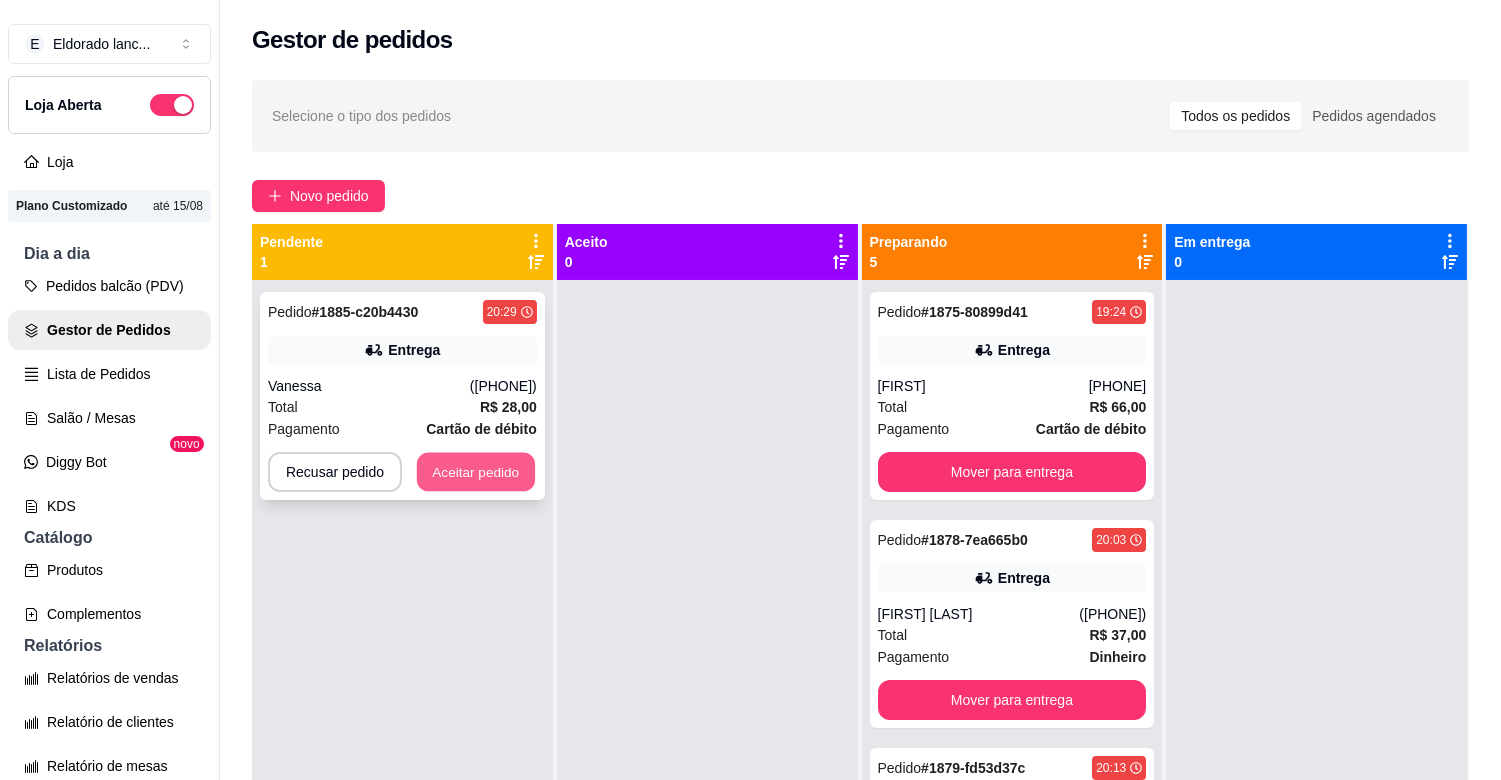 click on "Aceitar pedido" at bounding box center (476, 472) 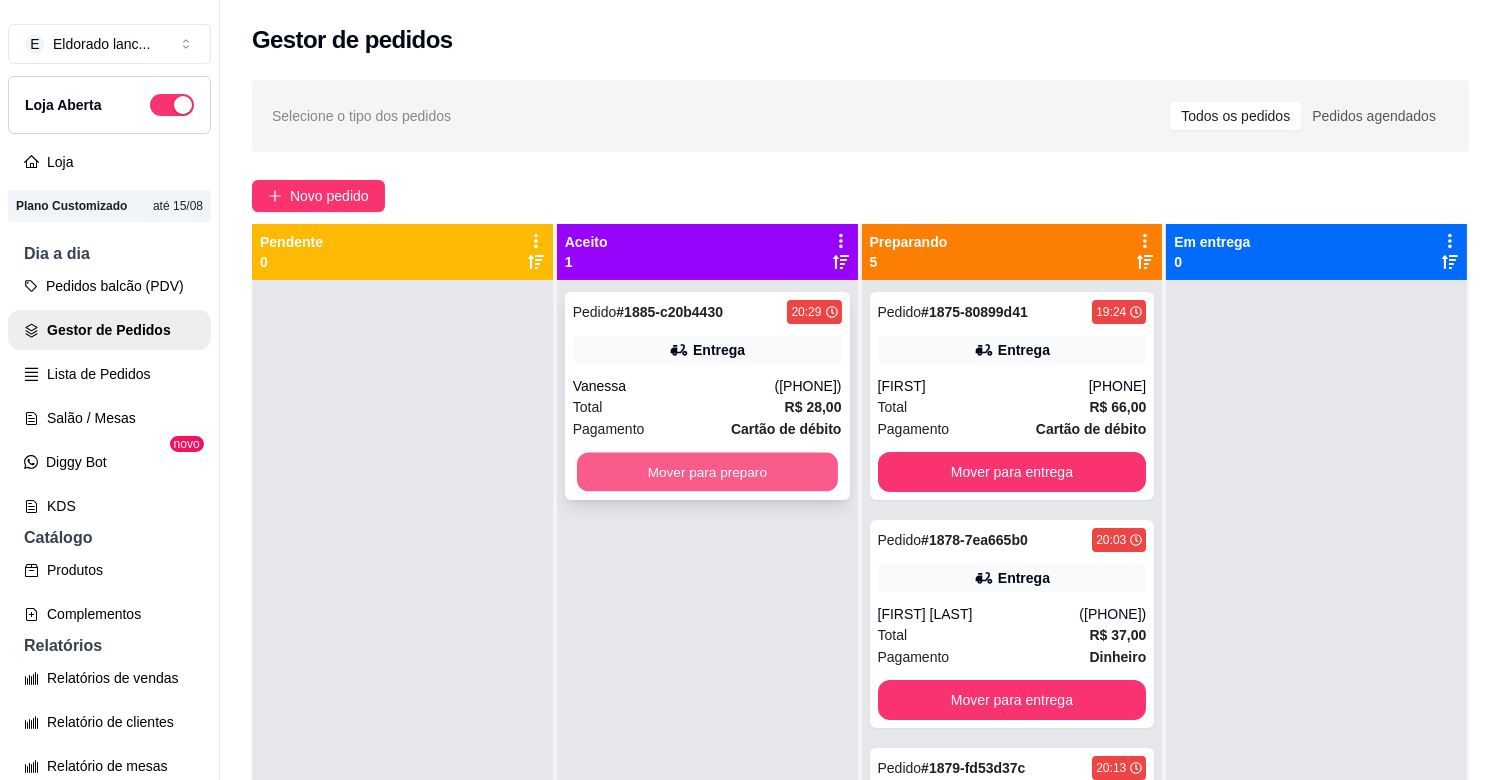 click on "Mover para preparo" at bounding box center [707, 472] 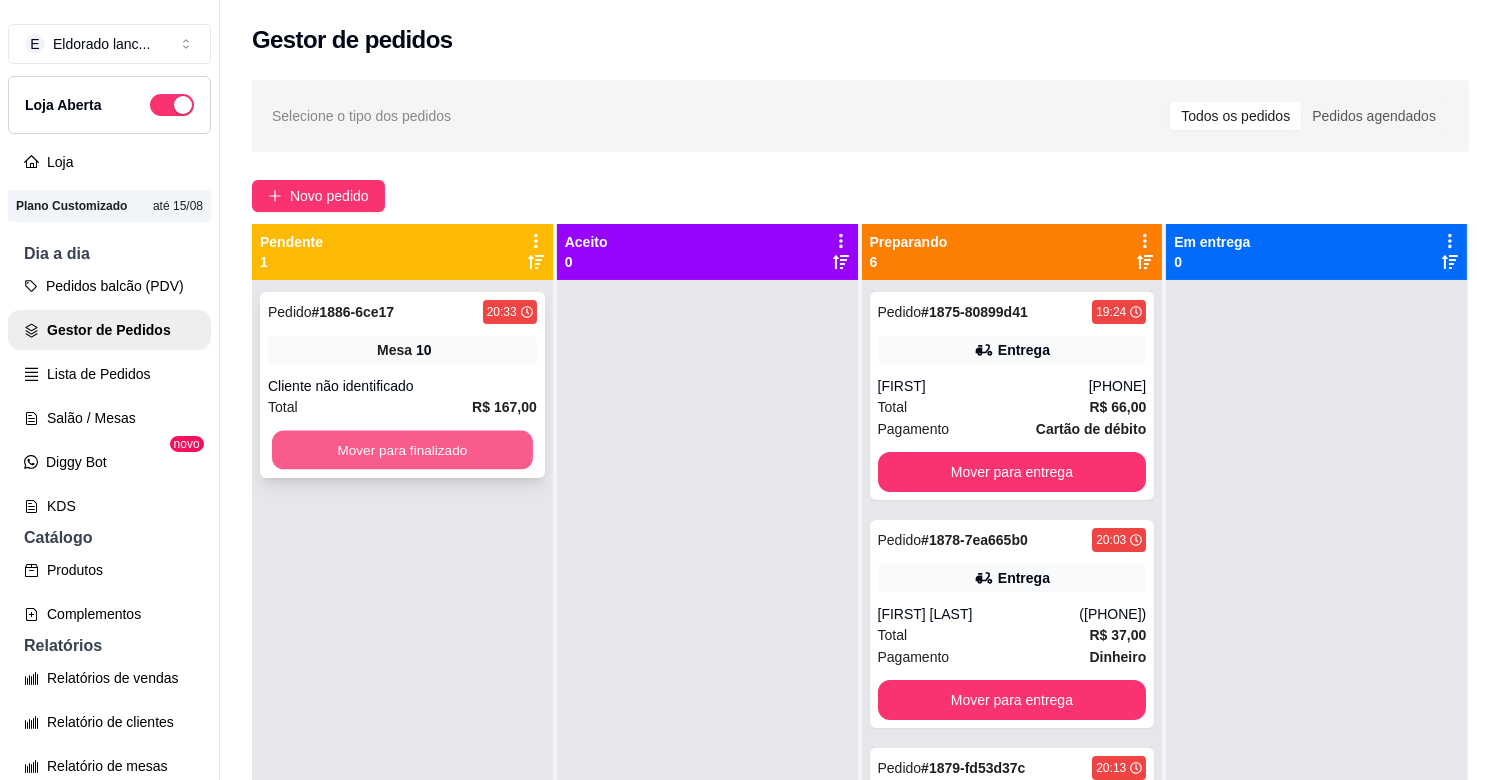 click on "Mover para finalizado" at bounding box center [402, 450] 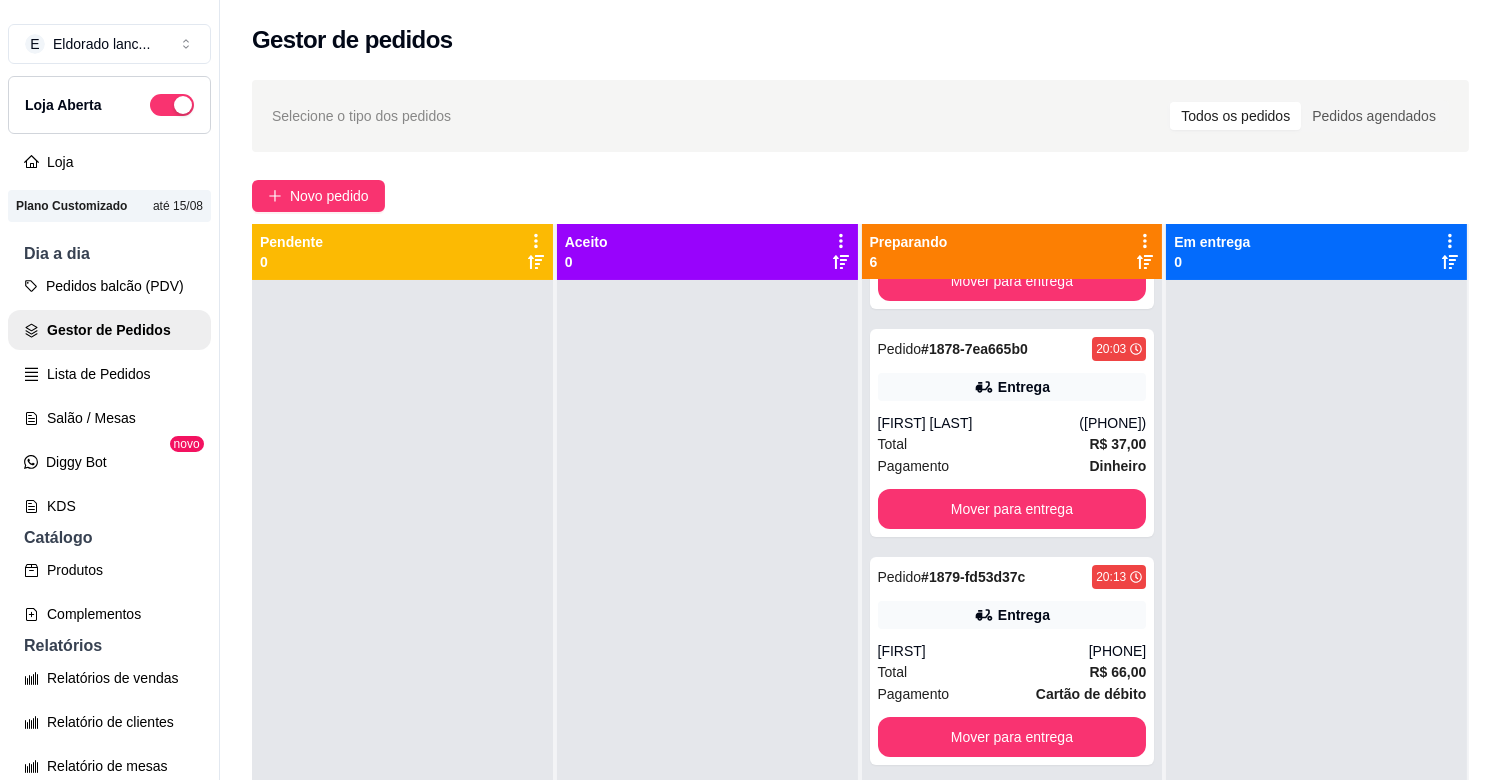 scroll, scrollTop: 455, scrollLeft: 0, axis: vertical 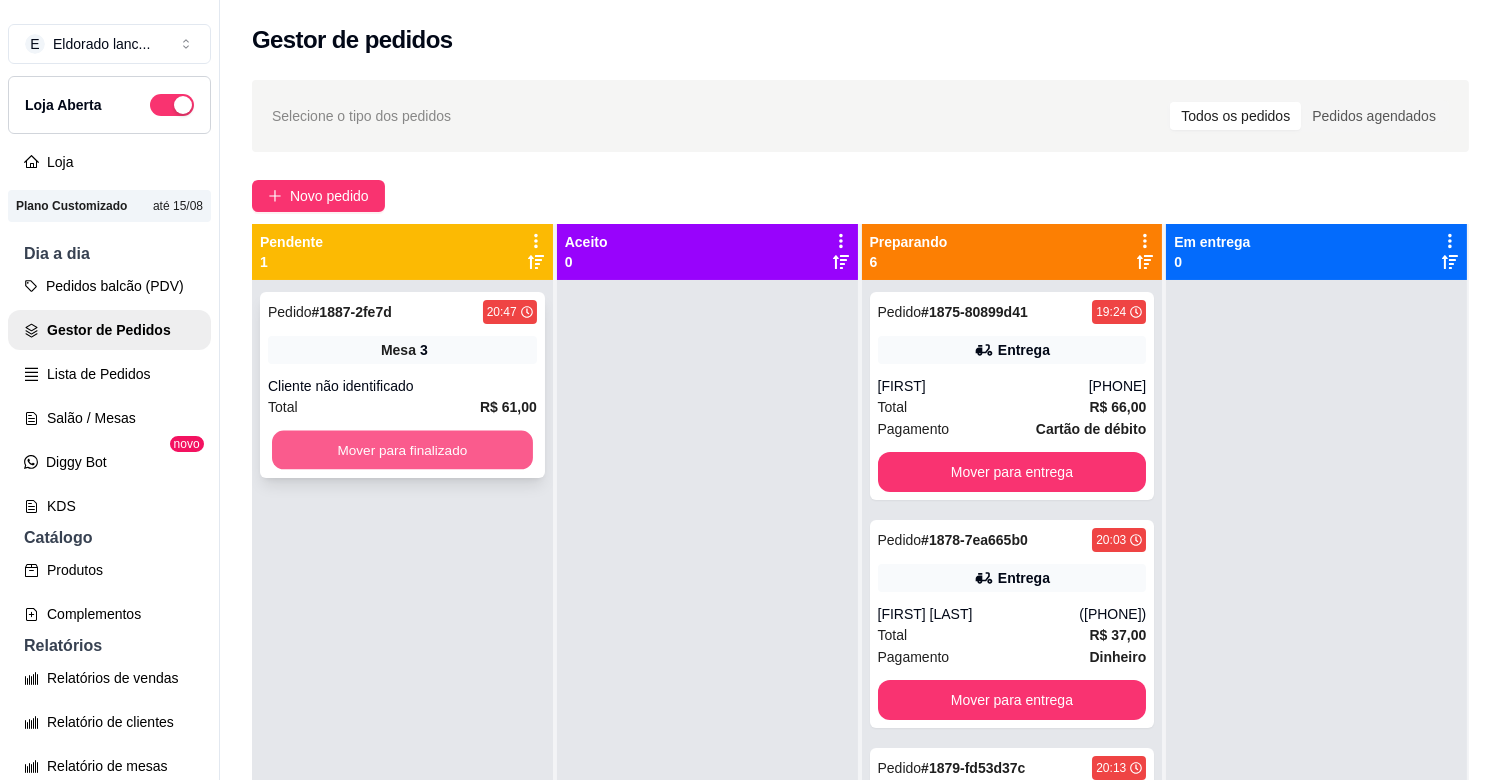 click on "Mover para finalizado" at bounding box center [402, 450] 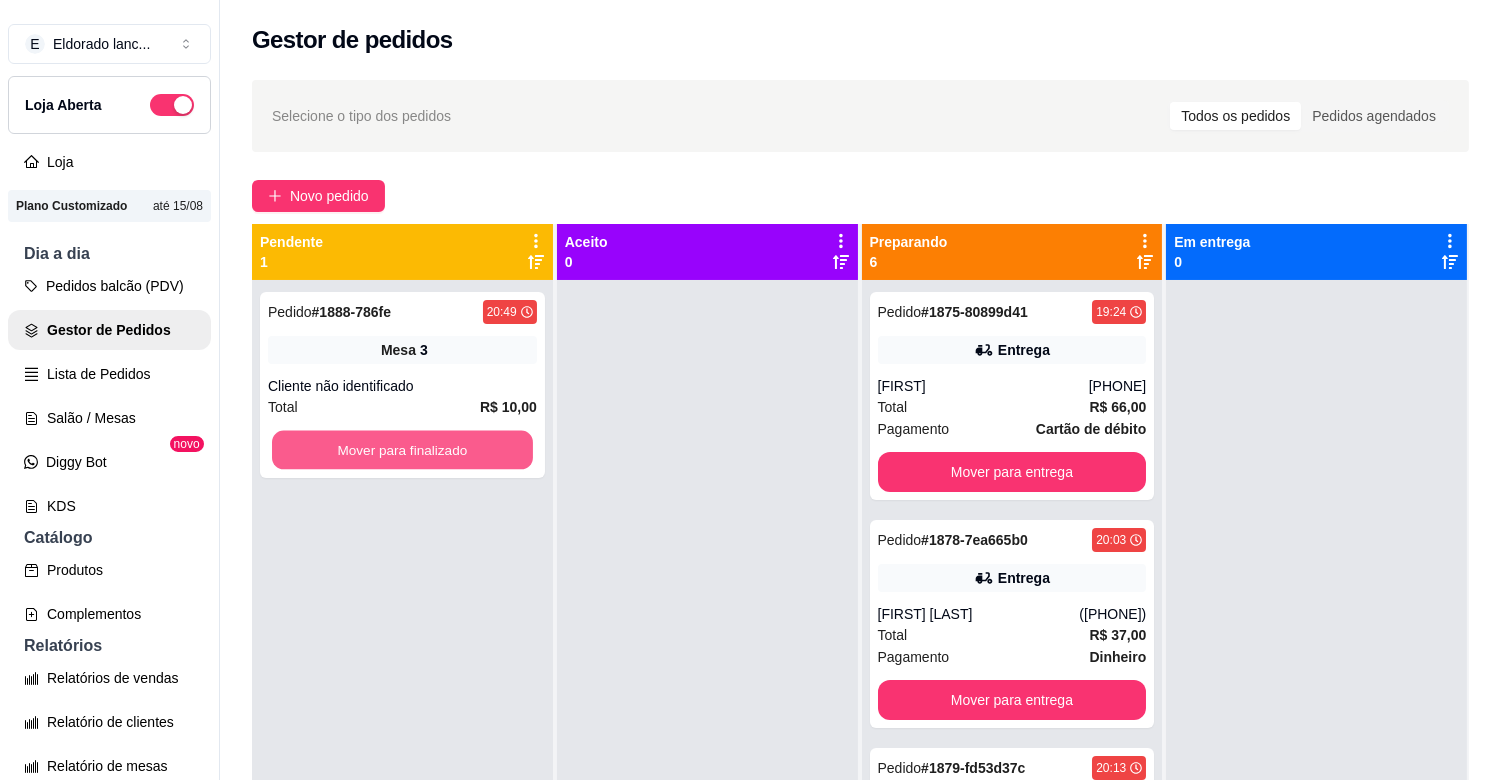 click on "Mover para finalizado" at bounding box center [402, 450] 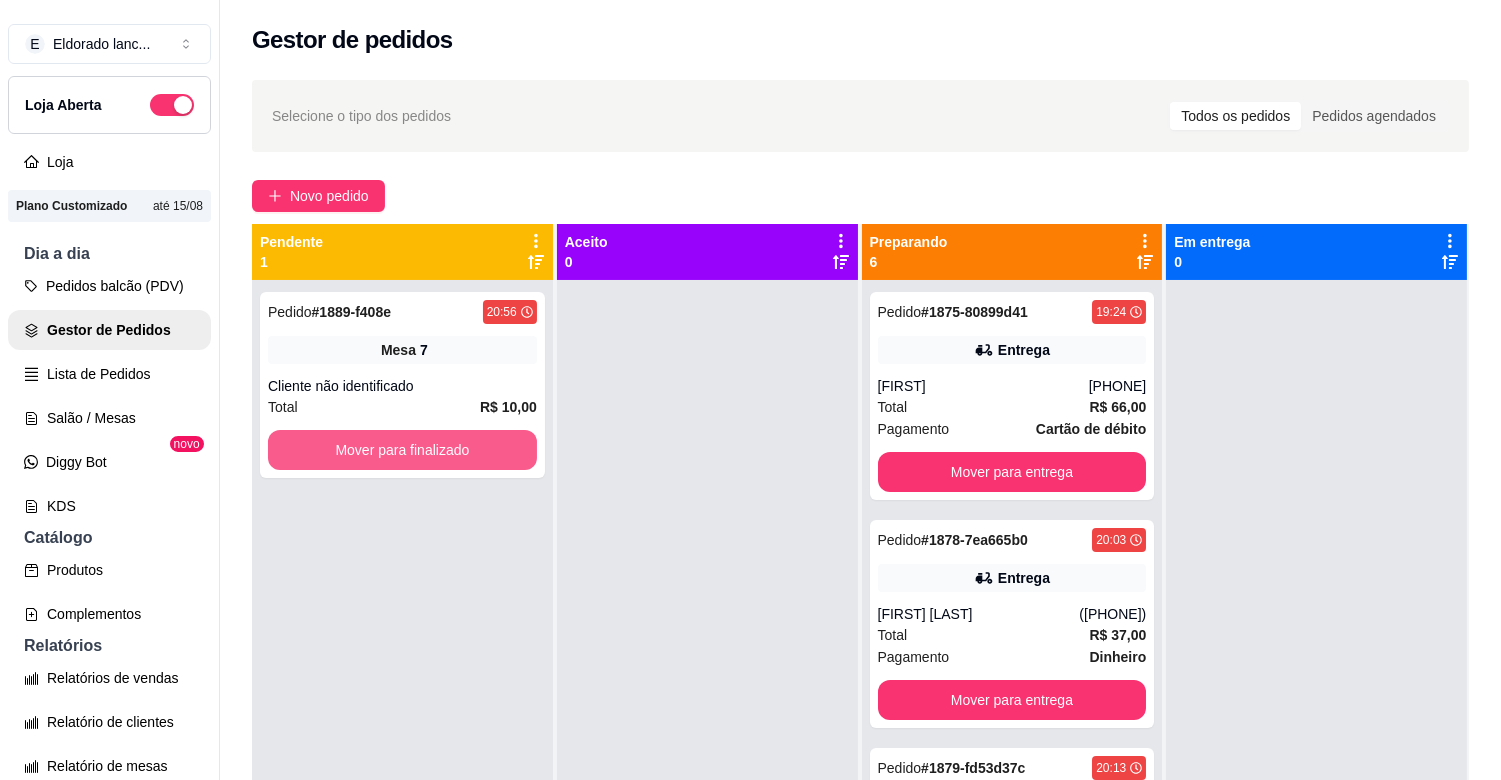 click on "Mover para finalizado" at bounding box center [402, 450] 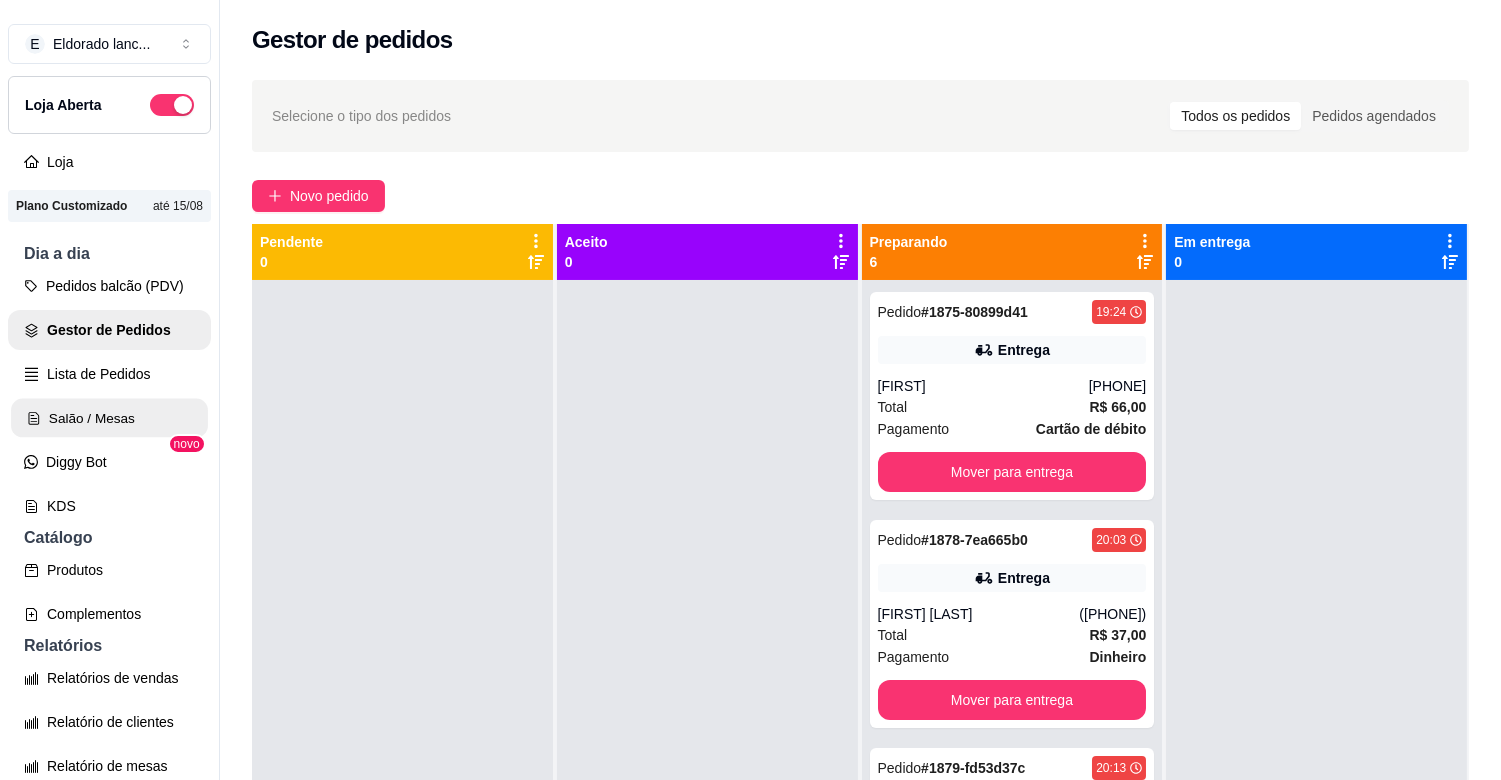 click on "Salão / Mesas" at bounding box center [109, 418] 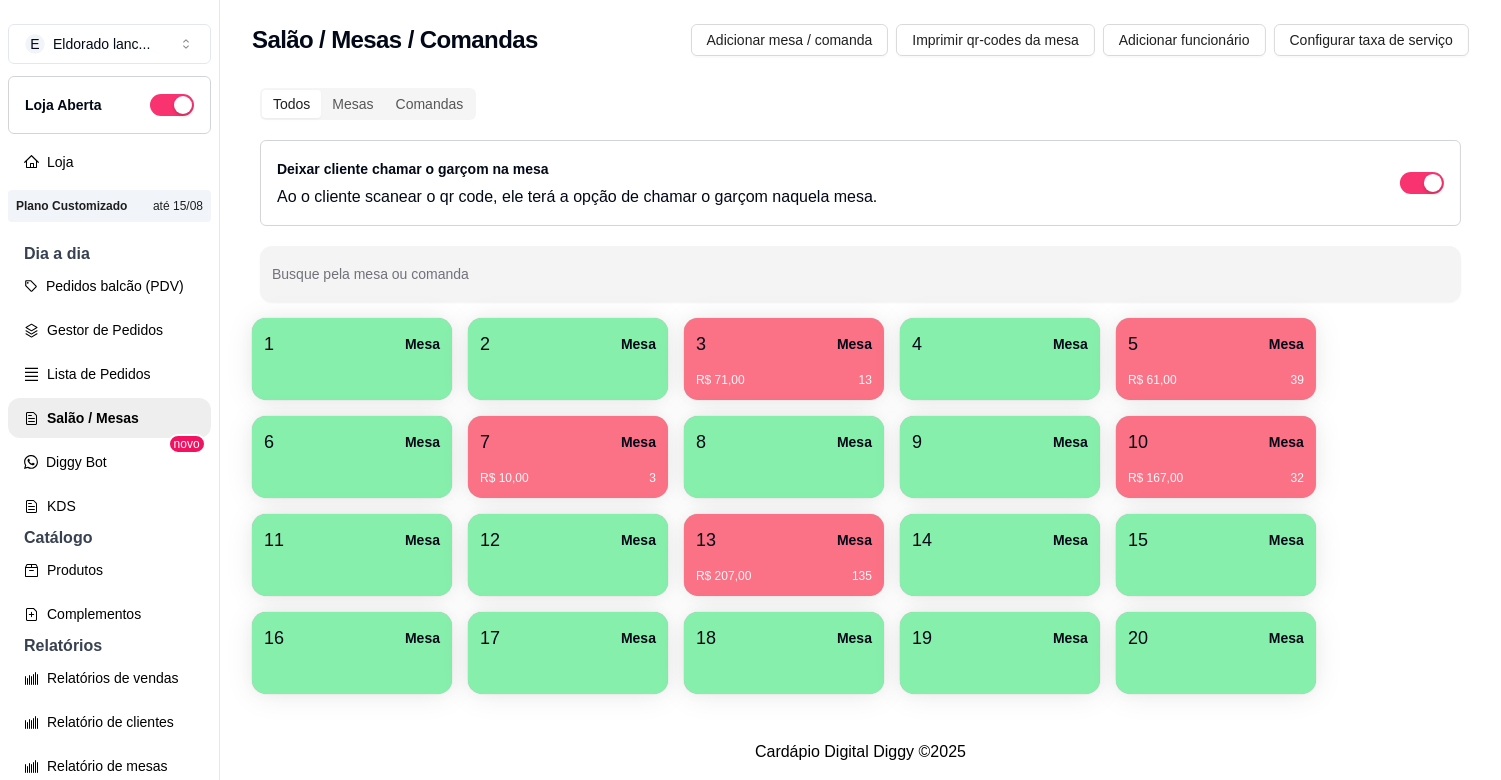 click at bounding box center (352, 471) 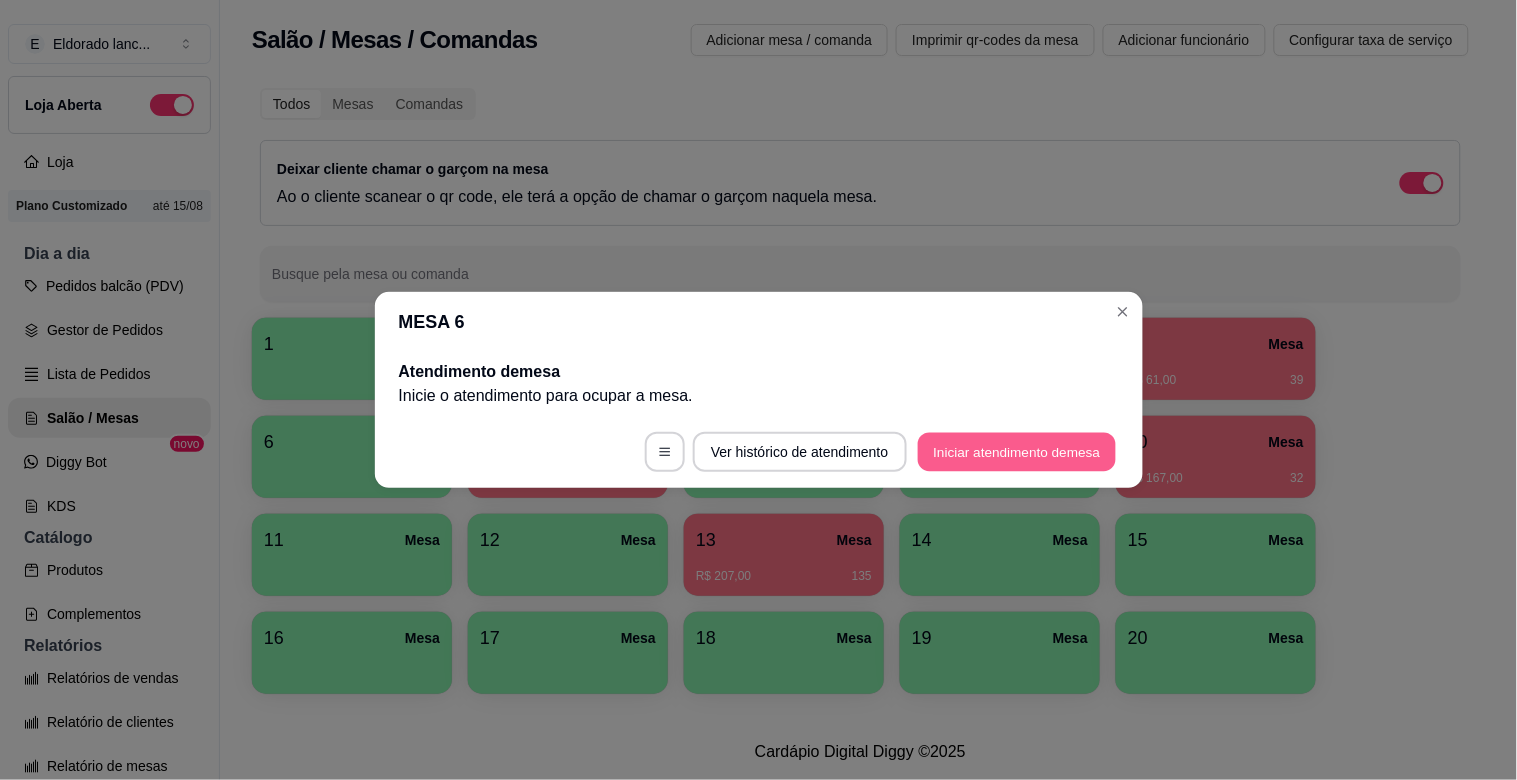 click on "Iniciar atendimento de  mesa" at bounding box center (1017, 452) 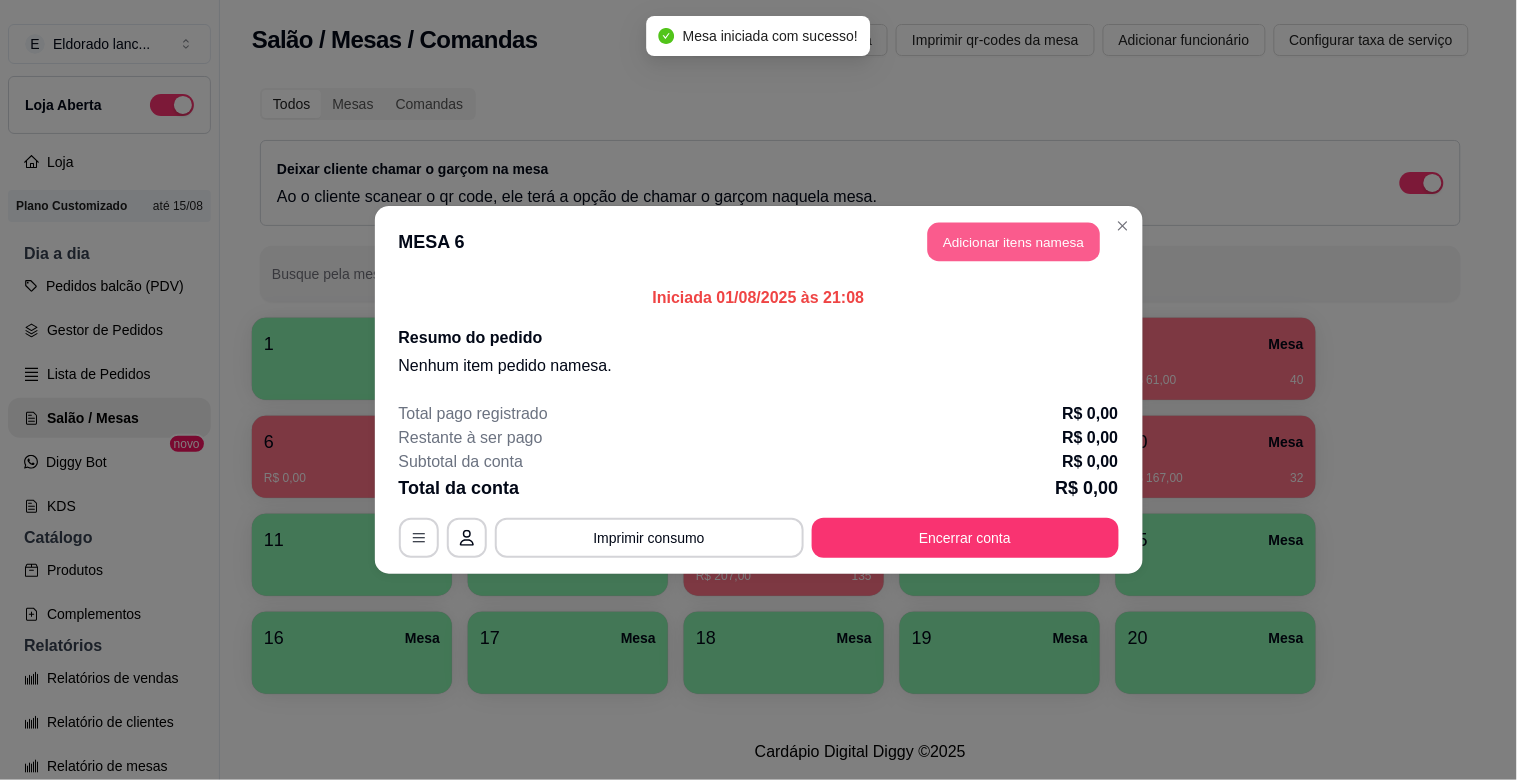 click on "Adicionar itens na  mesa" at bounding box center [1014, 242] 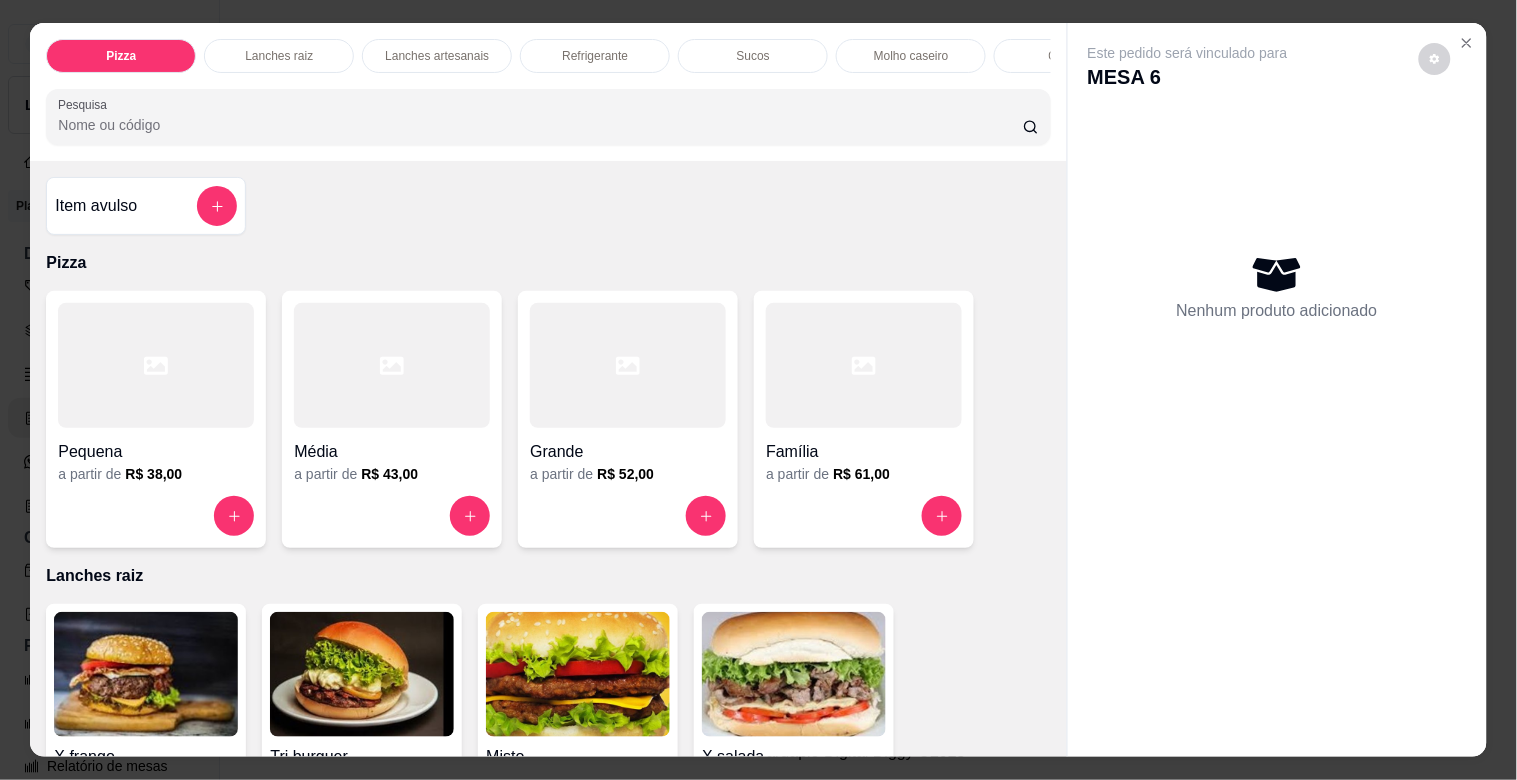 scroll, scrollTop: 3427, scrollLeft: 0, axis: vertical 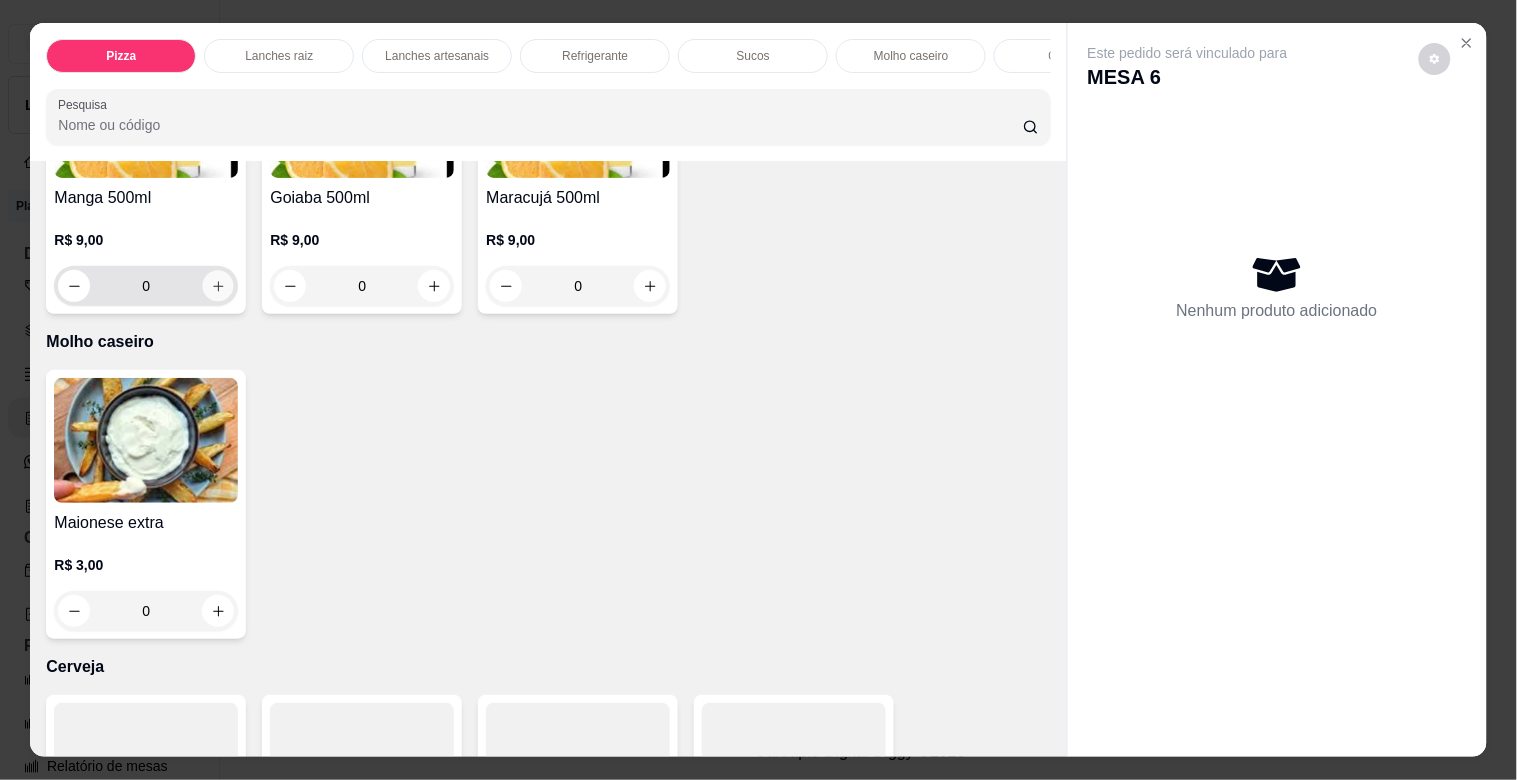 click at bounding box center (218, 286) 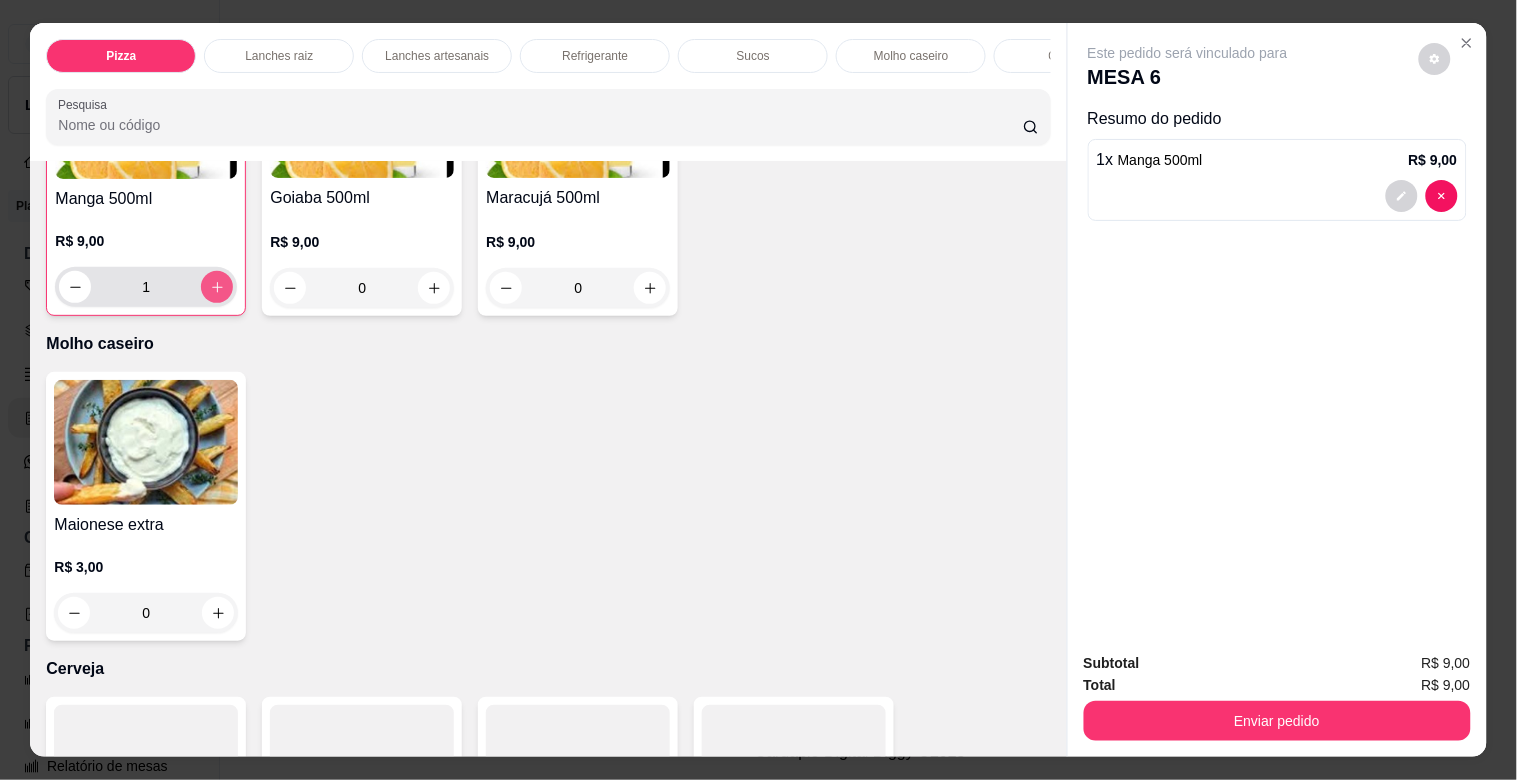 scroll, scrollTop: 4410, scrollLeft: 0, axis: vertical 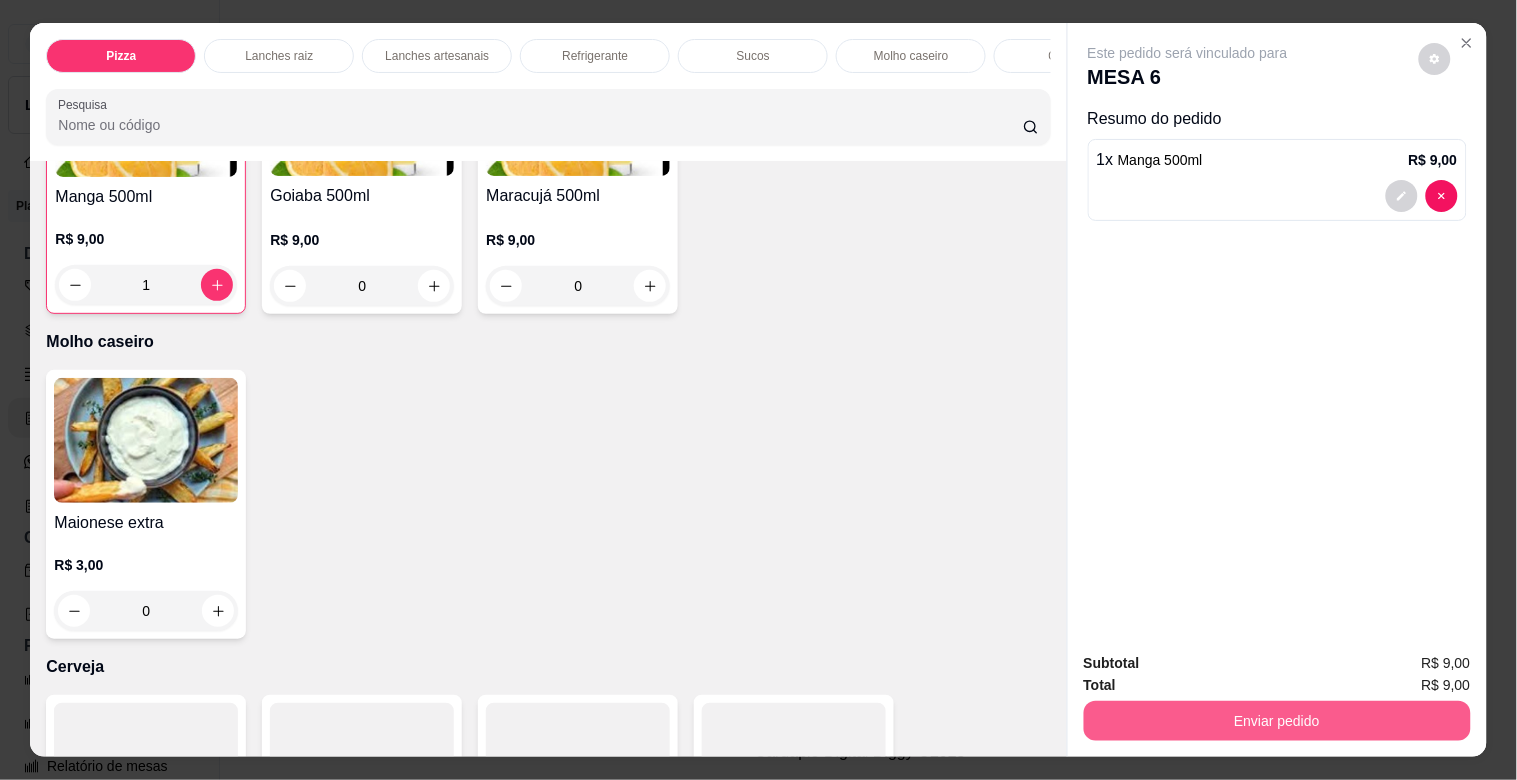 click on "Enviar pedido" at bounding box center (1277, 721) 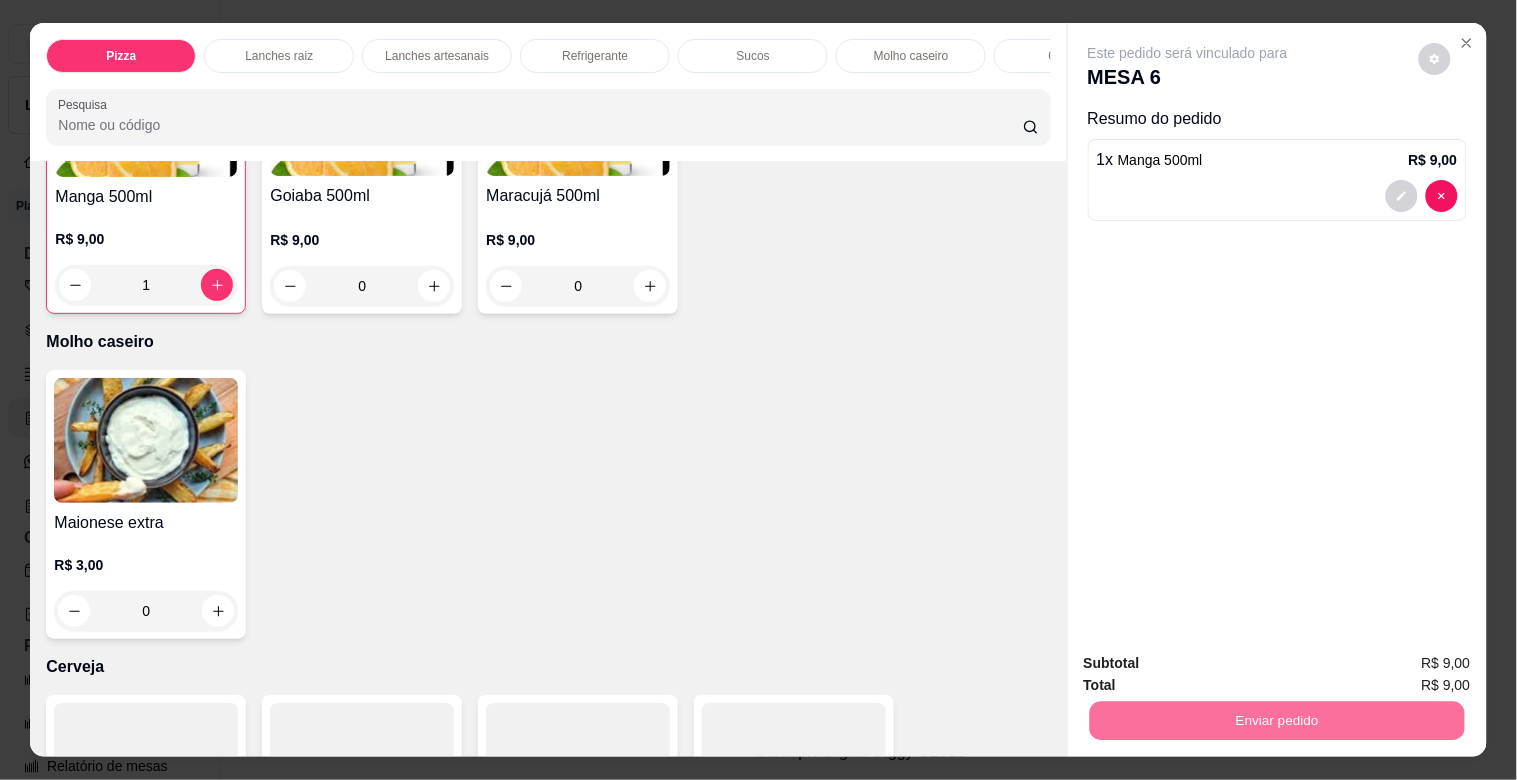 click on "Não registrar e enviar pedido" at bounding box center [1211, 662] 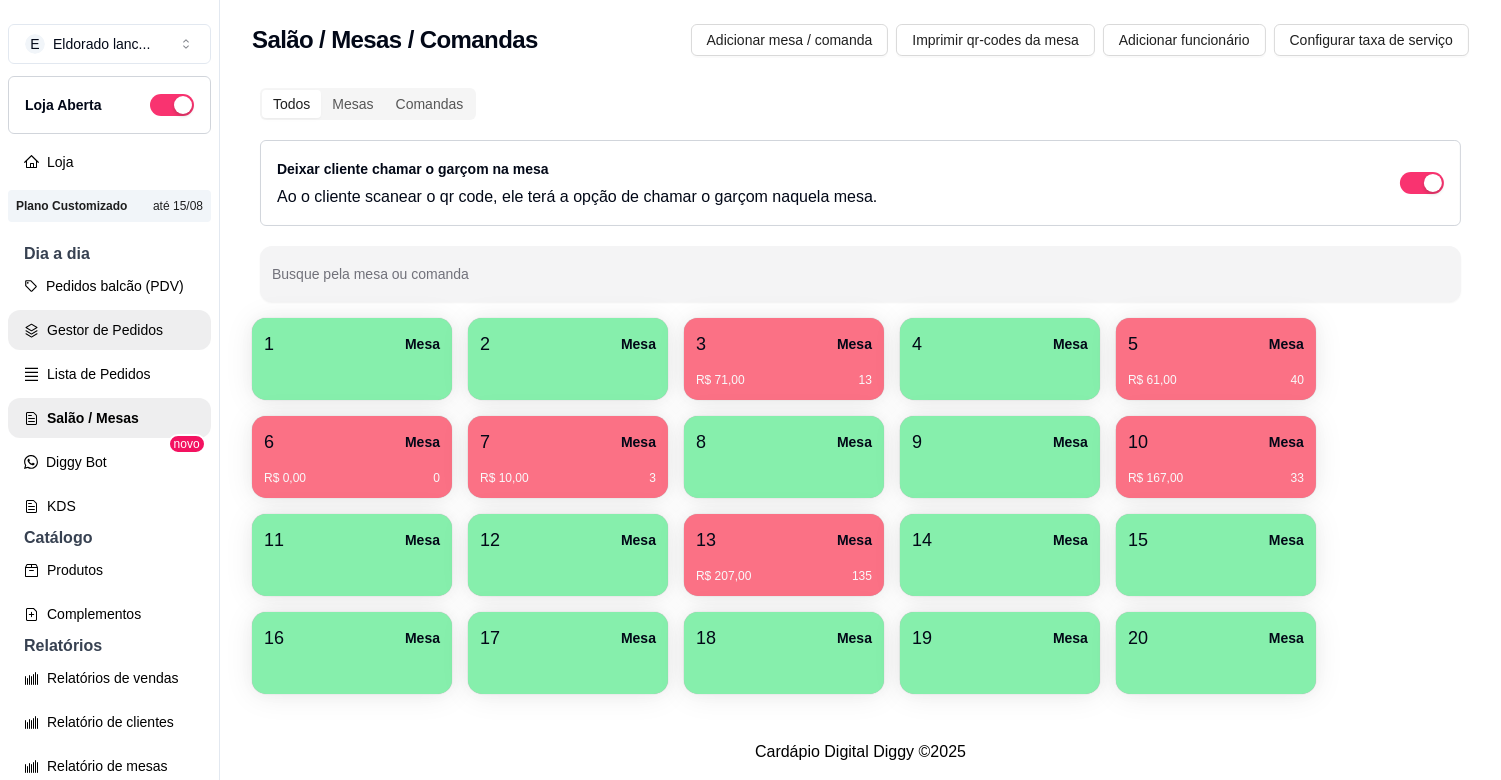 click on "Gestor de Pedidos" at bounding box center (109, 330) 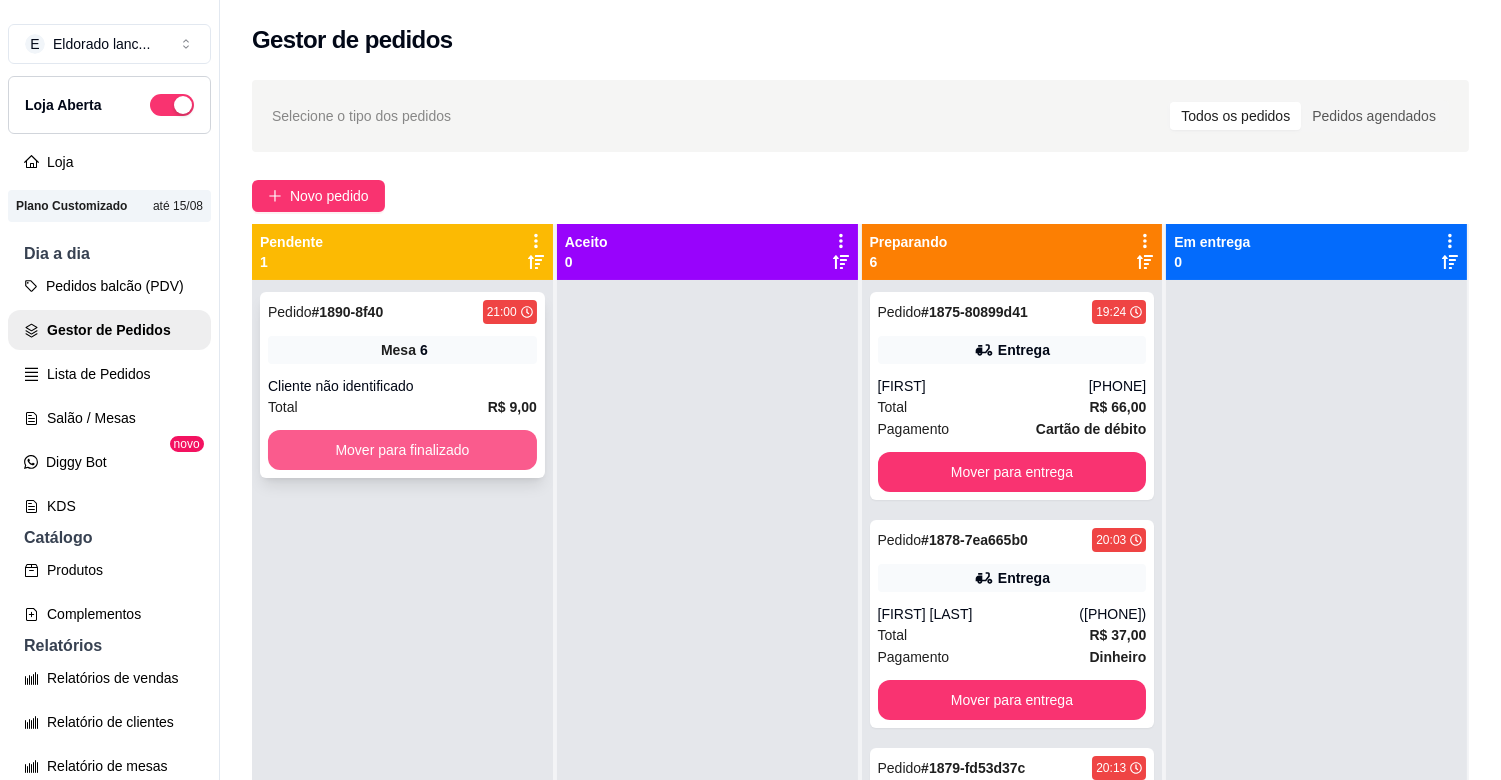 click on "Mover para finalizado" at bounding box center [402, 450] 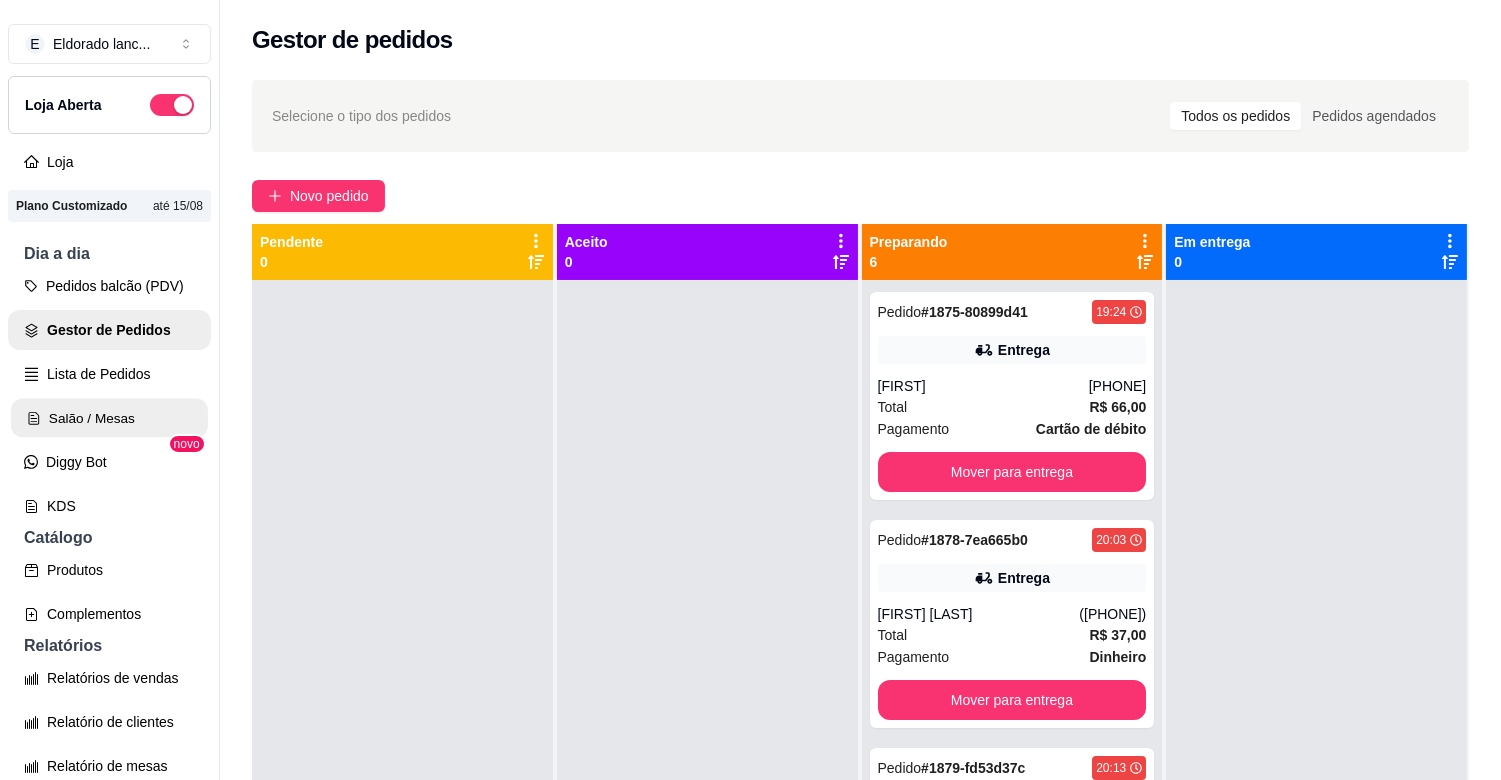 click on "Salão / Mesas" at bounding box center (109, 418) 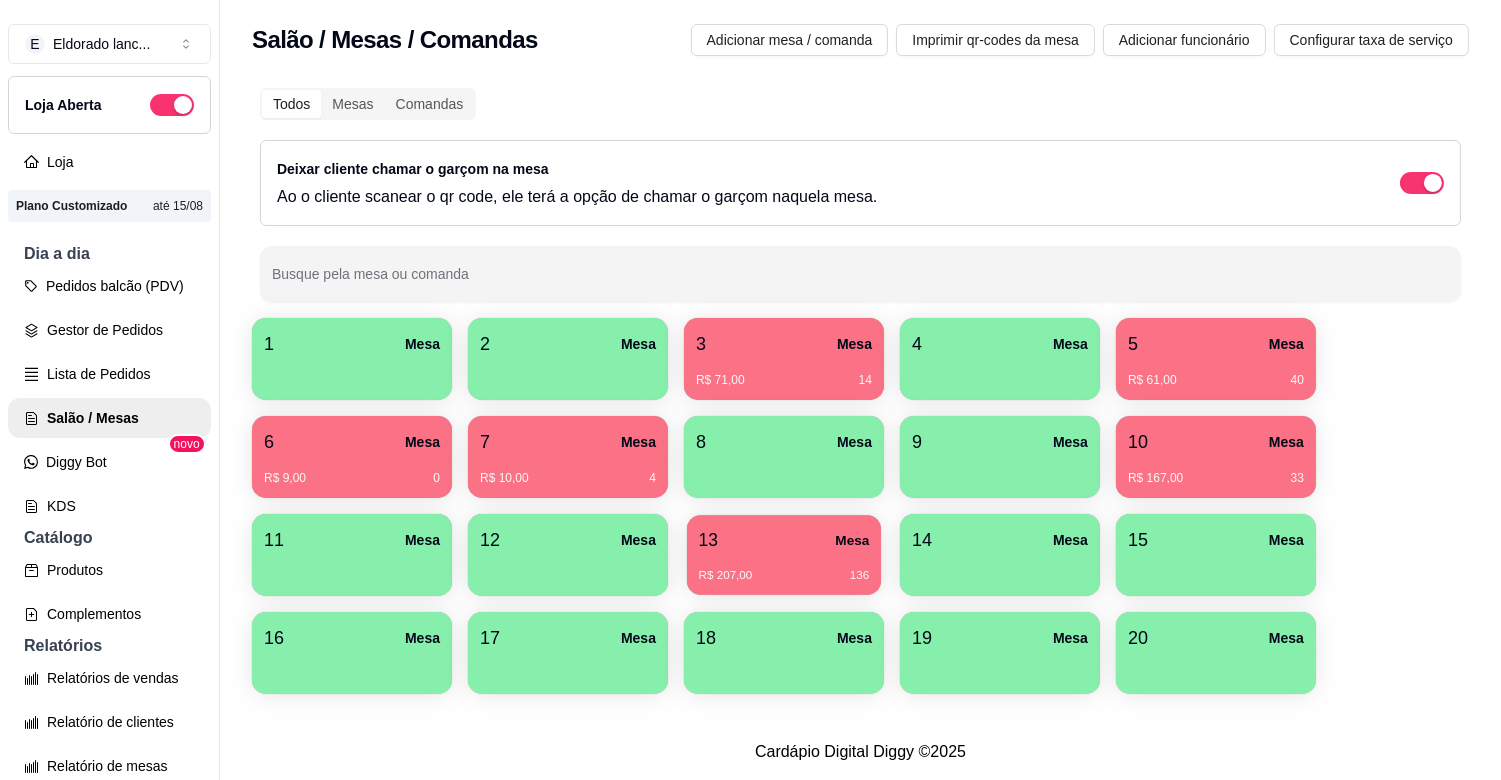 click on "R$ 207,00 136" at bounding box center [784, 576] 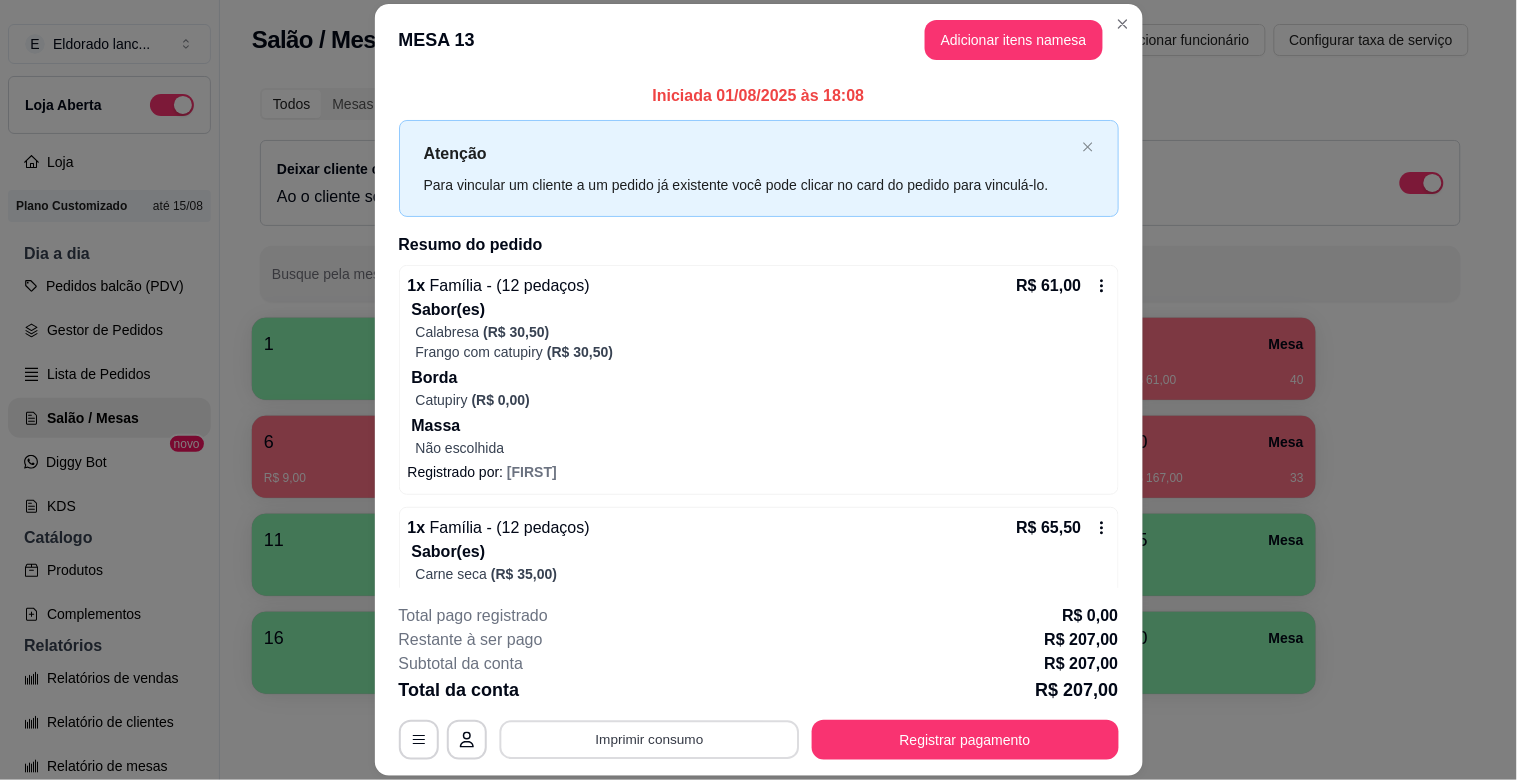 click on "Imprimir consumo" at bounding box center (649, 740) 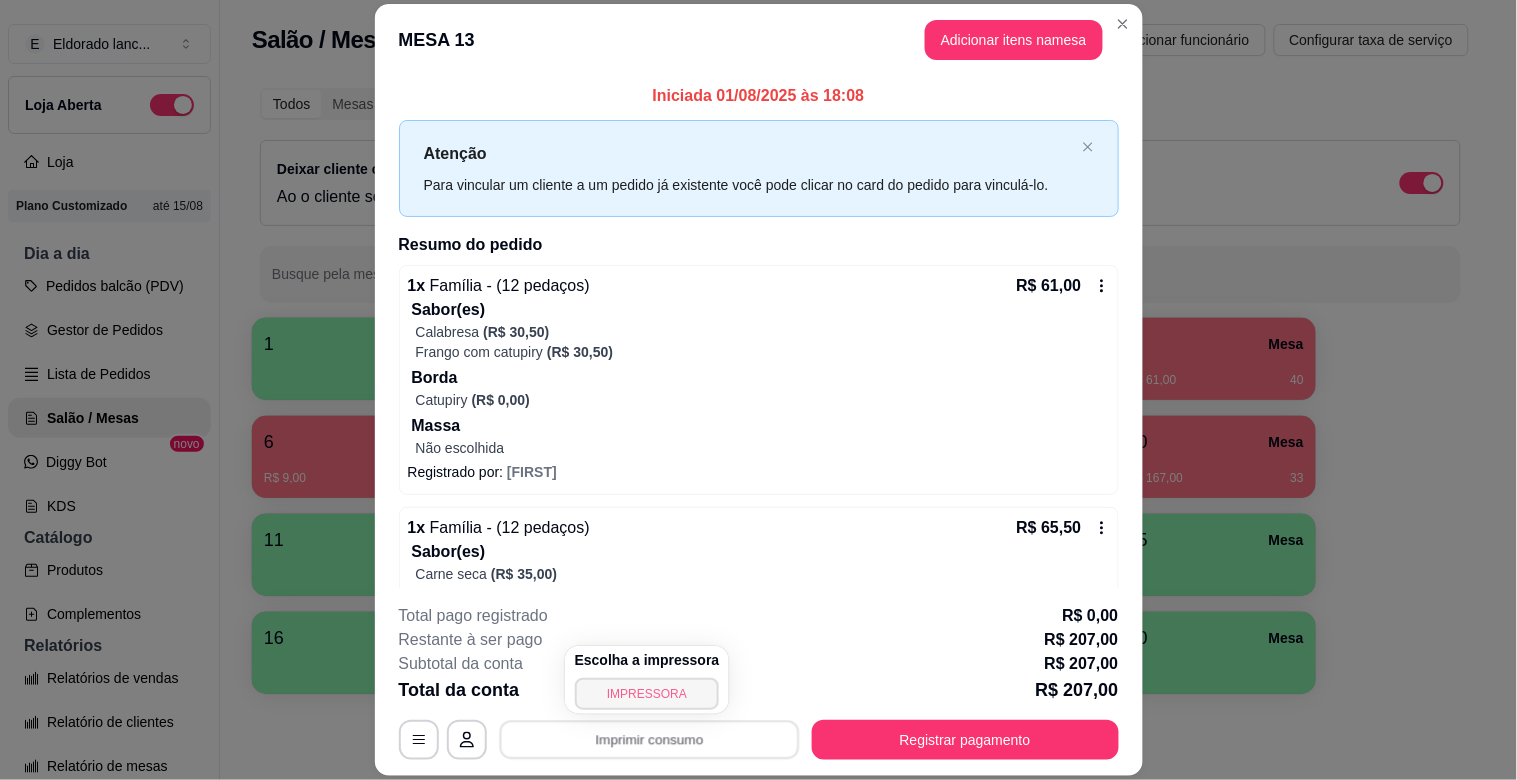 click on "IMPRESSORA" at bounding box center [647, 694] 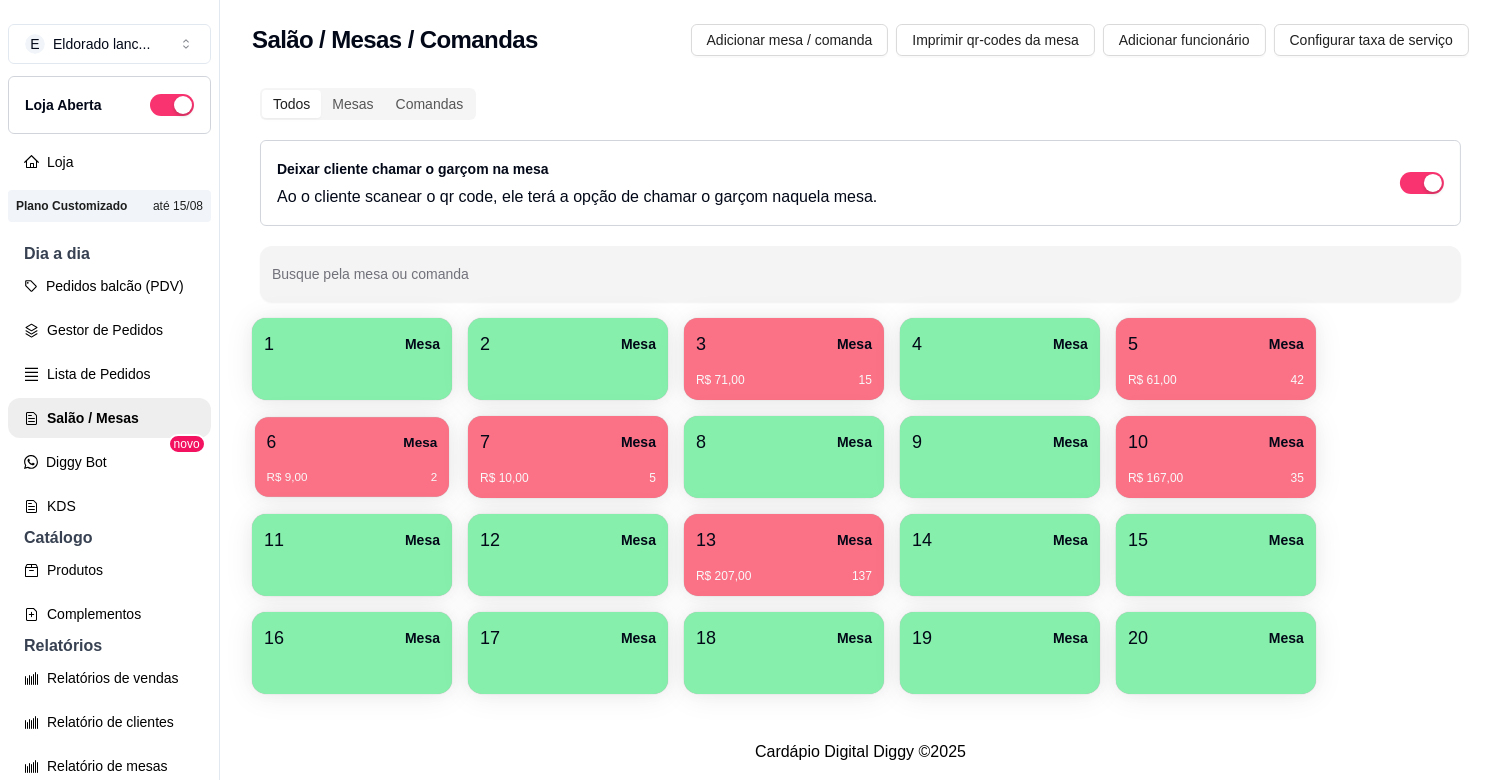 click on "R$ 9,00 2" at bounding box center (352, 470) 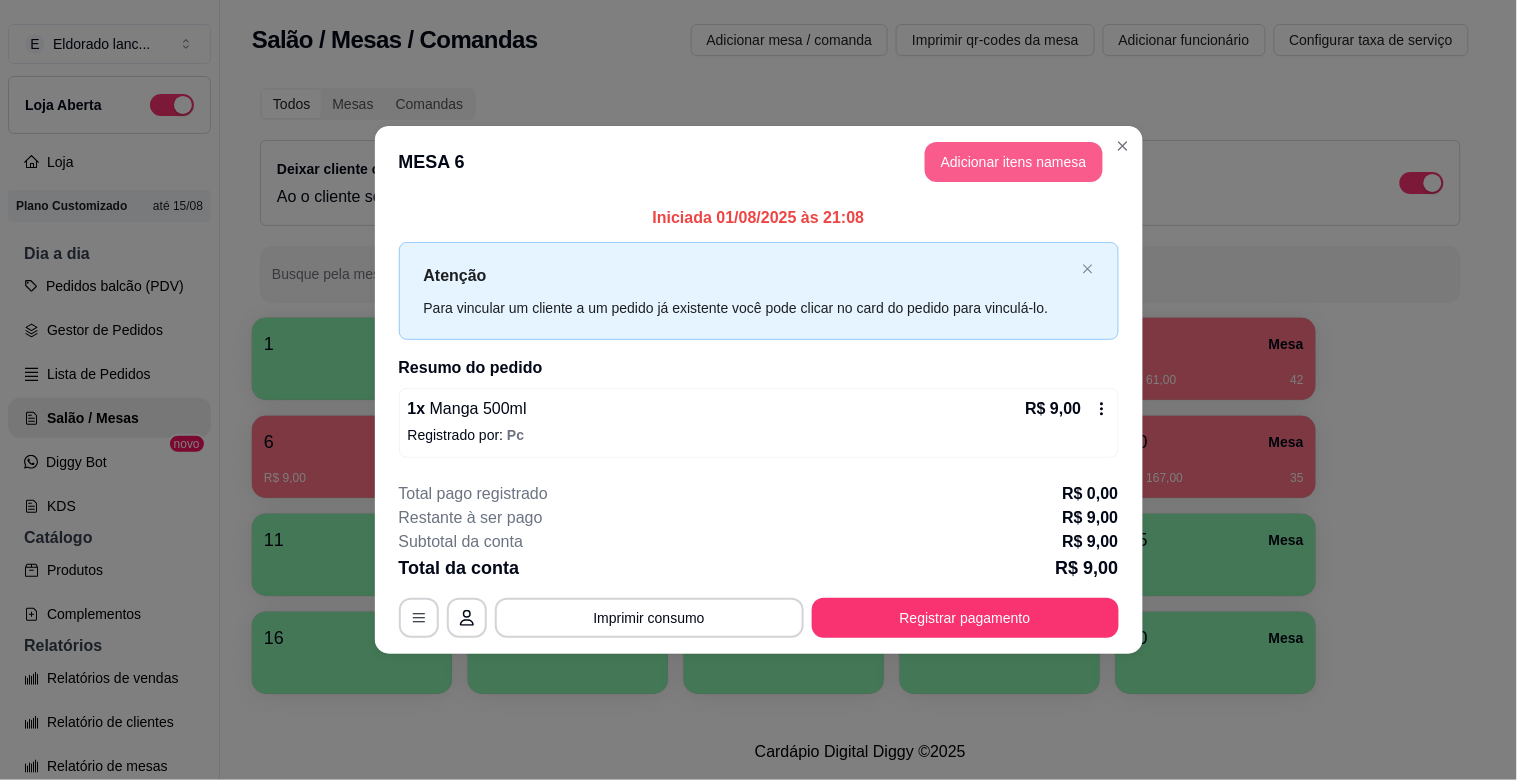 click on "Adicionar itens na  mesa" at bounding box center [1014, 162] 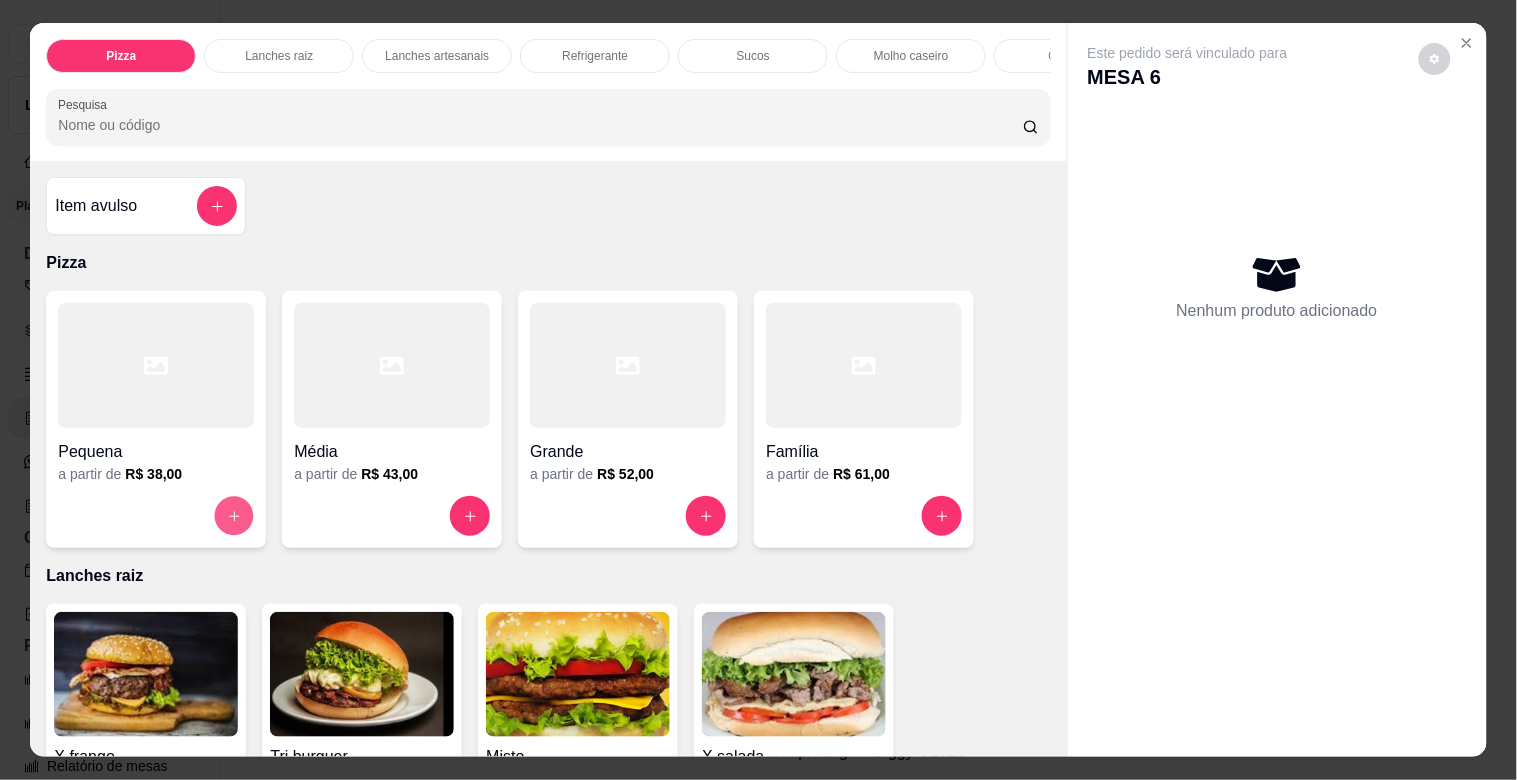 click at bounding box center [234, 516] 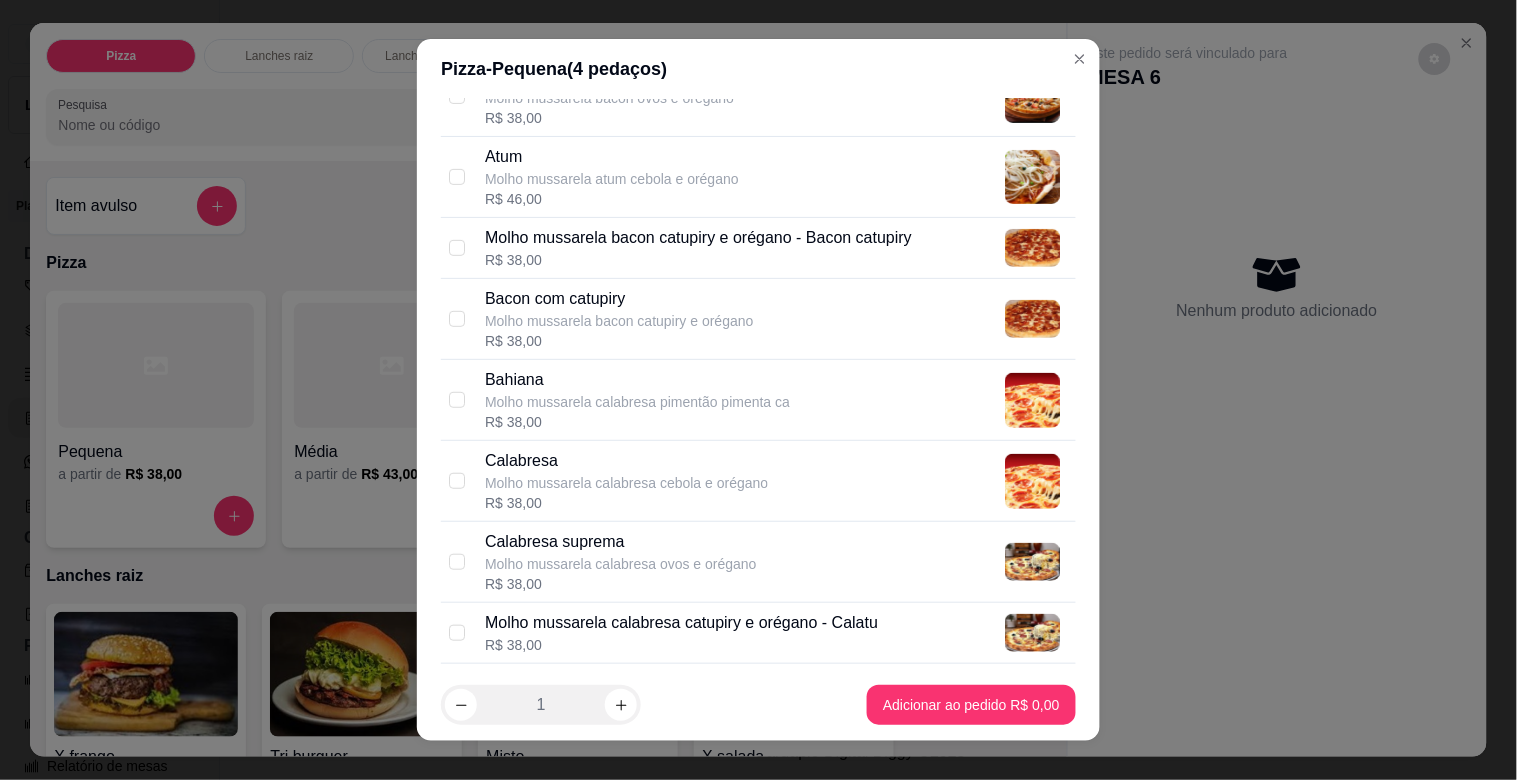 scroll, scrollTop: 304, scrollLeft: 0, axis: vertical 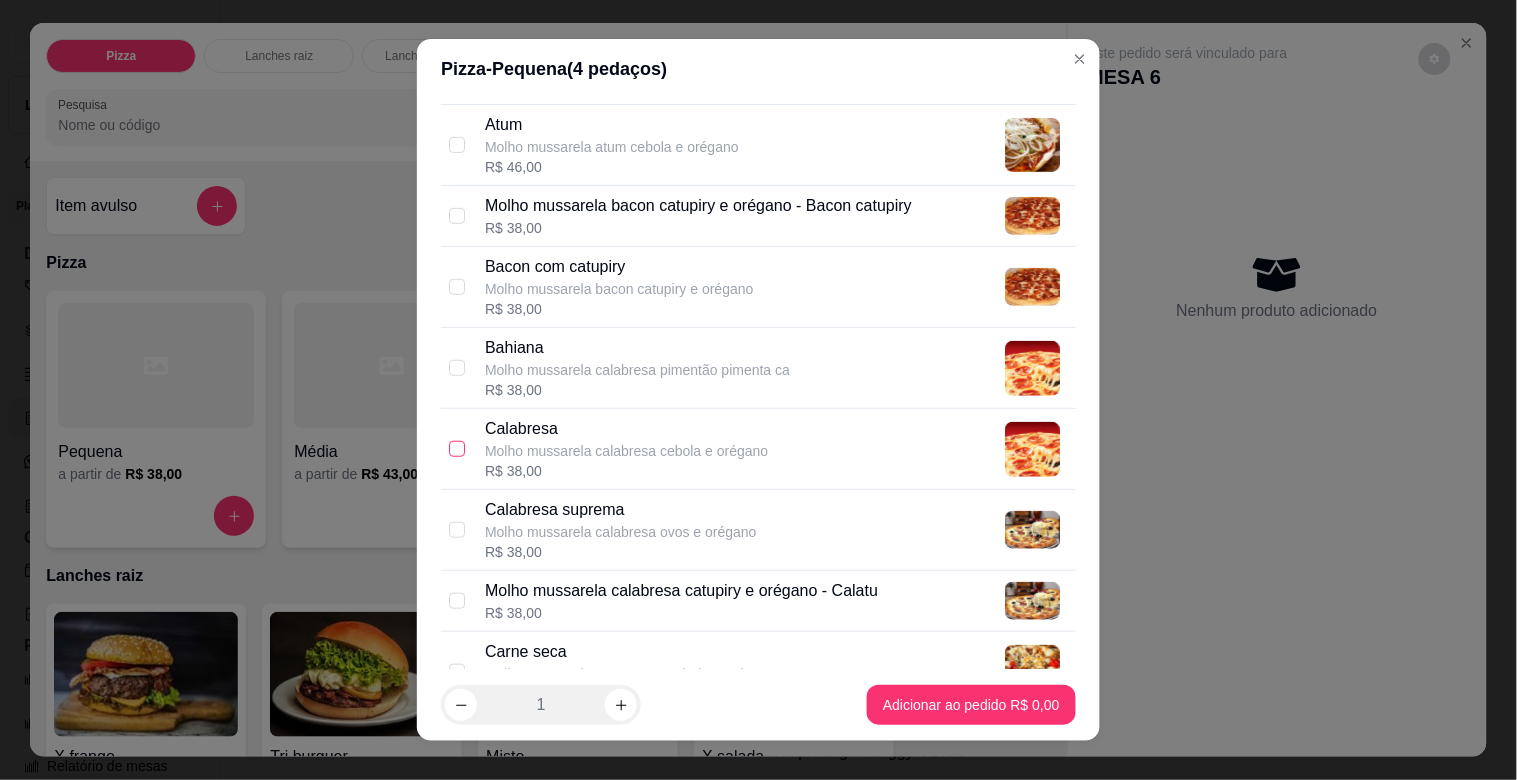 click at bounding box center (457, 449) 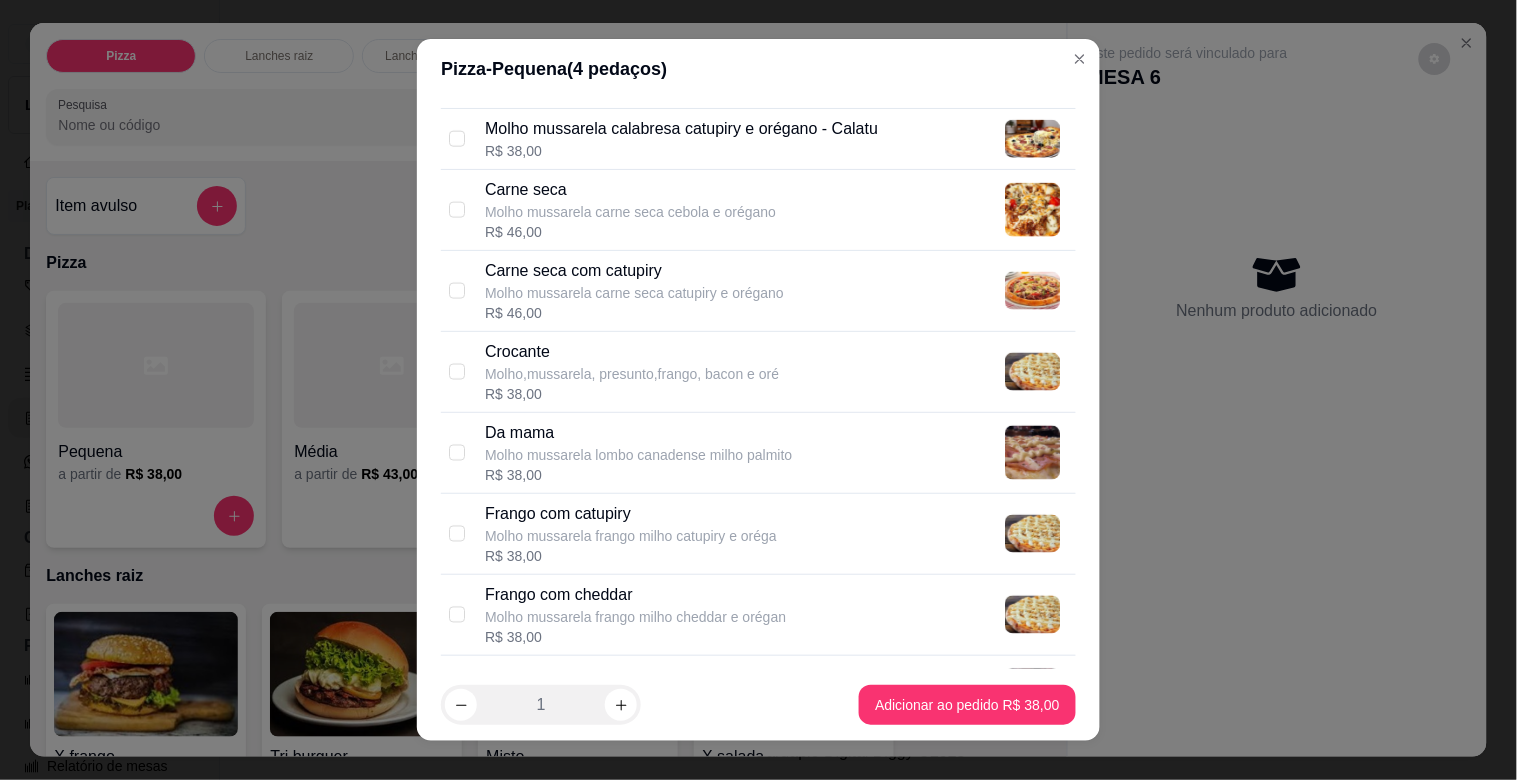 scroll, scrollTop: 823, scrollLeft: 0, axis: vertical 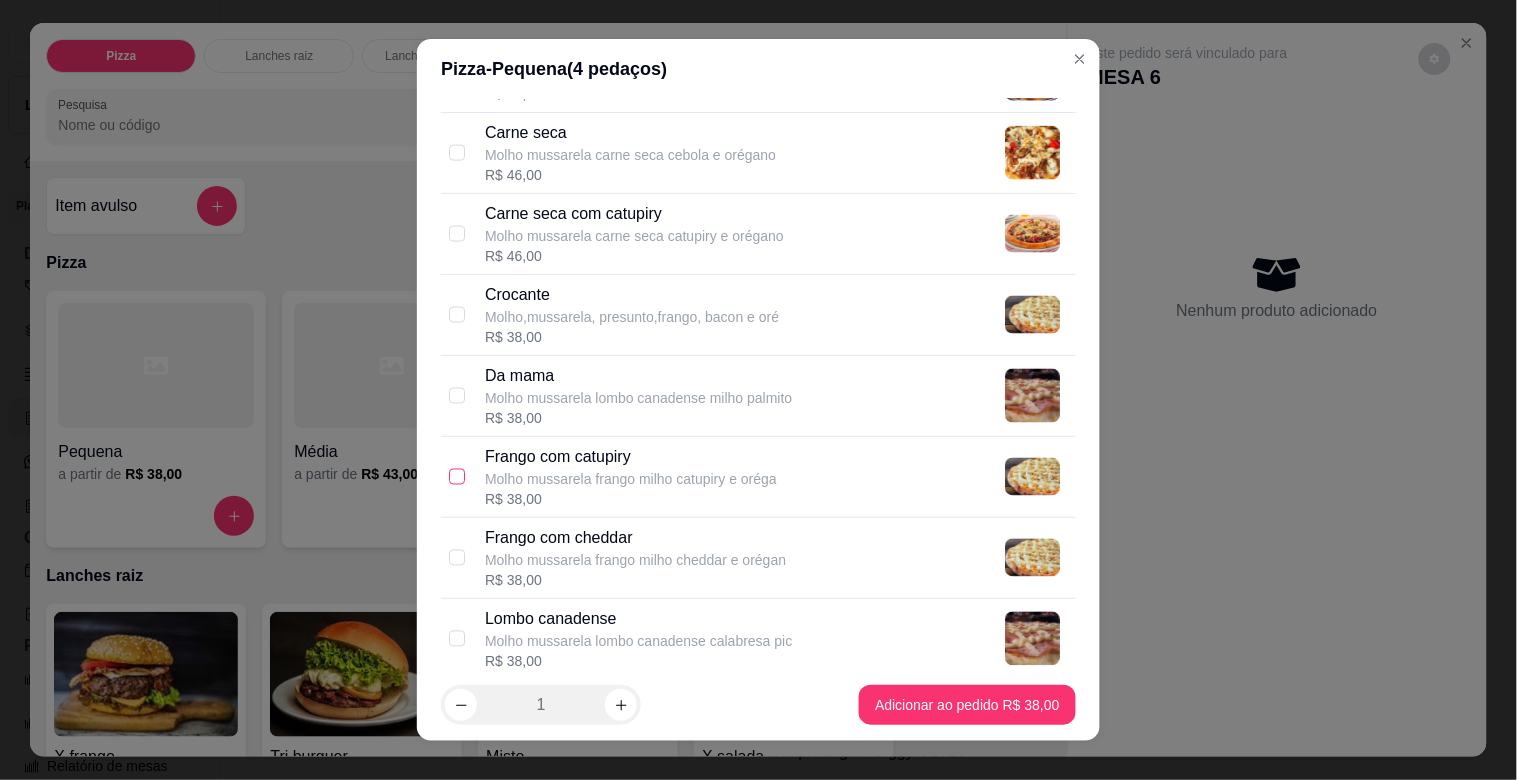 click at bounding box center [457, 477] 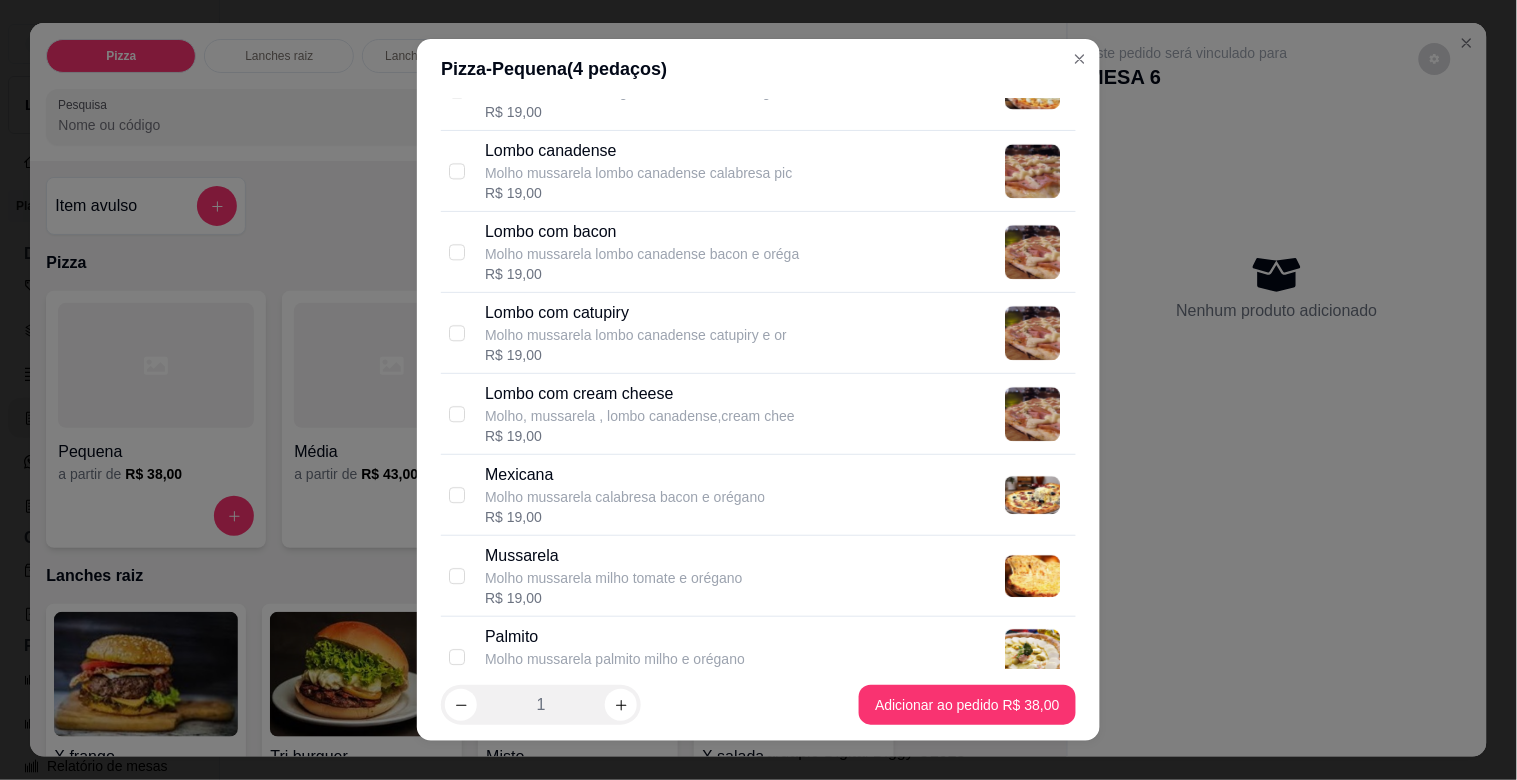 scroll, scrollTop: 2077, scrollLeft: 0, axis: vertical 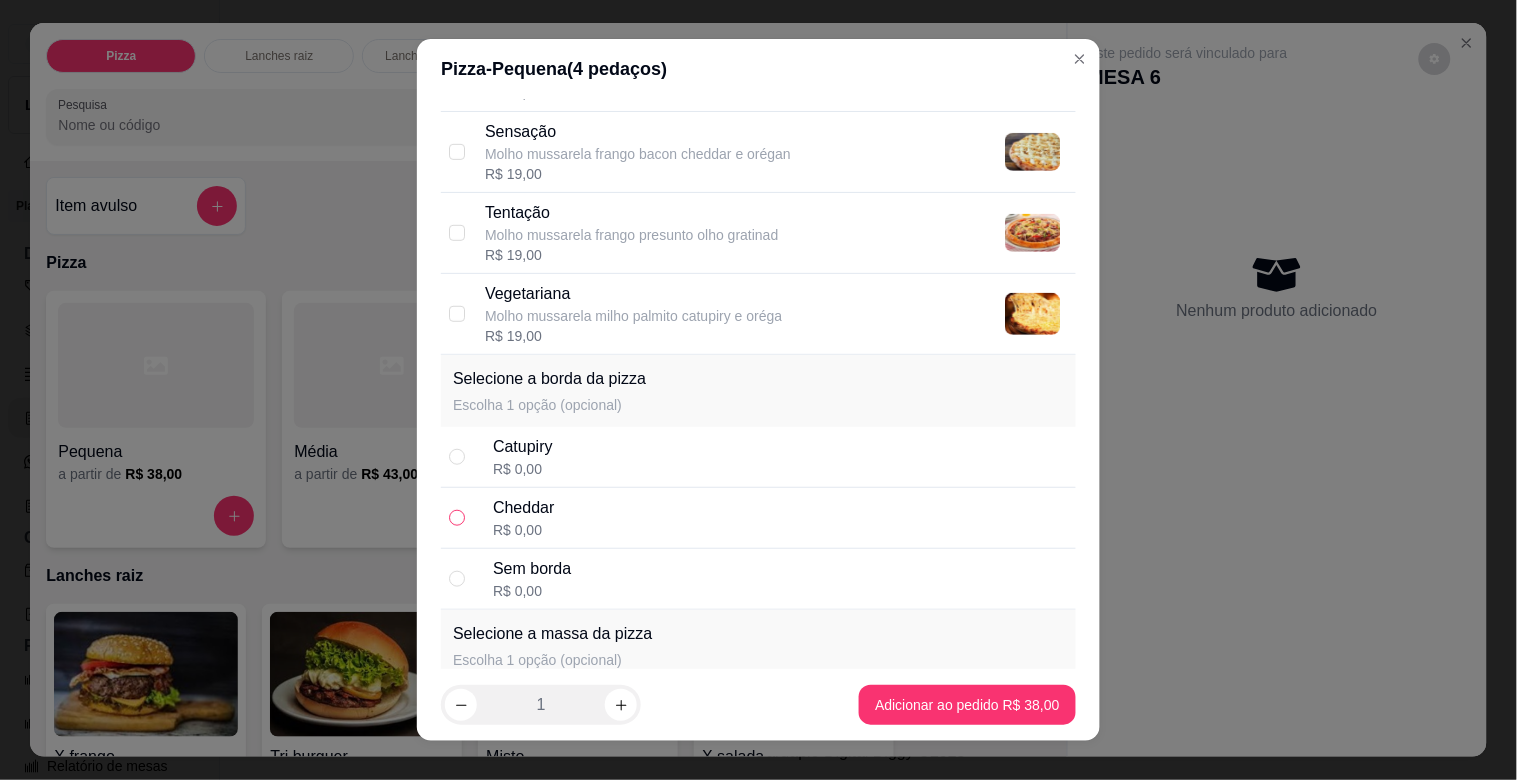 click at bounding box center [457, 518] 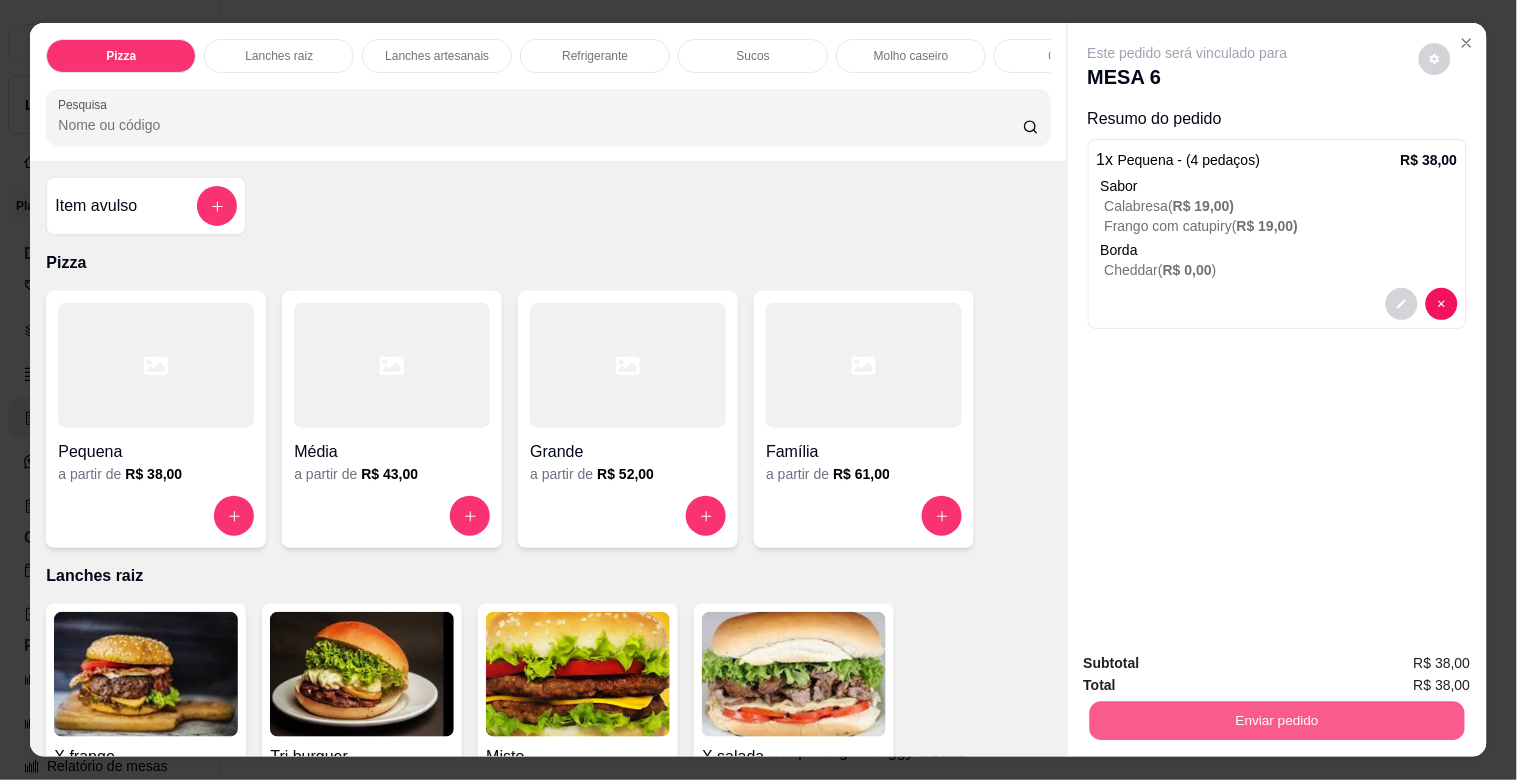 click on "Enviar pedido" at bounding box center (1276, 720) 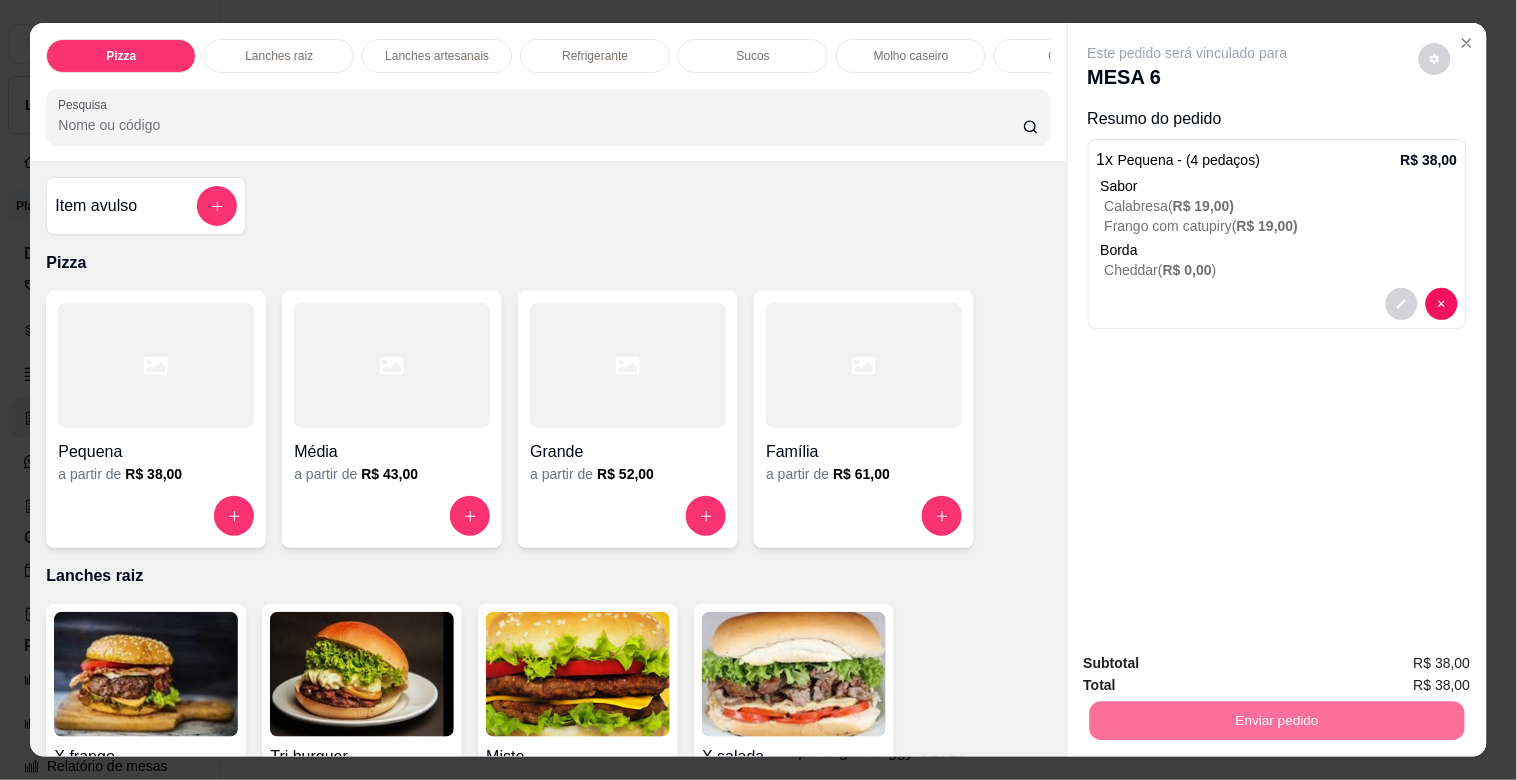 click on "Não registrar e enviar pedido" at bounding box center (1211, 662) 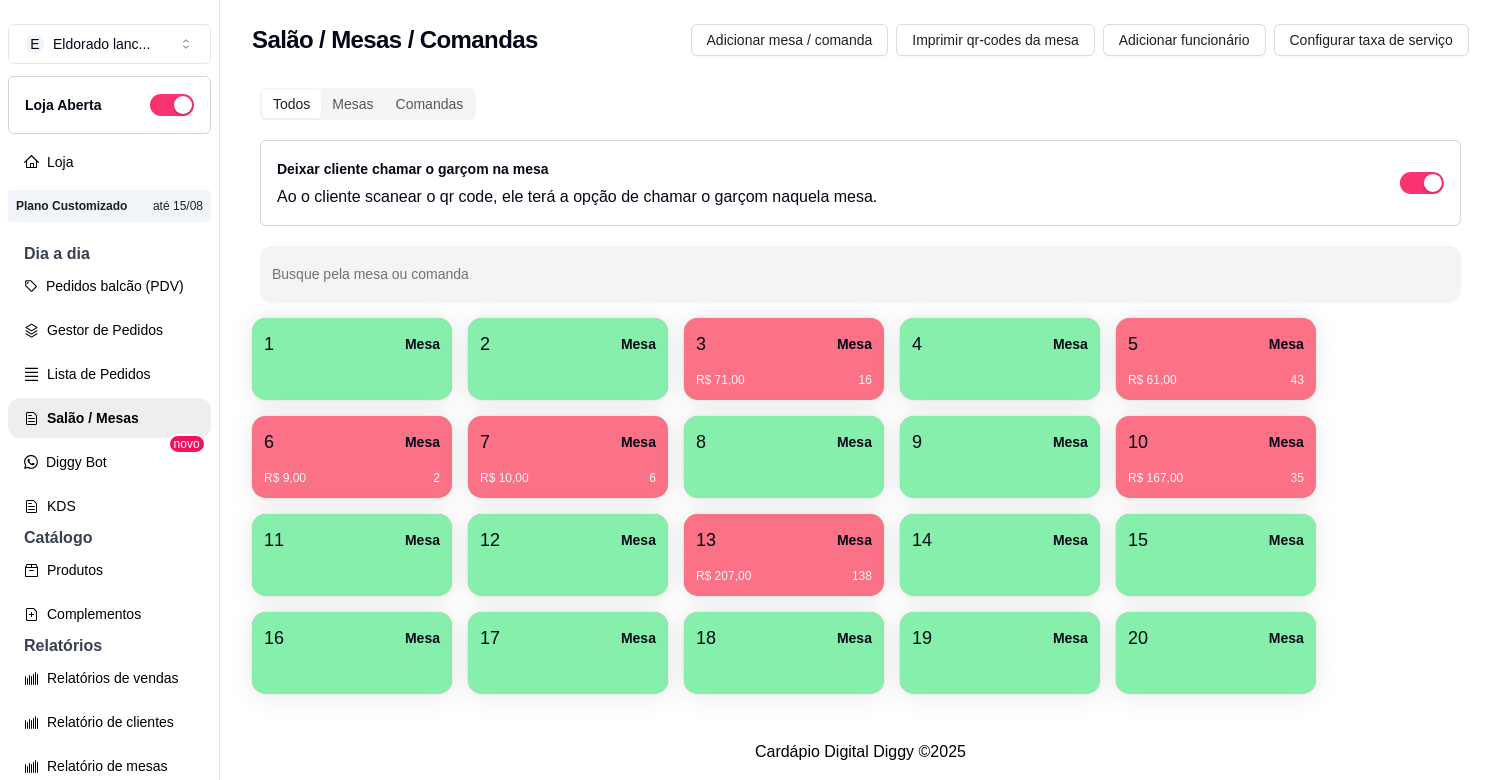click on "6 Mesa" at bounding box center [352, 442] 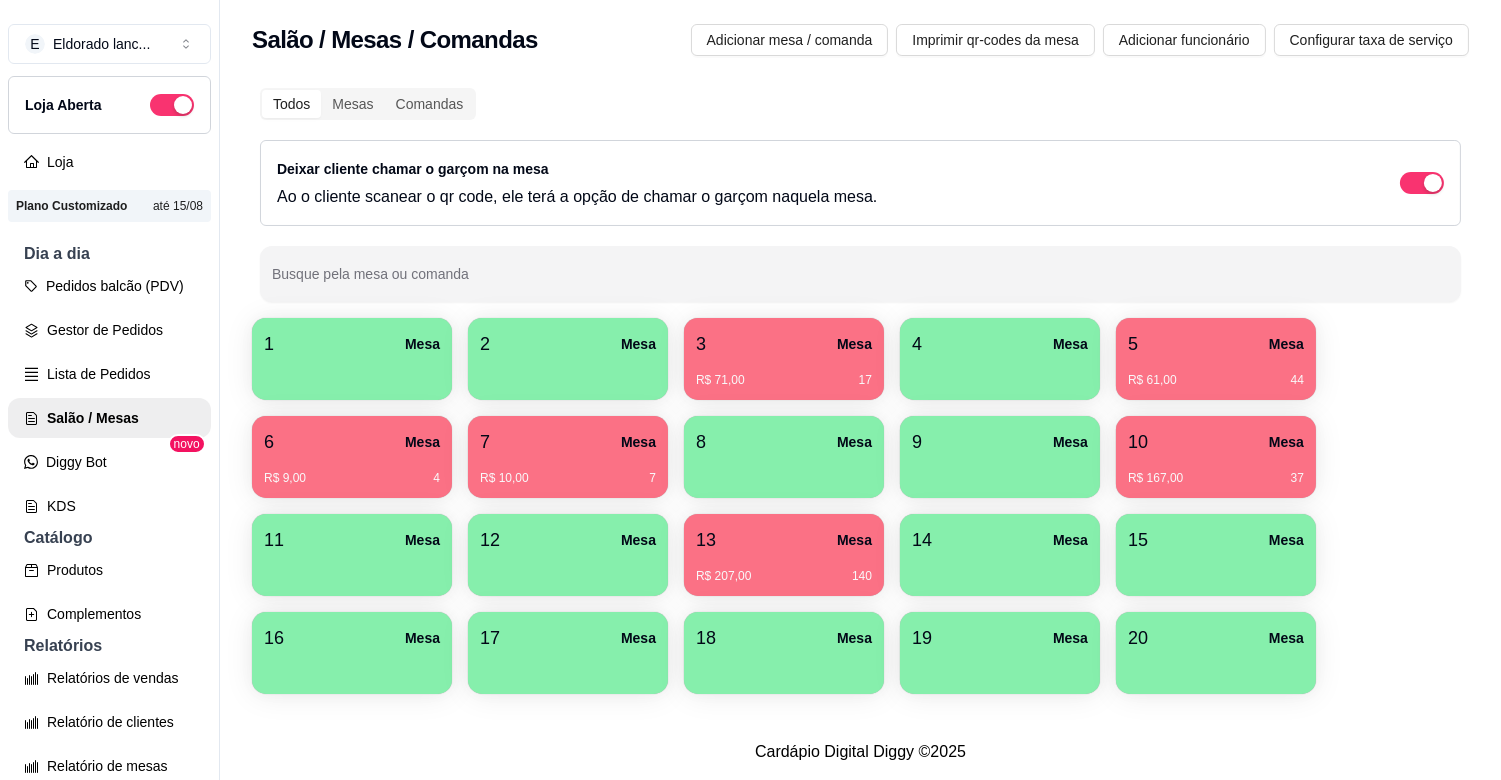 click on "7 Mesa R$ 10,00 7" at bounding box center [568, 457] 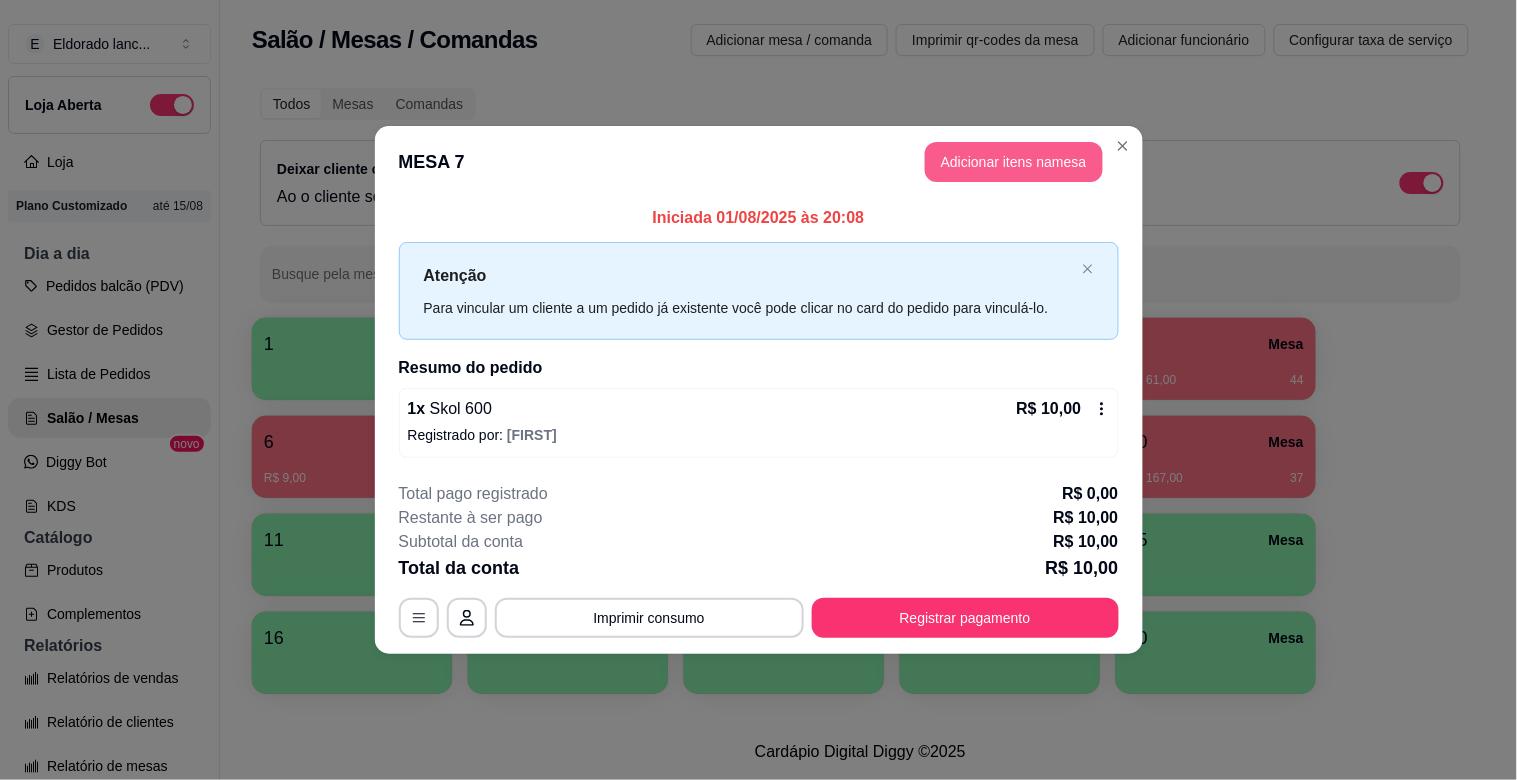 click on "Adicionar itens na  mesa" at bounding box center (1014, 162) 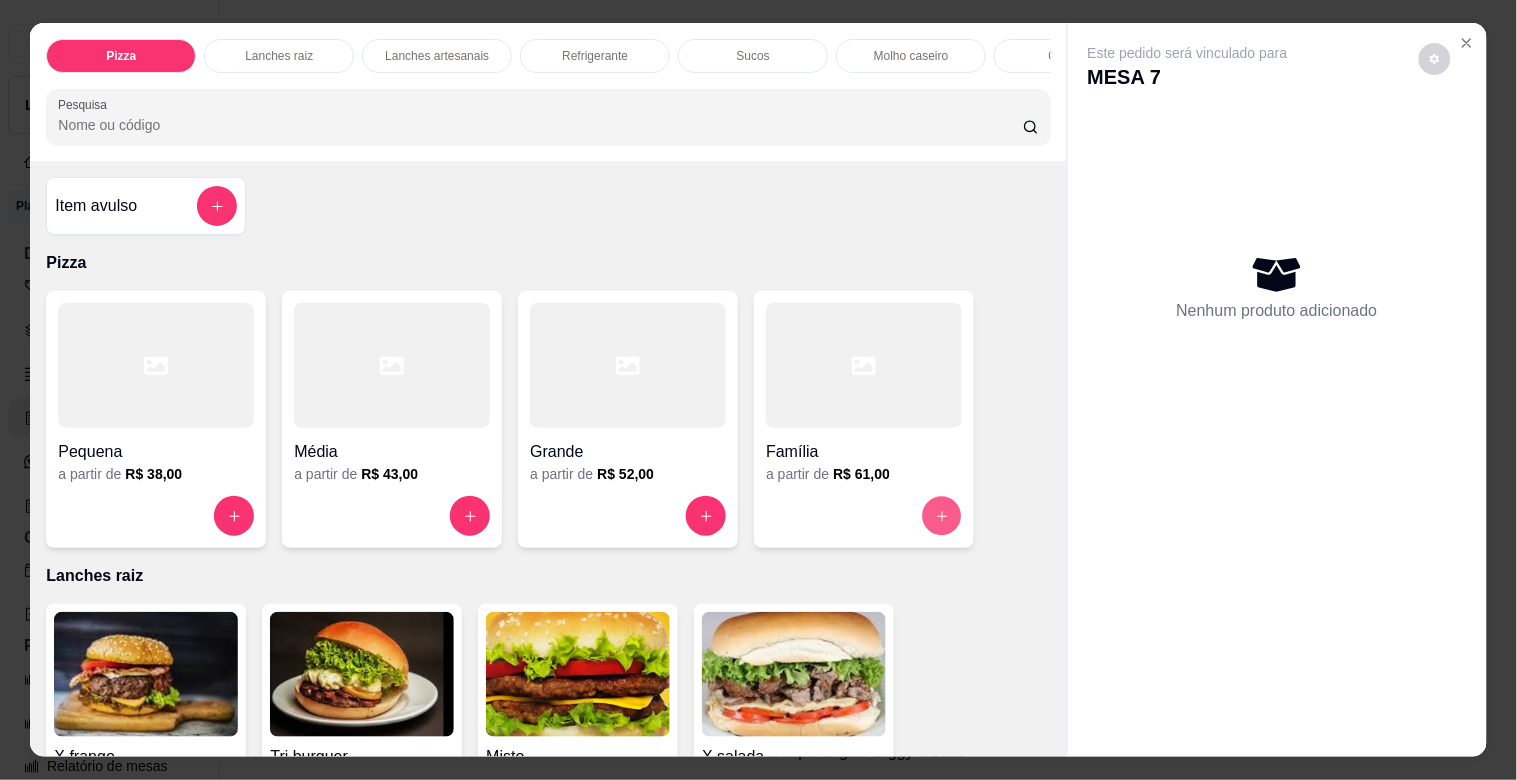 click 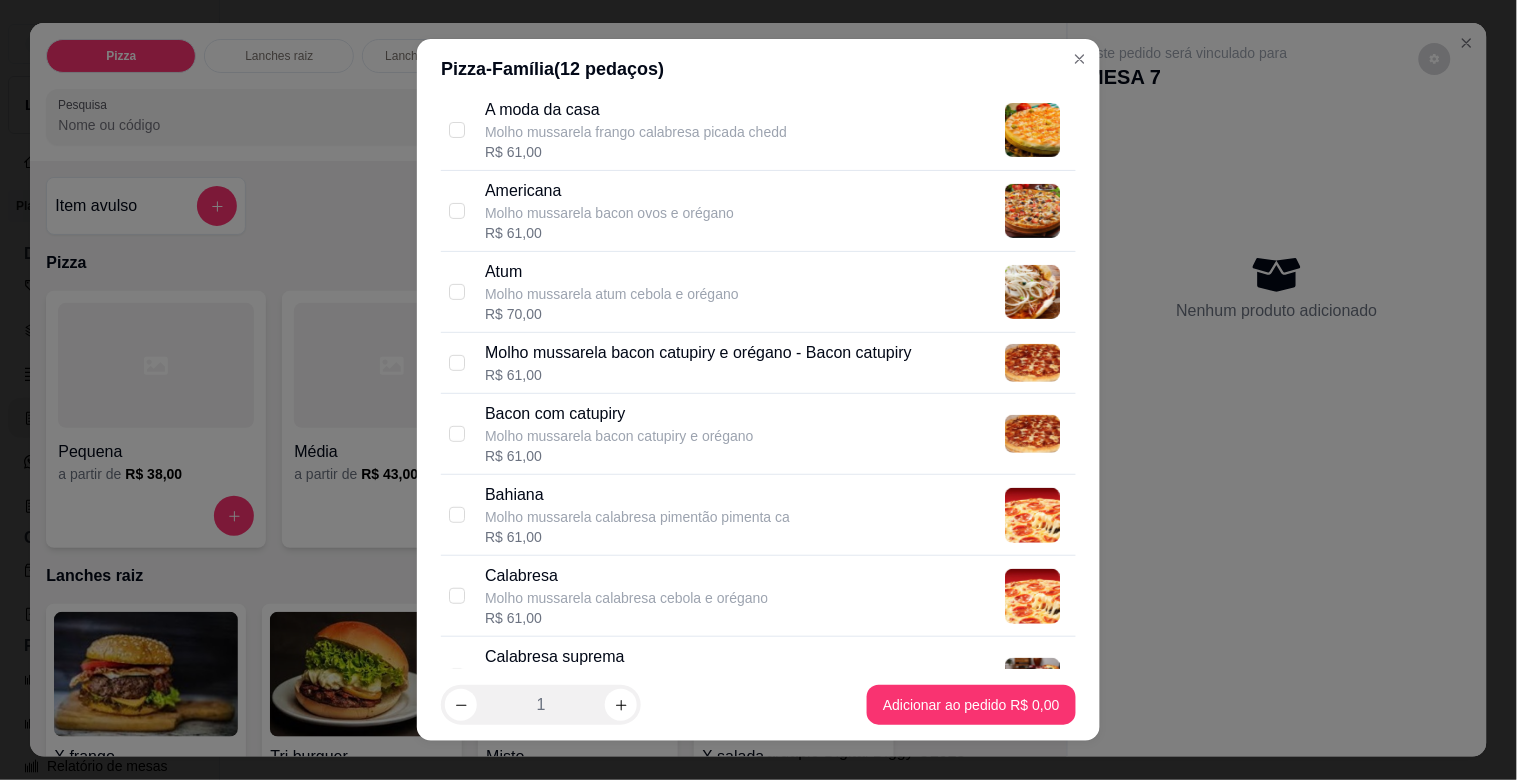 scroll, scrollTop: 202, scrollLeft: 0, axis: vertical 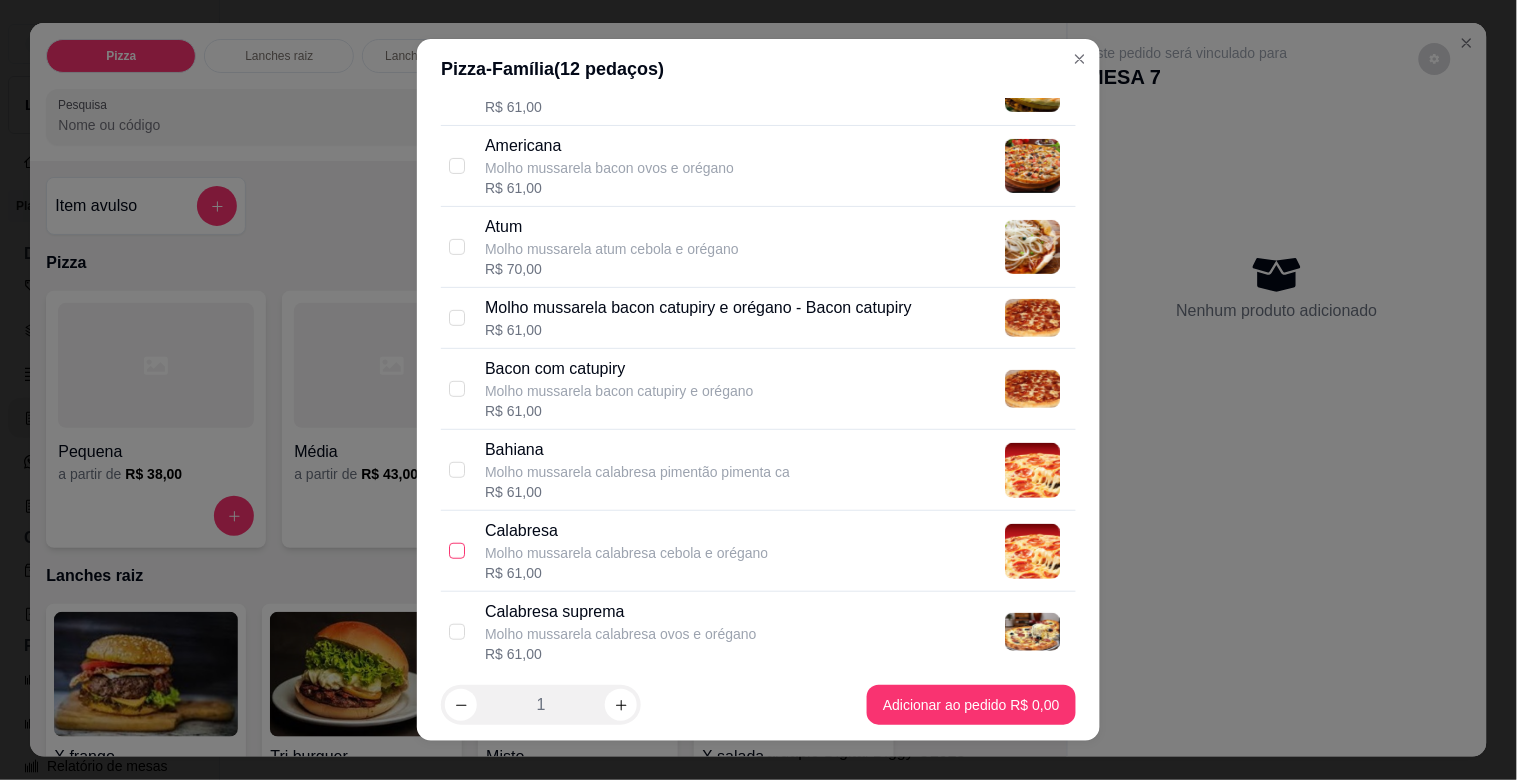 click at bounding box center [457, 551] 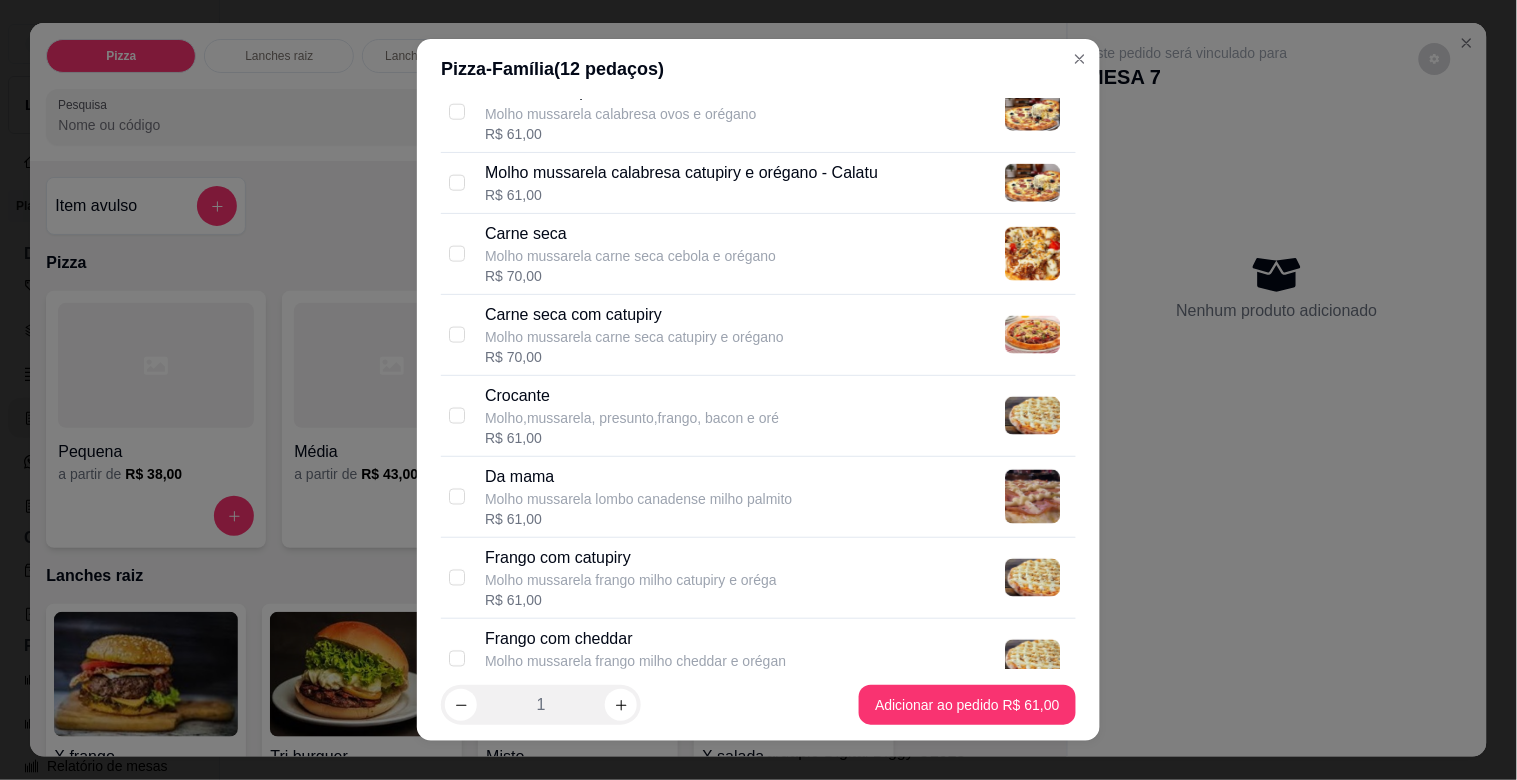scroll, scrollTop: 760, scrollLeft: 0, axis: vertical 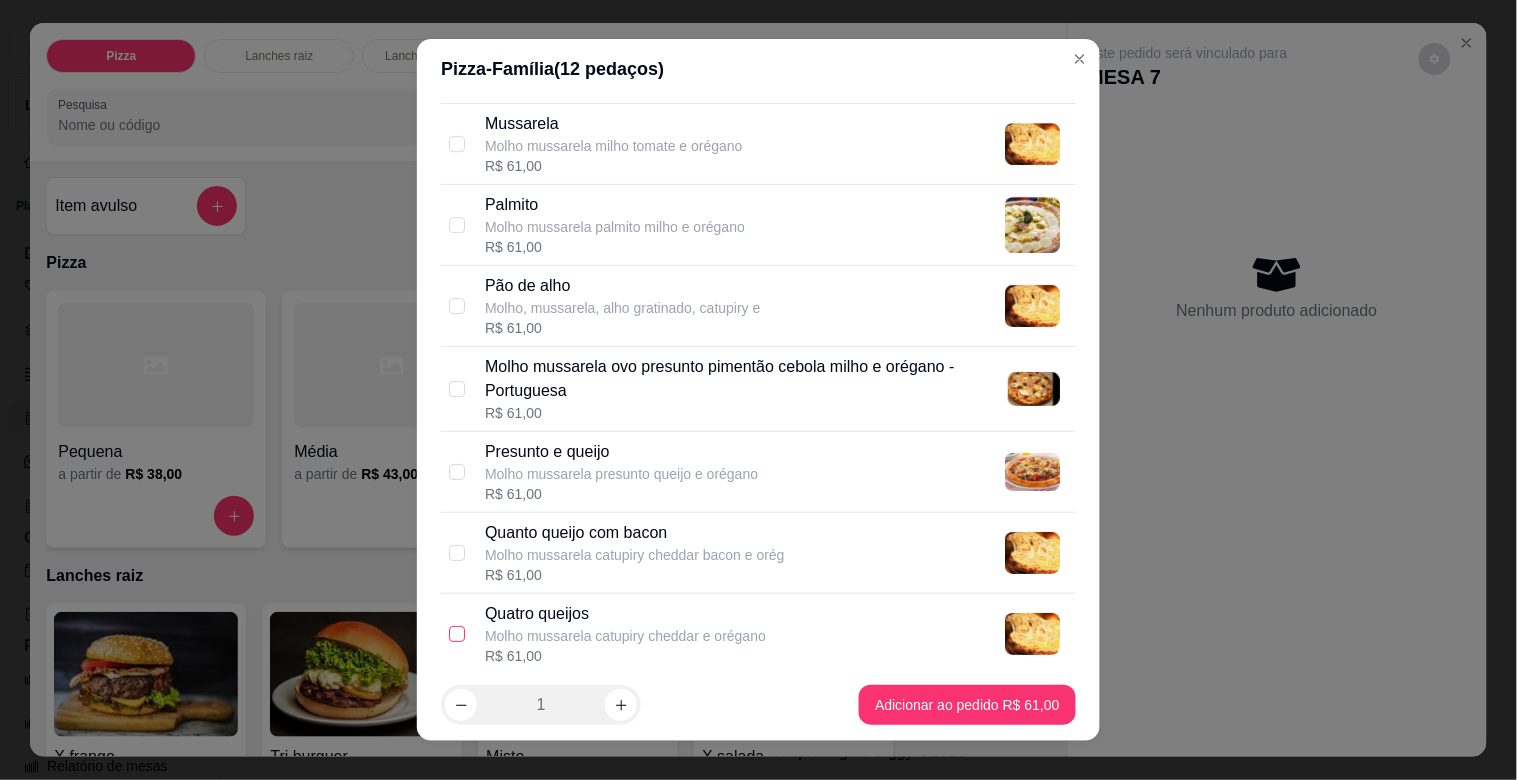 click at bounding box center (457, 634) 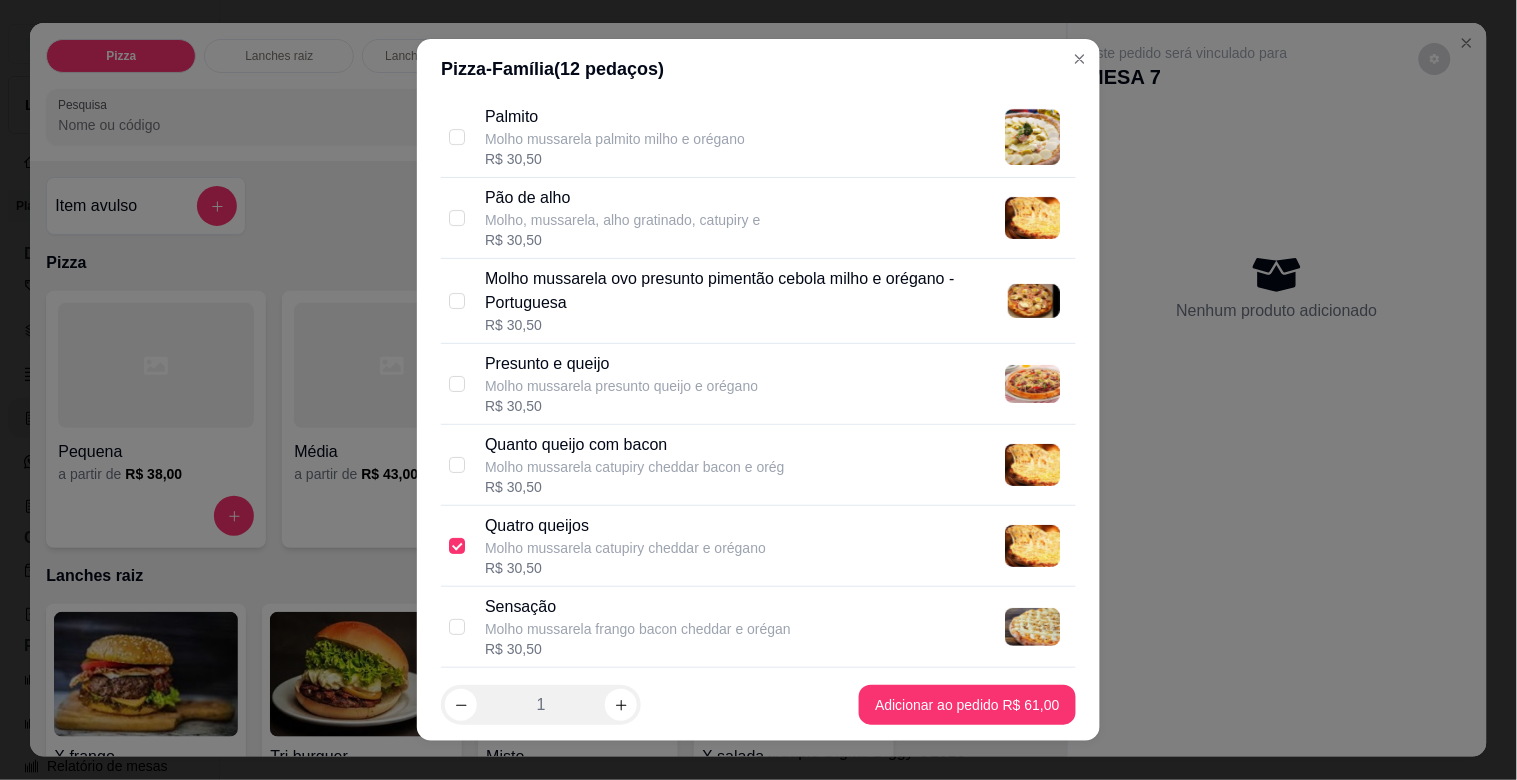 scroll, scrollTop: 2451, scrollLeft: 0, axis: vertical 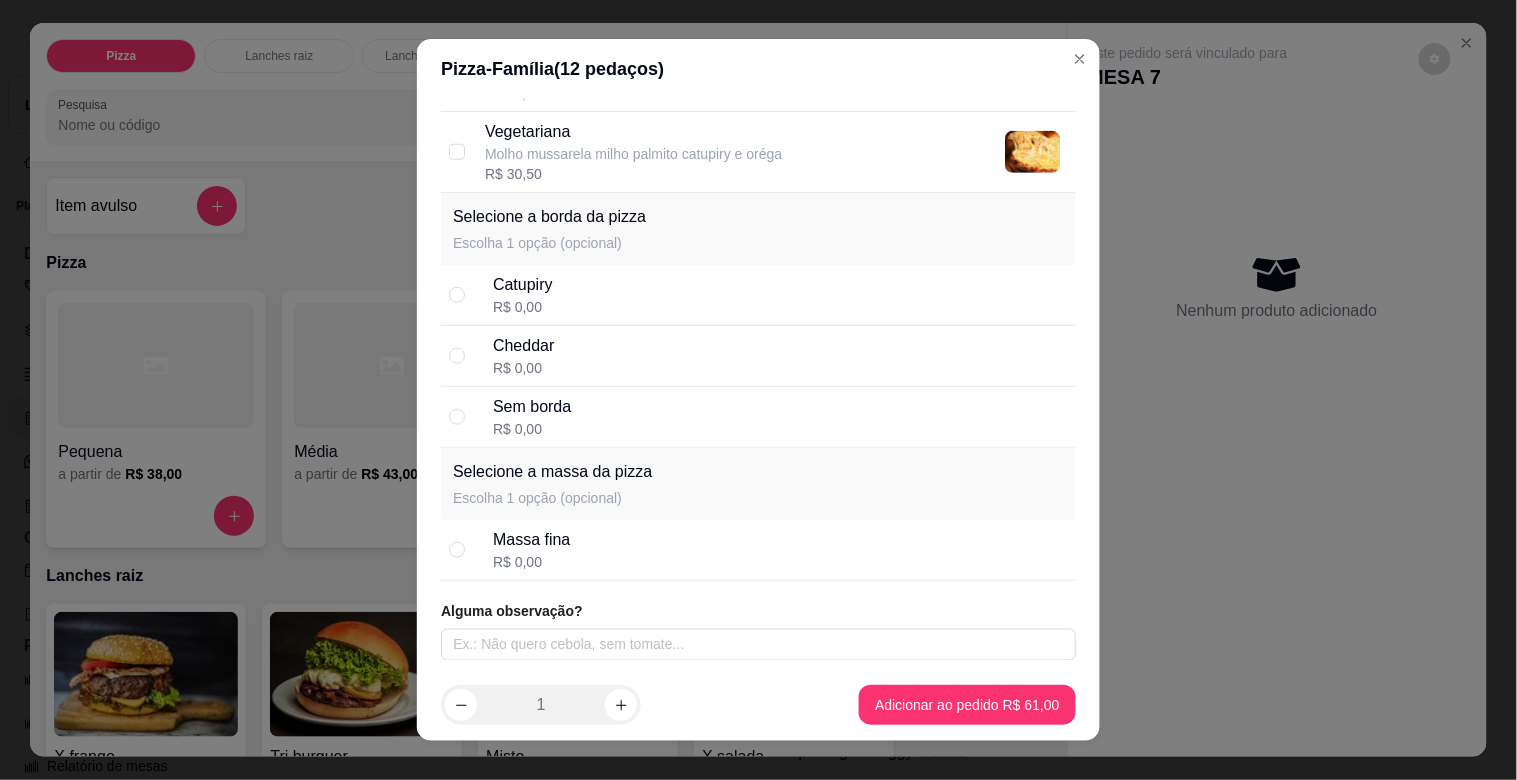 click on "Catupiry R$ 0,00" at bounding box center [758, 295] 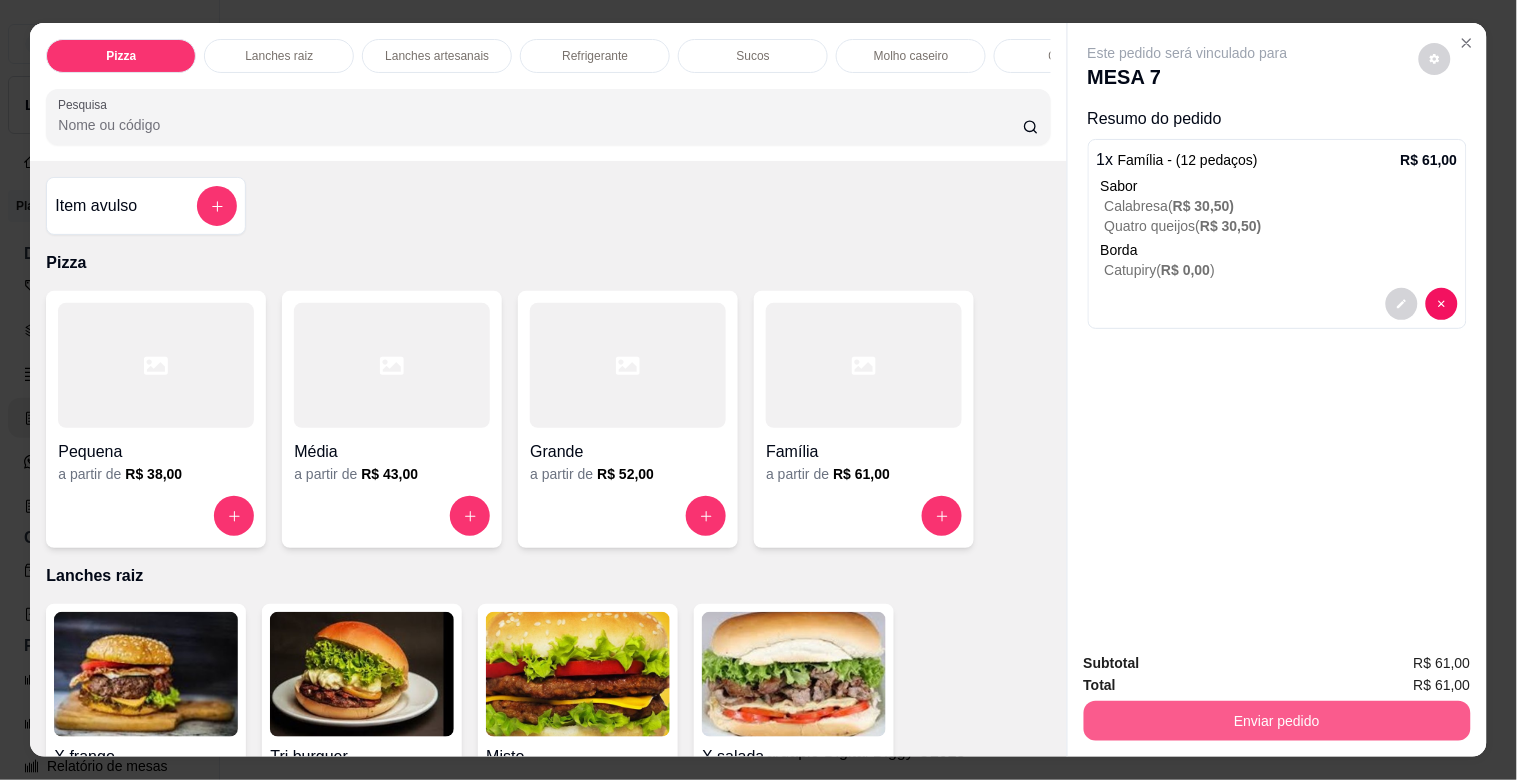 click on "Enviar pedido" at bounding box center [1277, 721] 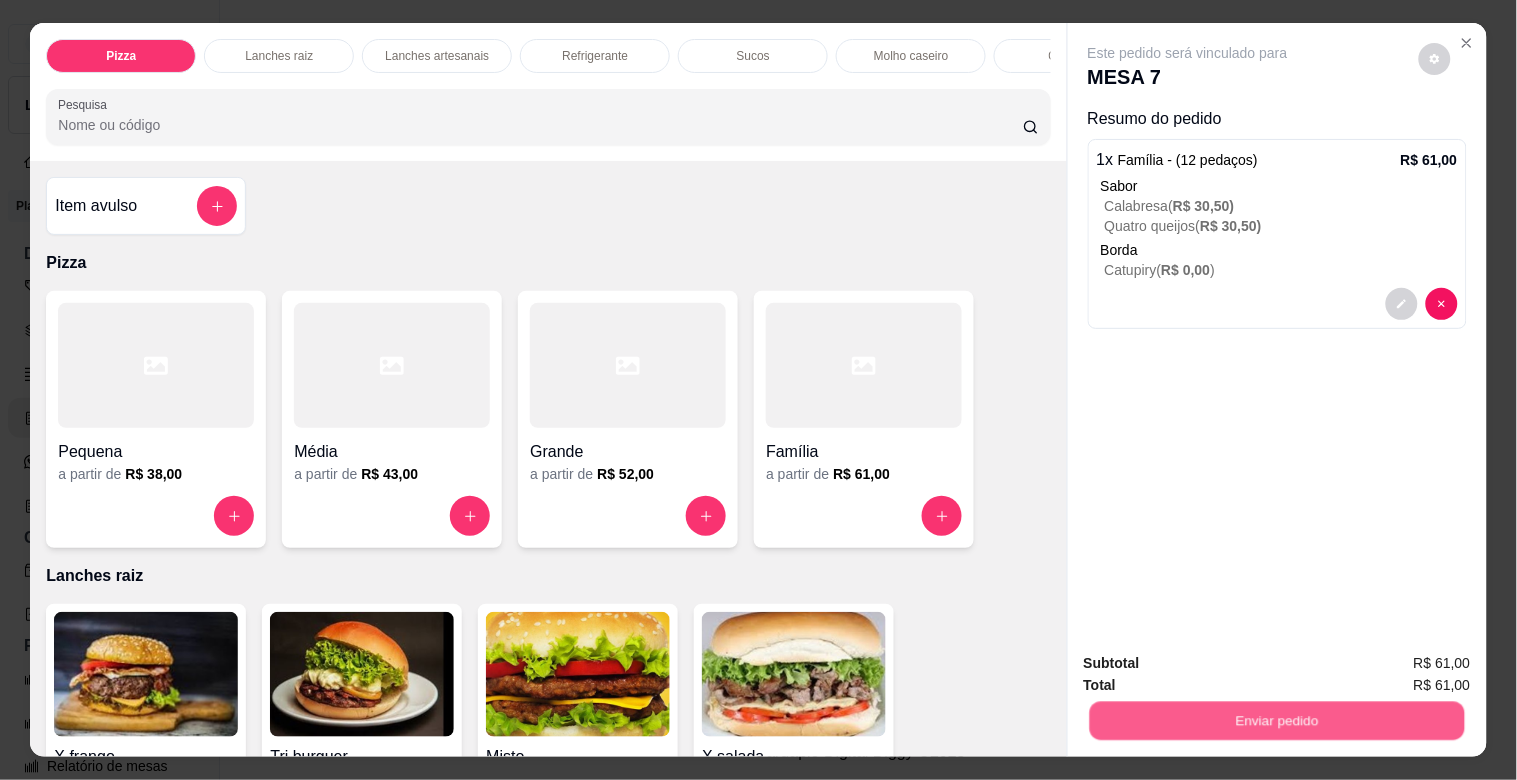 click on "Enviar pedido" at bounding box center [1276, 720] 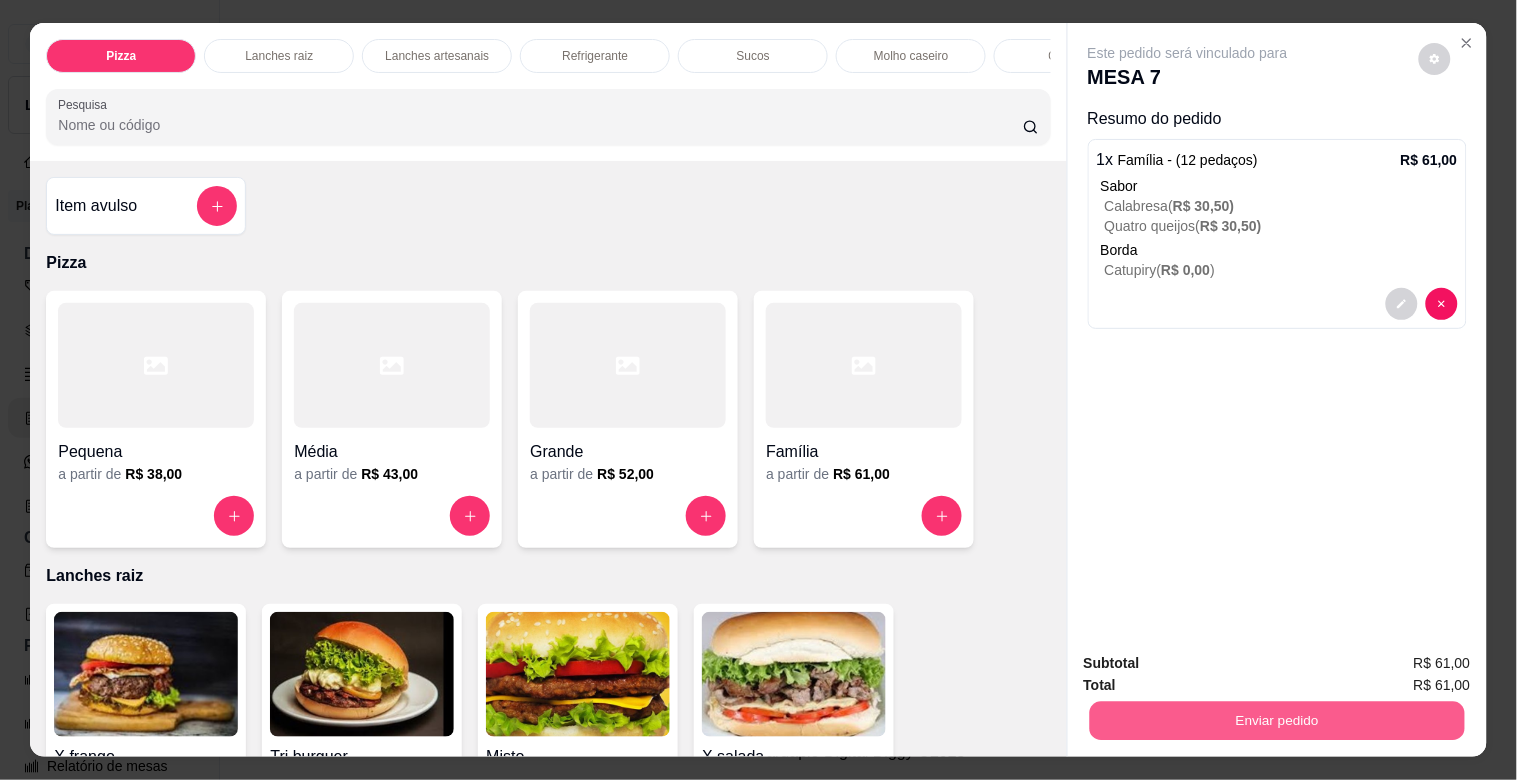 click on "Enviar pedido" at bounding box center (1276, 720) 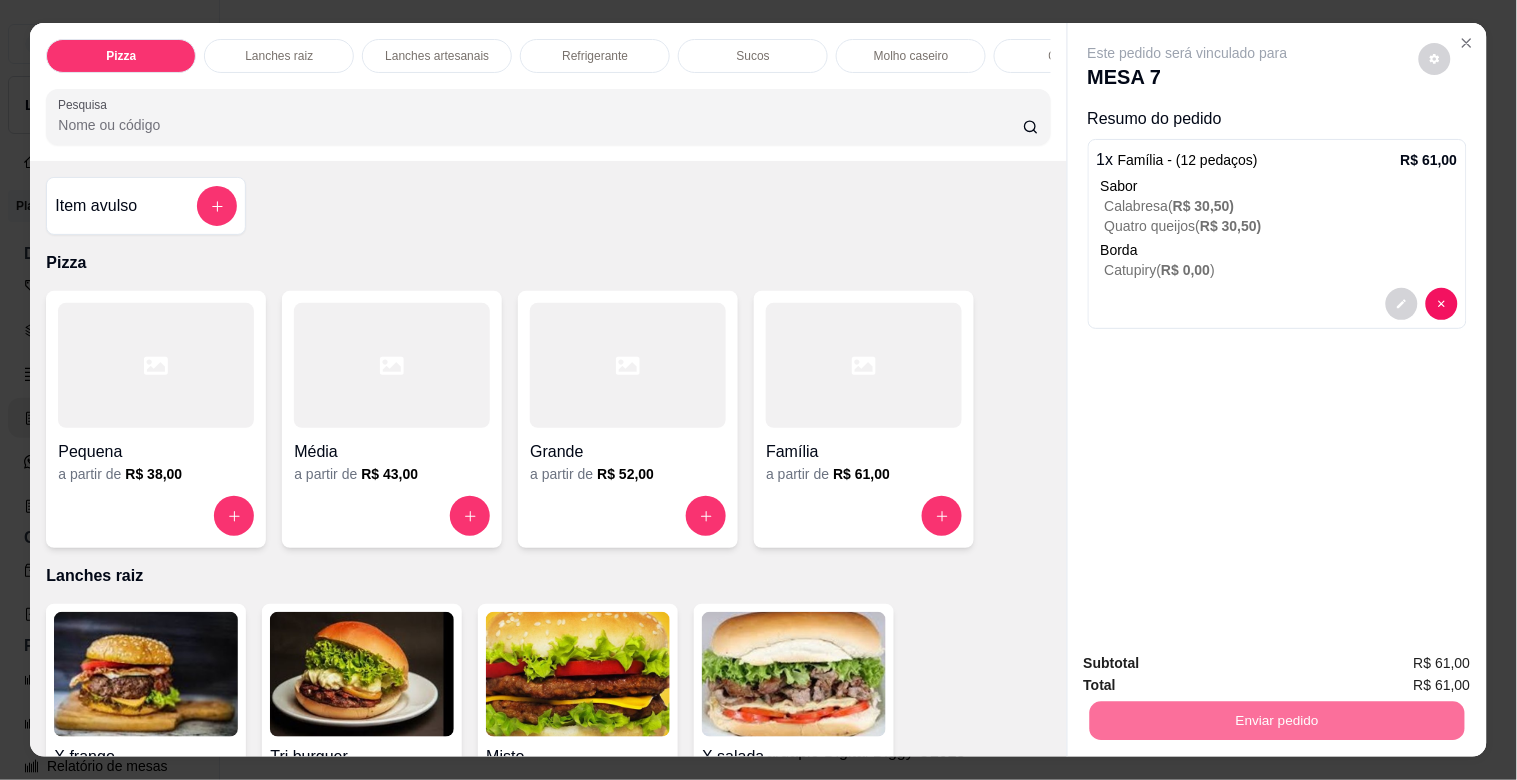 click on "Não registrar e enviar pedido" at bounding box center (1211, 662) 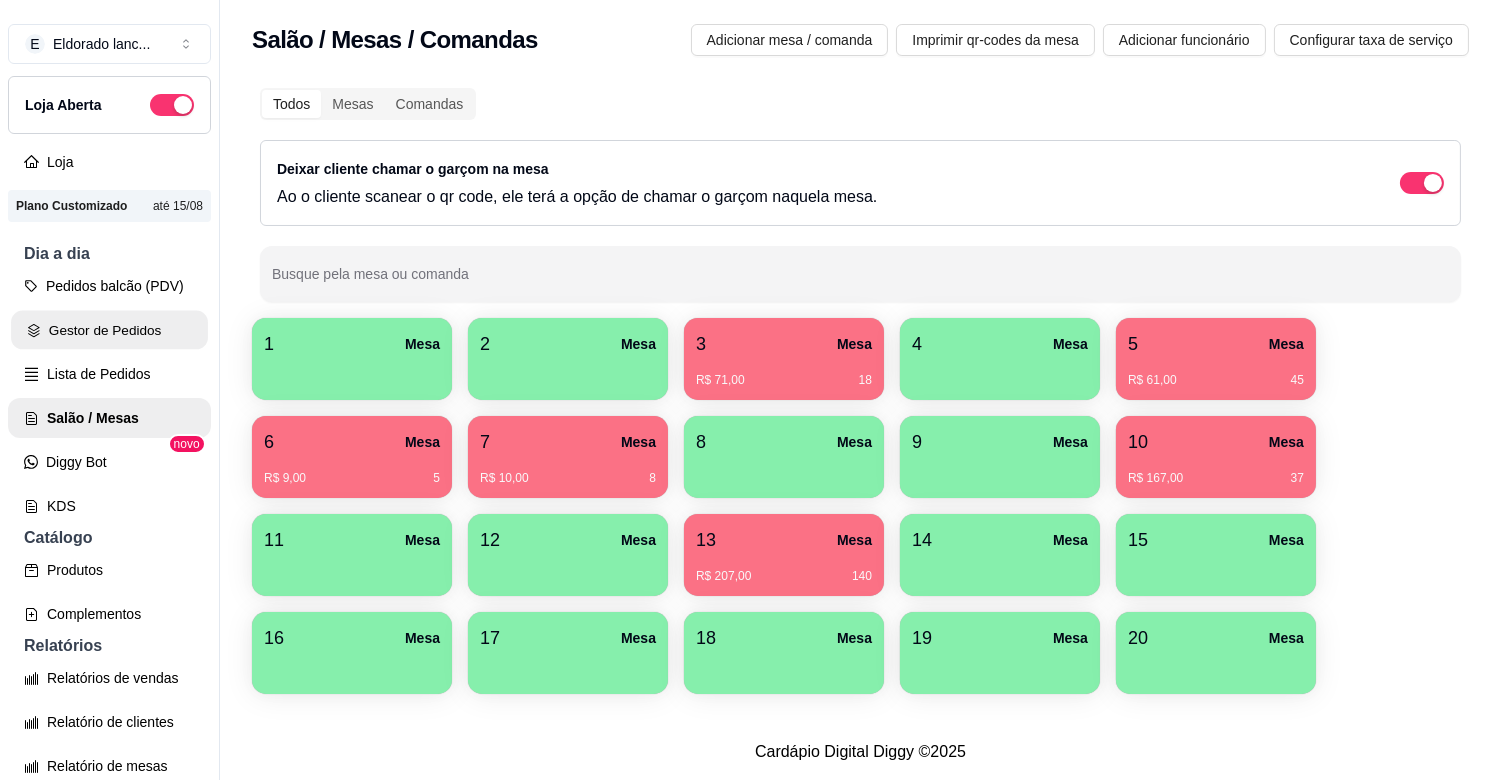 click on "Gestor de Pedidos" at bounding box center [109, 330] 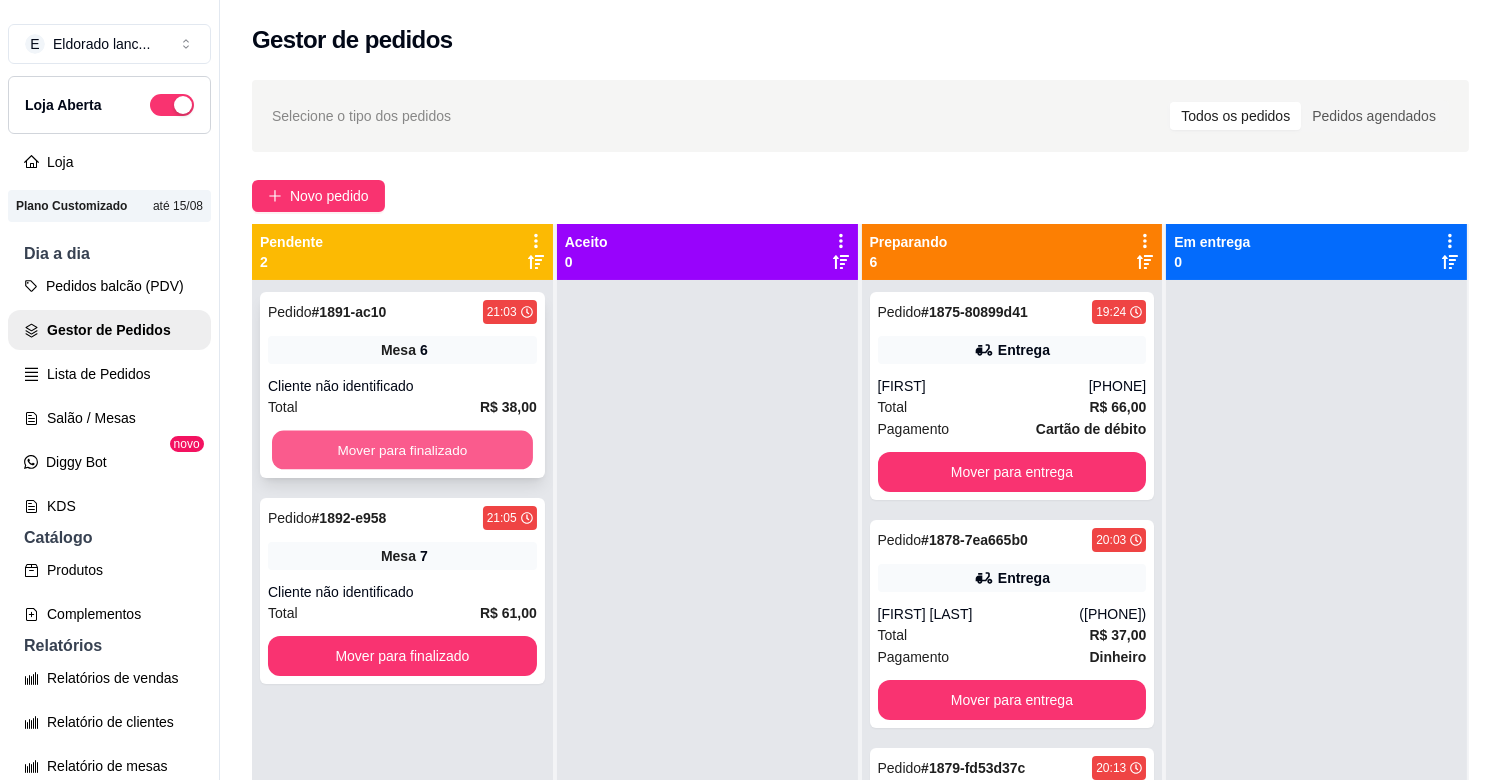 click on "Mover para finalizado" at bounding box center (402, 450) 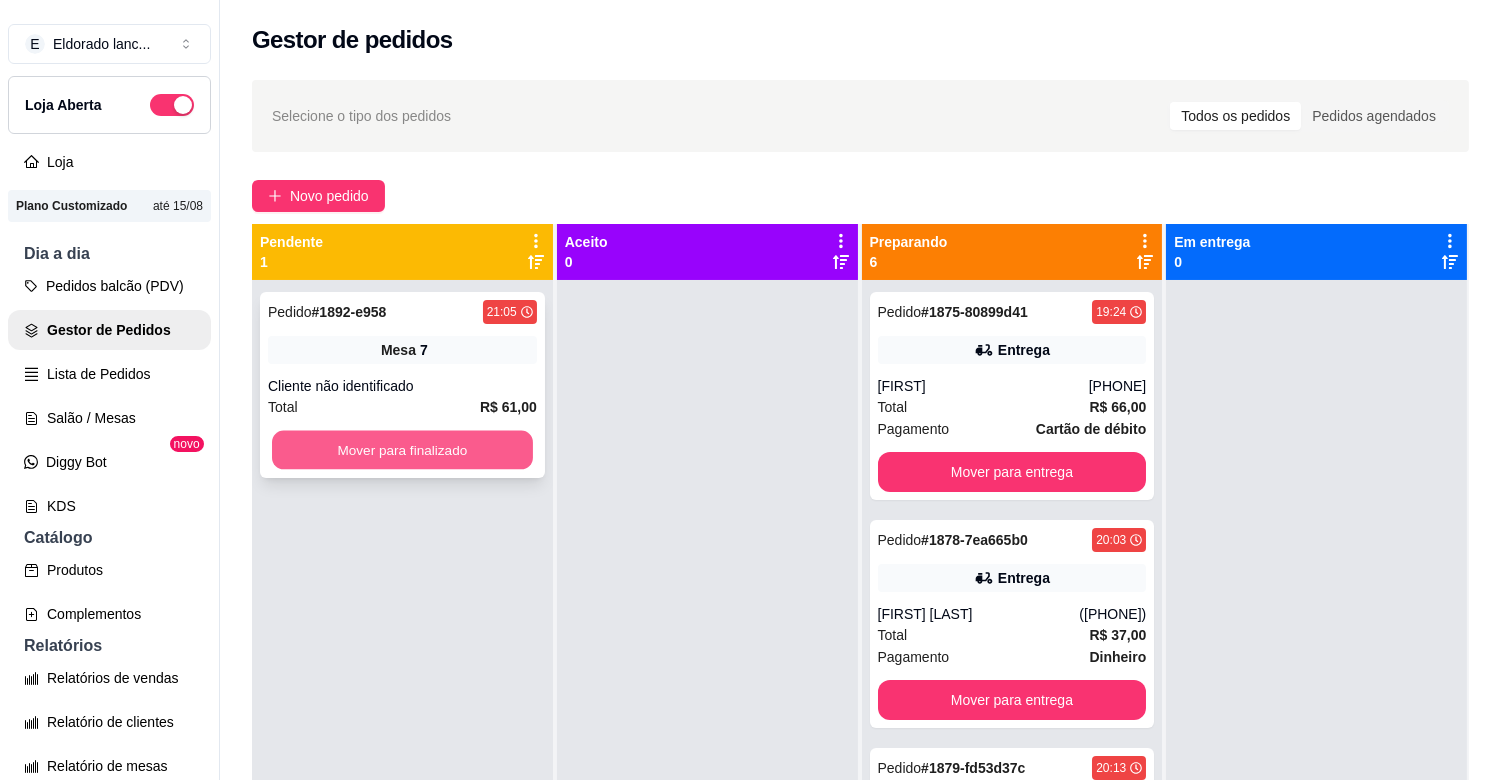 click on "Mover para finalizado" at bounding box center (402, 450) 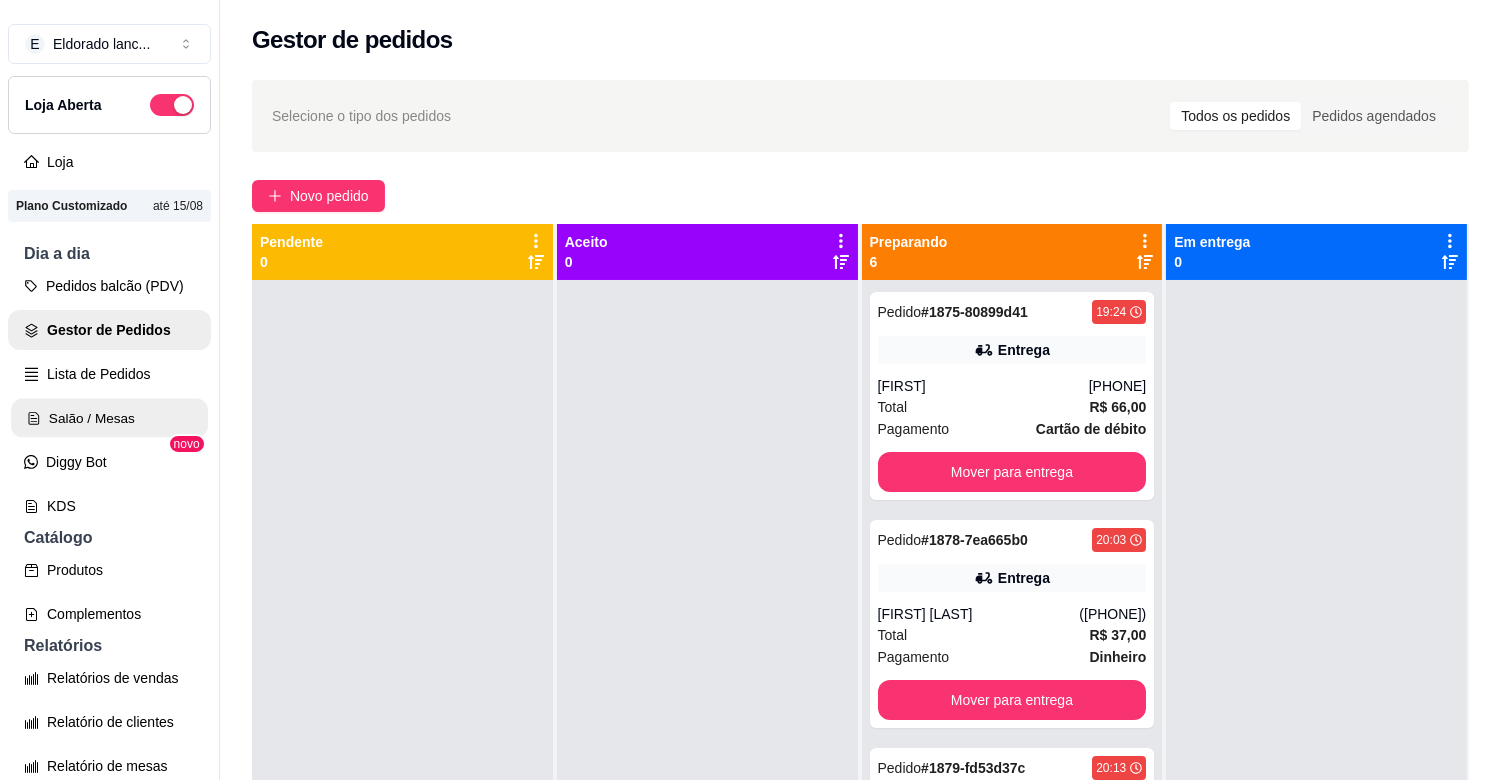 click on "Salão / Mesas" at bounding box center (109, 418) 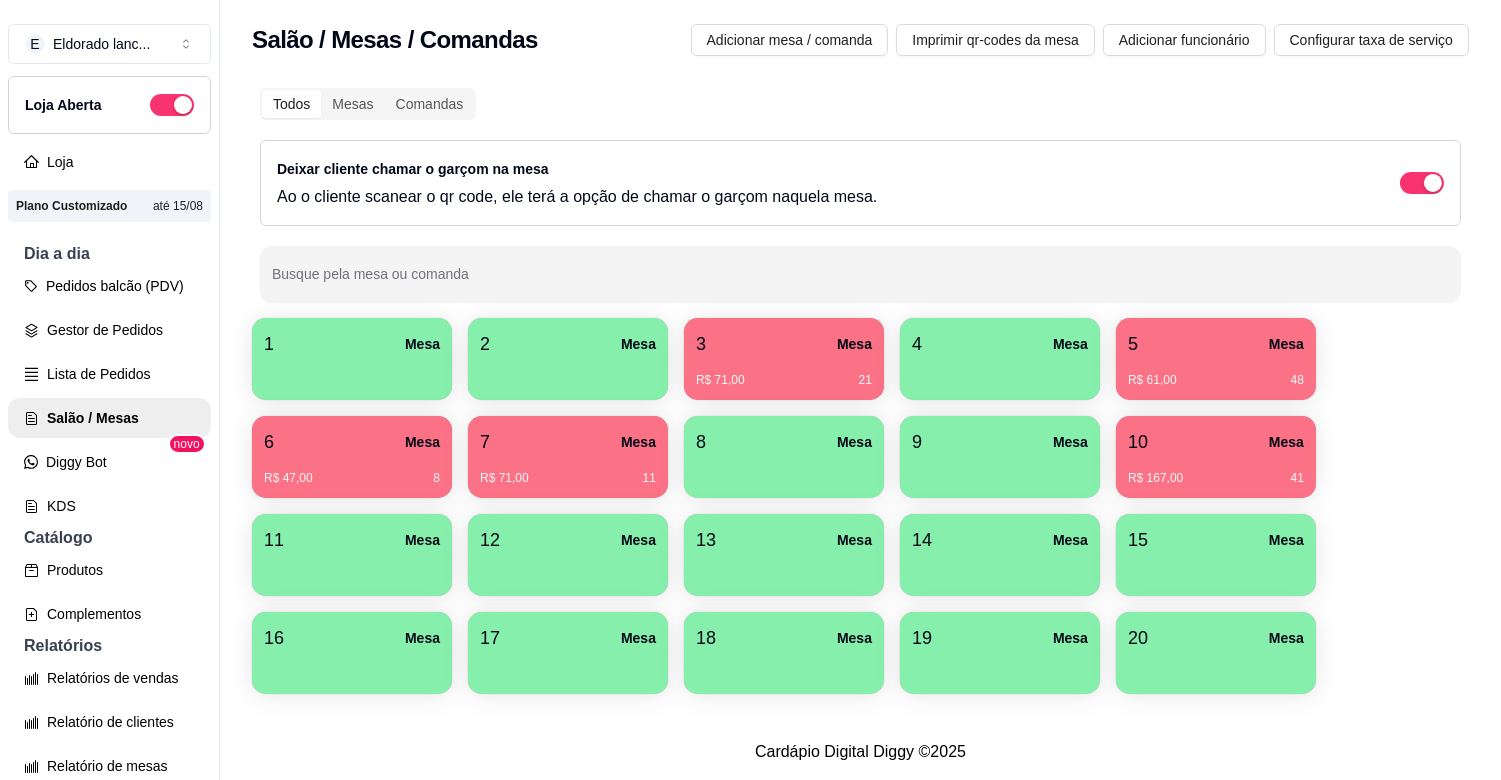 click on "R$ 167,00 41" at bounding box center [1216, 471] 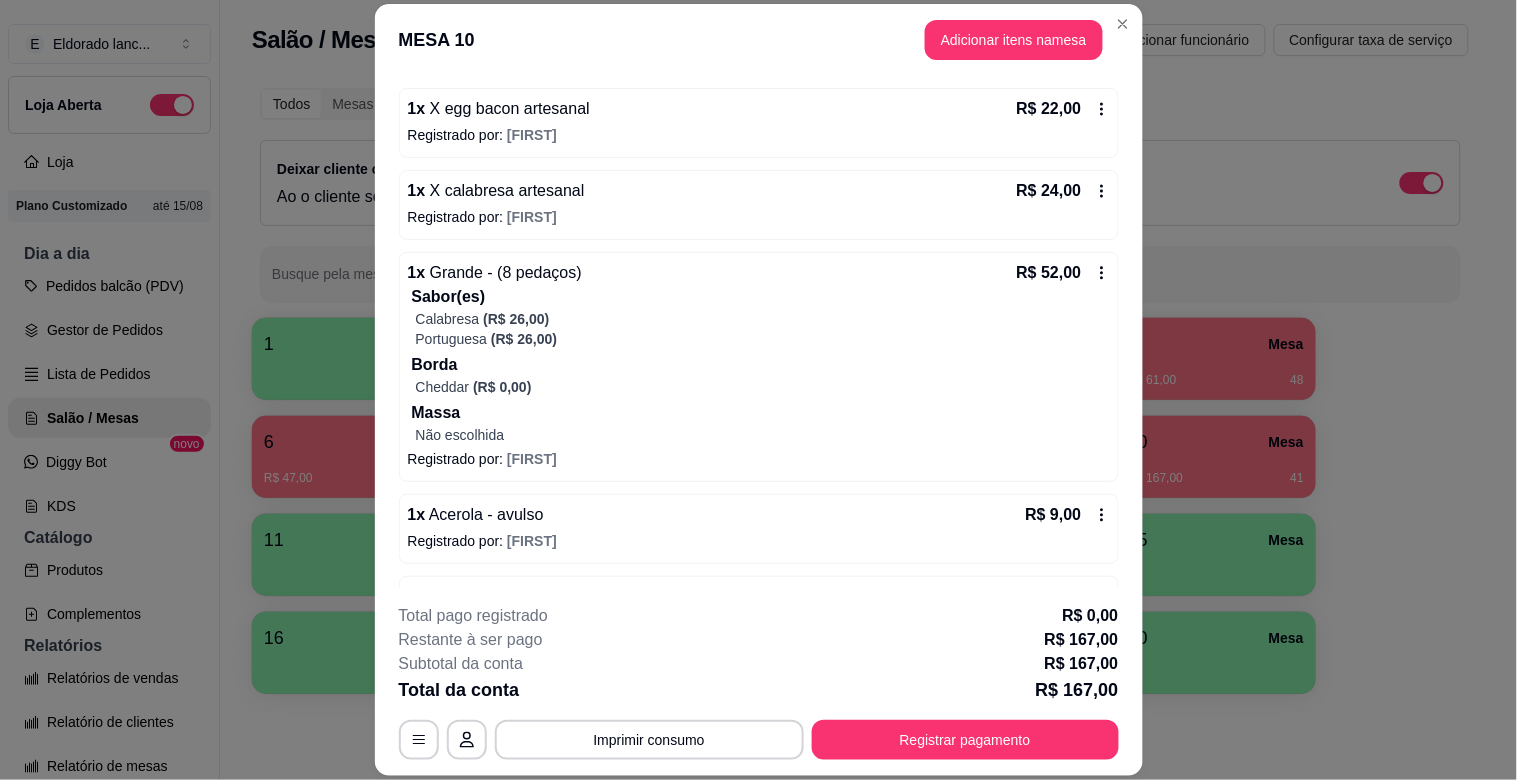 scroll, scrollTop: 416, scrollLeft: 0, axis: vertical 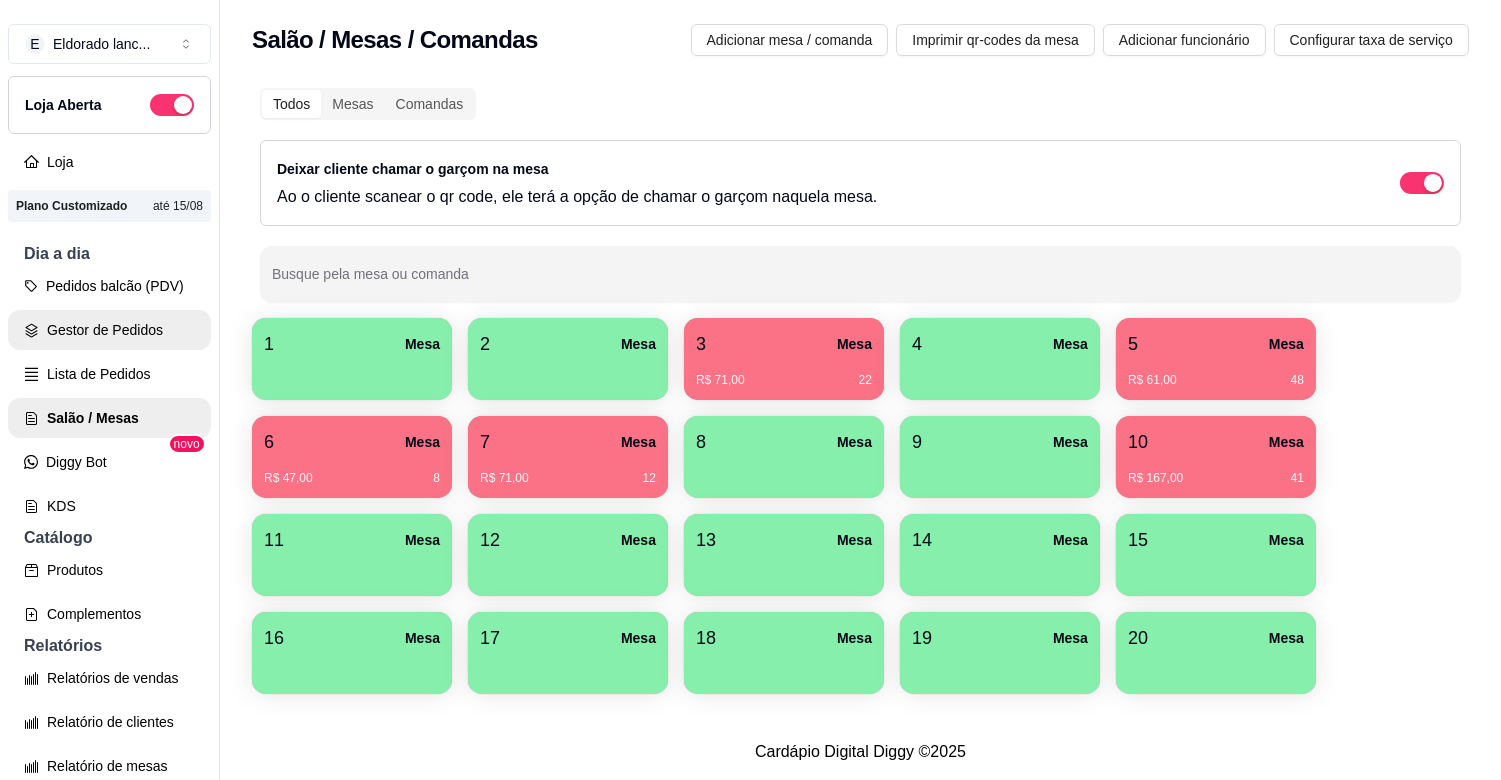 click on "Gestor de Pedidos" at bounding box center (109, 330) 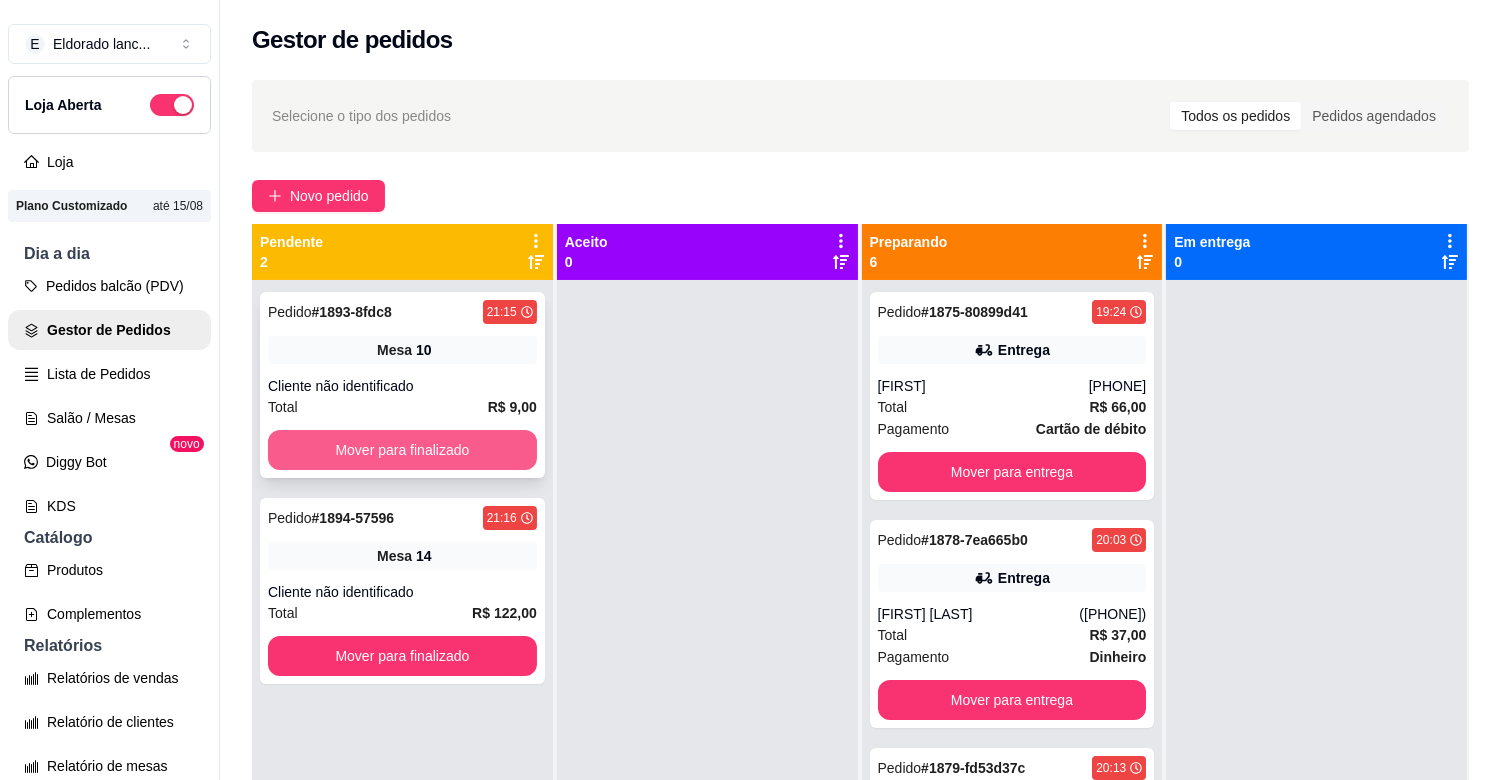 click on "Mover para finalizado" at bounding box center (402, 450) 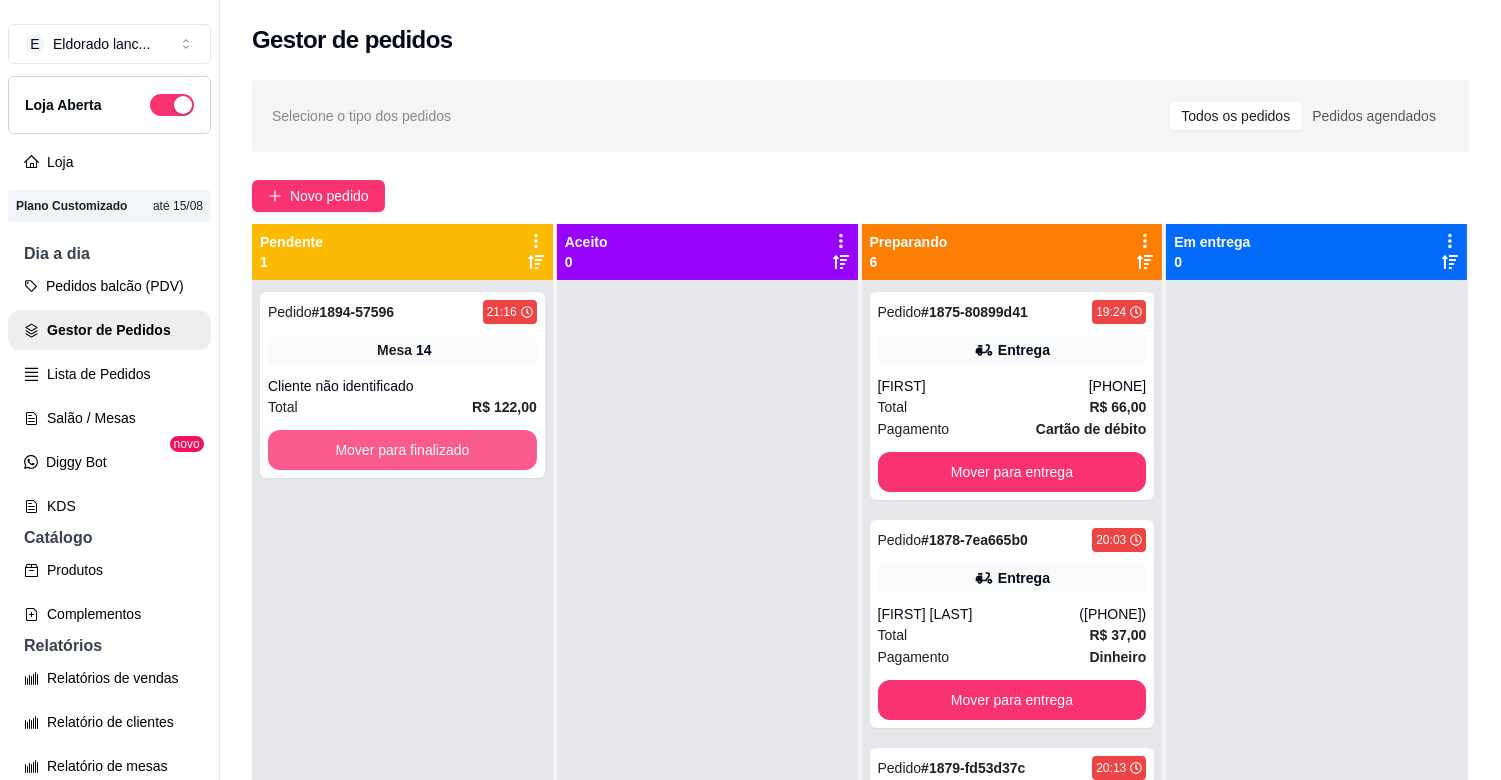click on "Mover para finalizado" at bounding box center [402, 450] 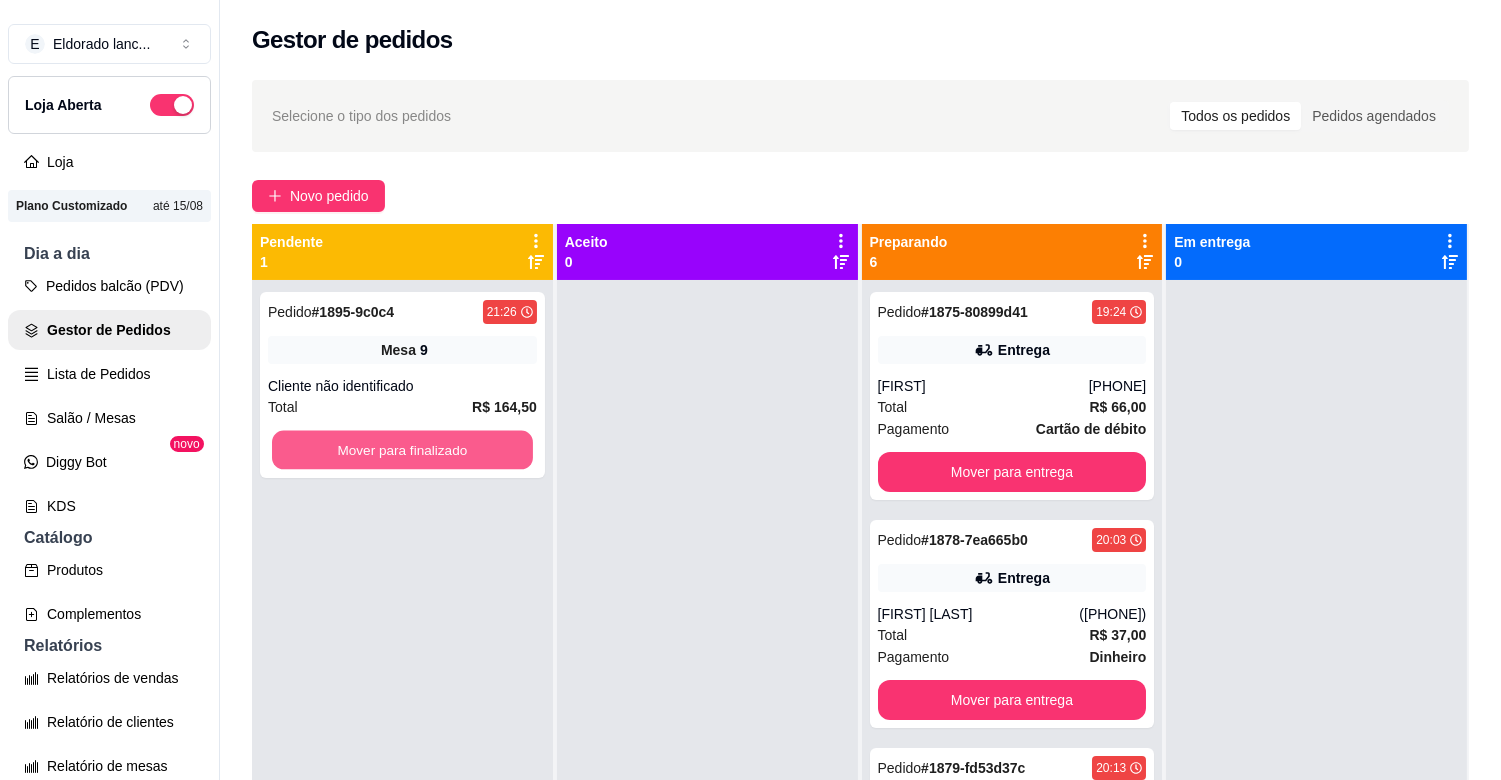 click on "Mover para finalizado" at bounding box center (402, 450) 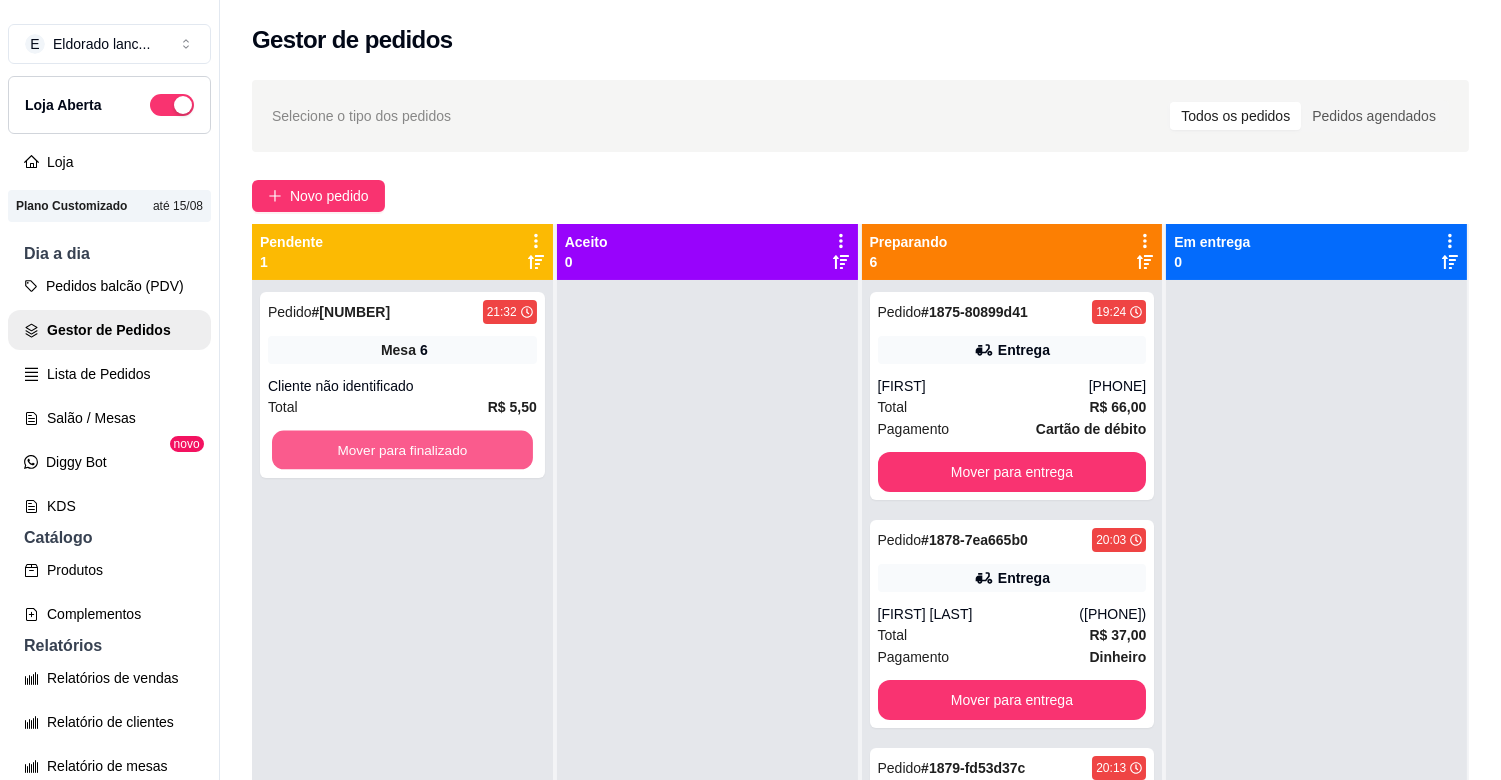 click on "Mover para finalizado" at bounding box center (402, 450) 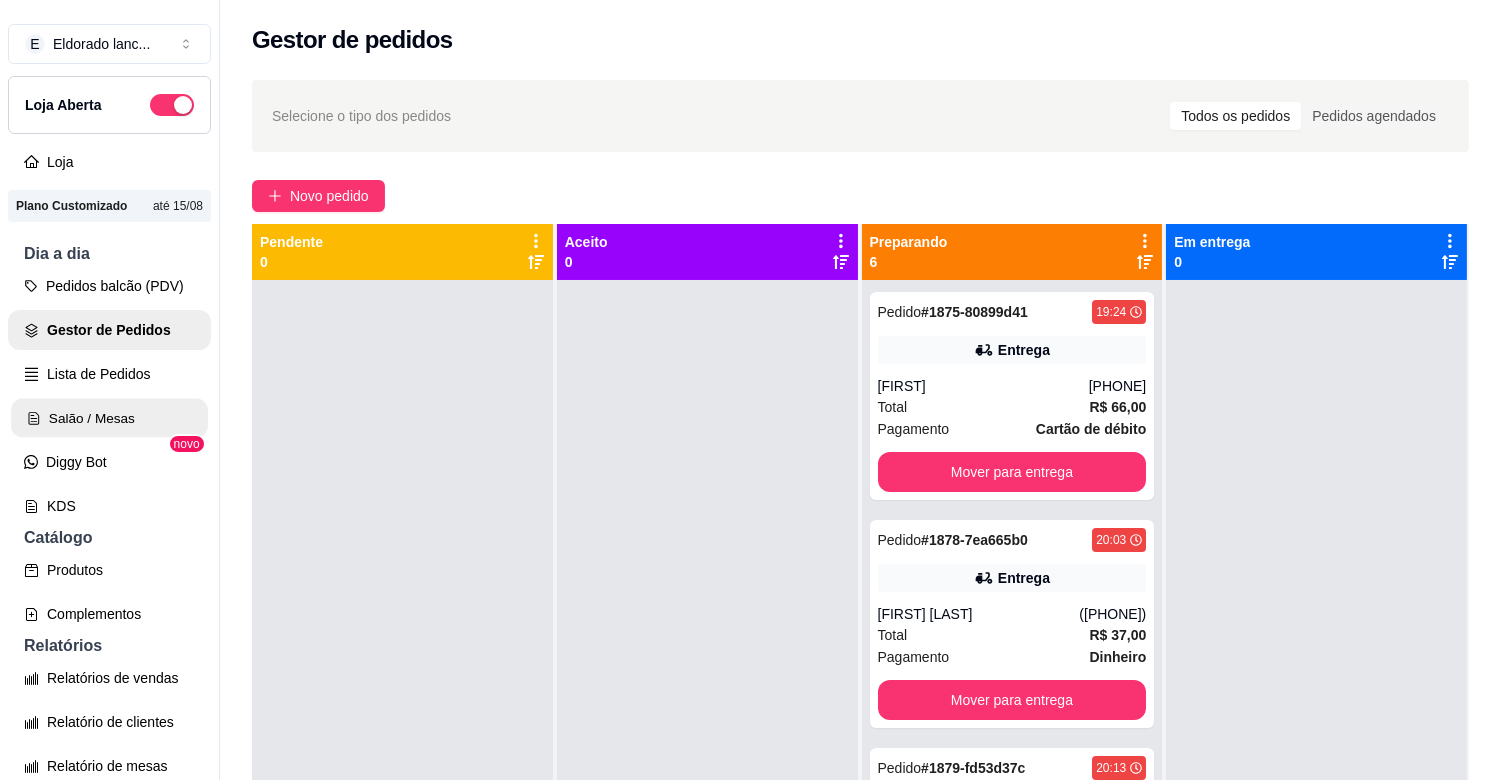 click on "Salão / Mesas" at bounding box center [109, 418] 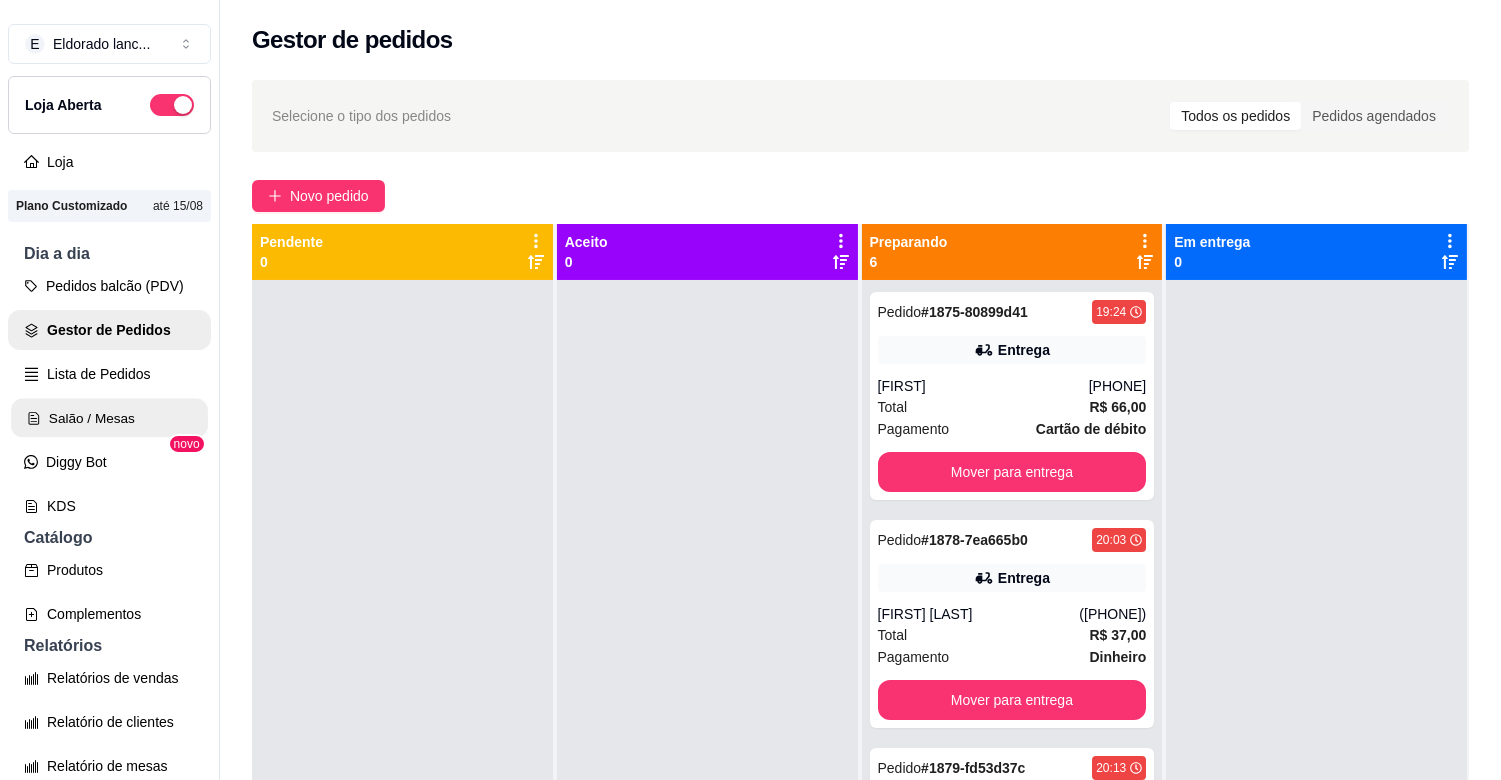click on "Salão / Mesas" at bounding box center (109, 418) 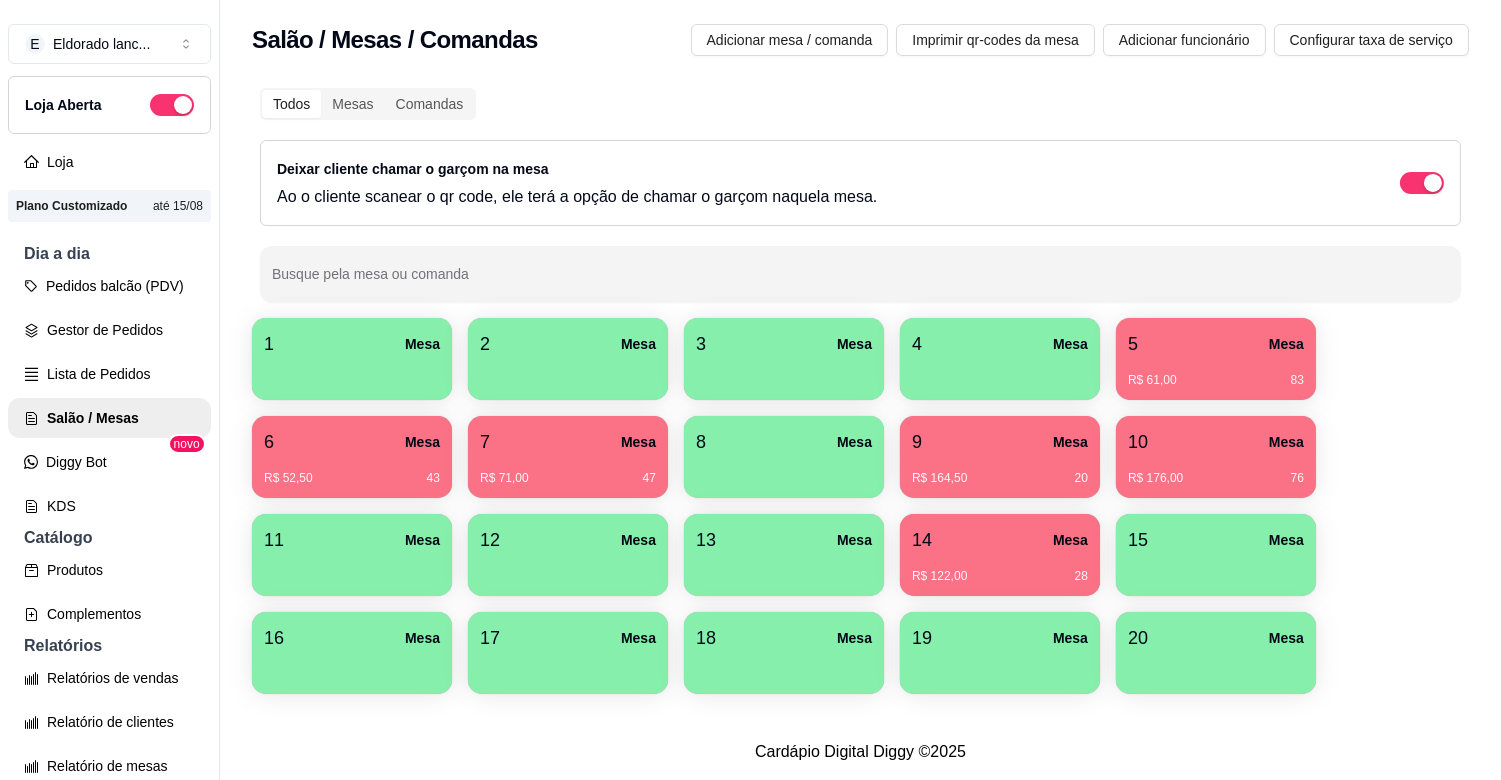 click on "R$ 122,00 28" at bounding box center [1000, 576] 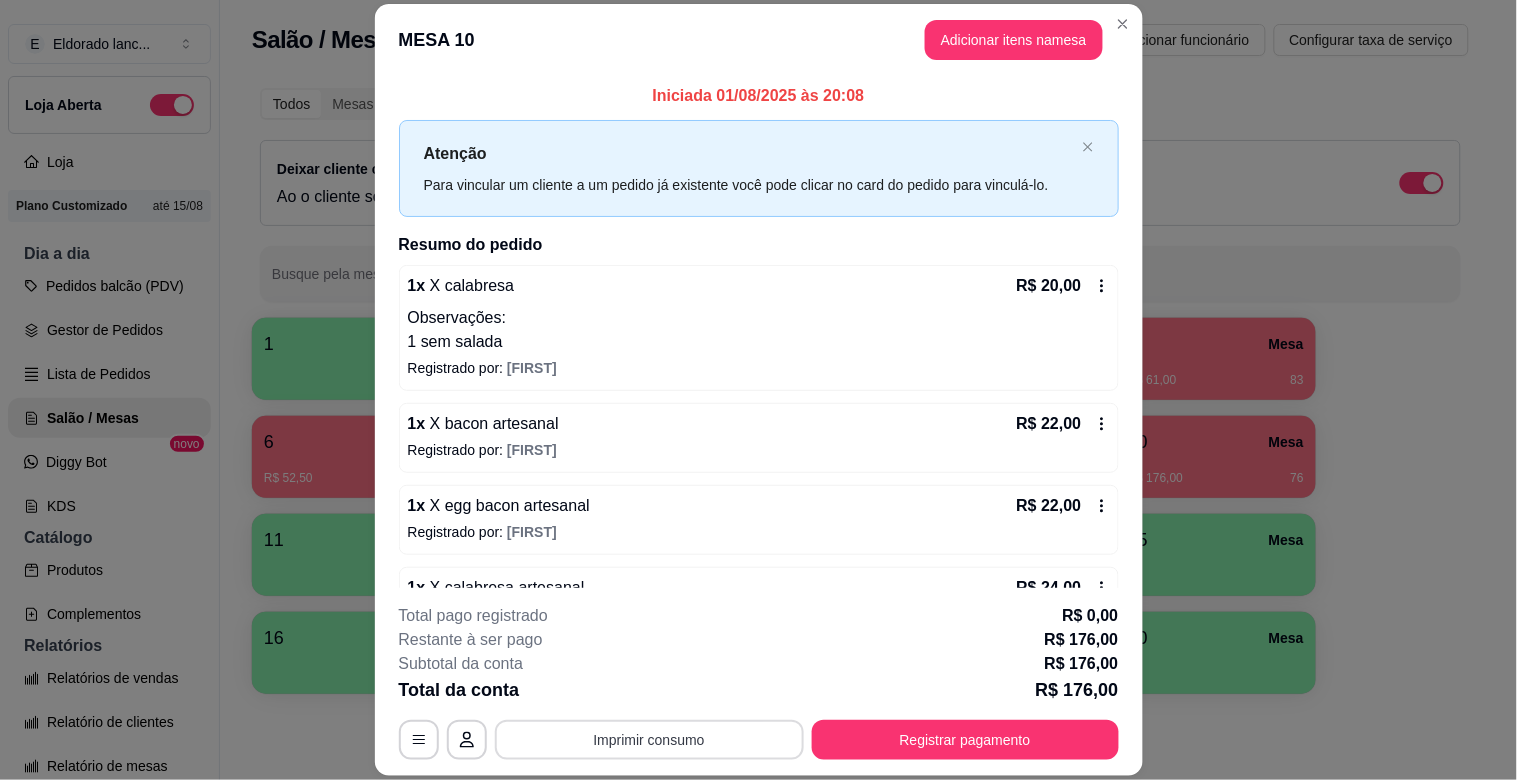 click on "Imprimir consumo" at bounding box center (649, 740) 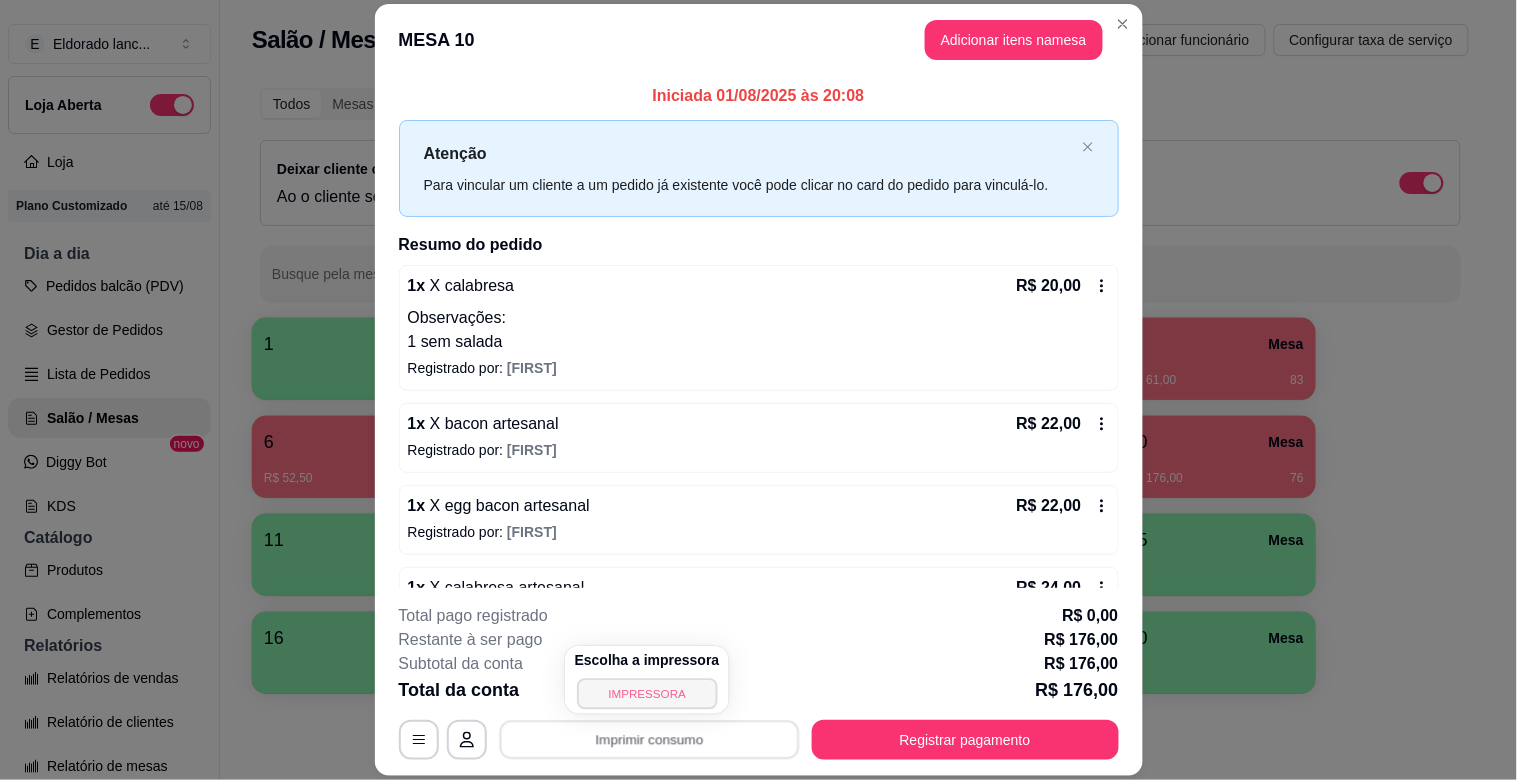 click on "IMPRESSORA" at bounding box center (647, 693) 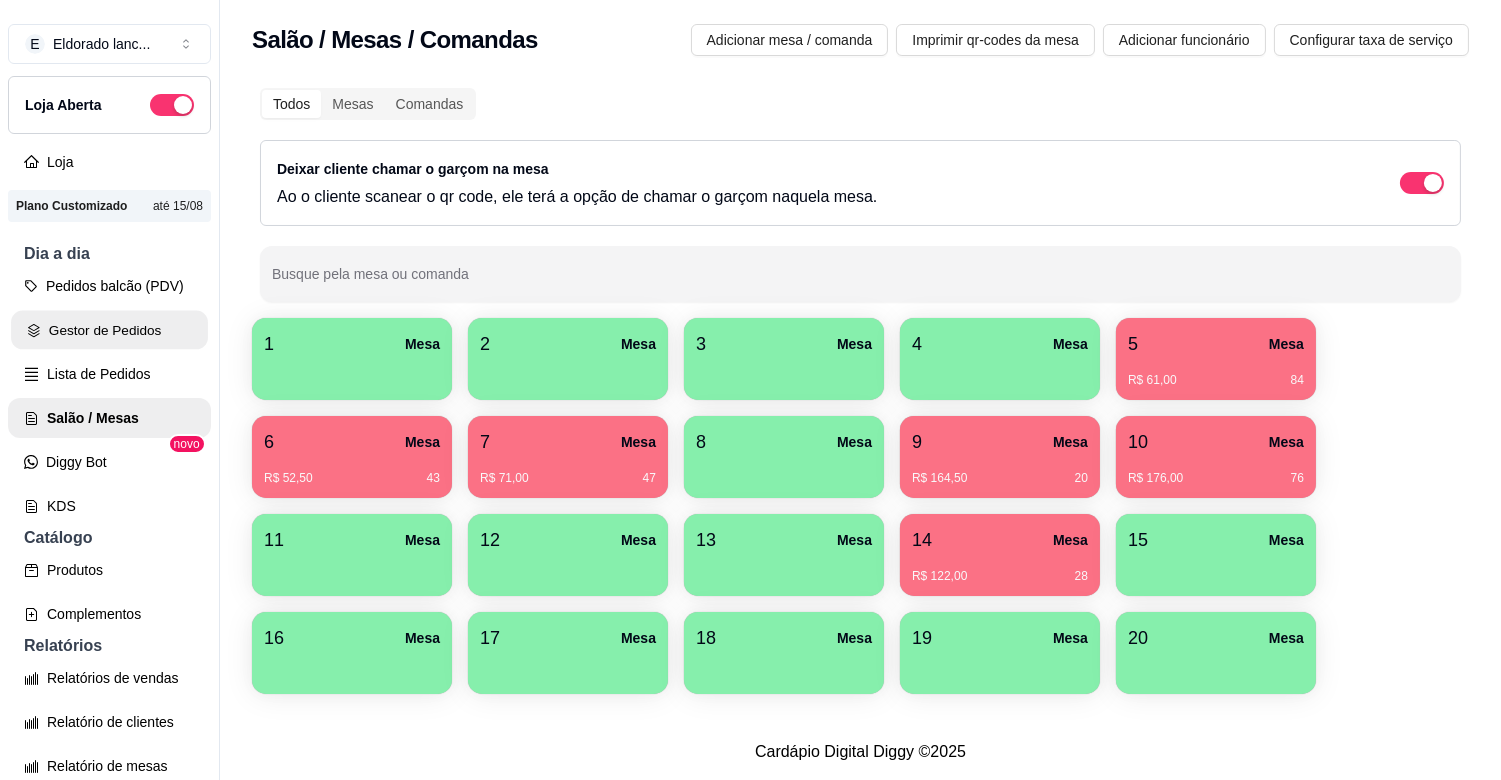 click on "Gestor de Pedidos" at bounding box center (109, 330) 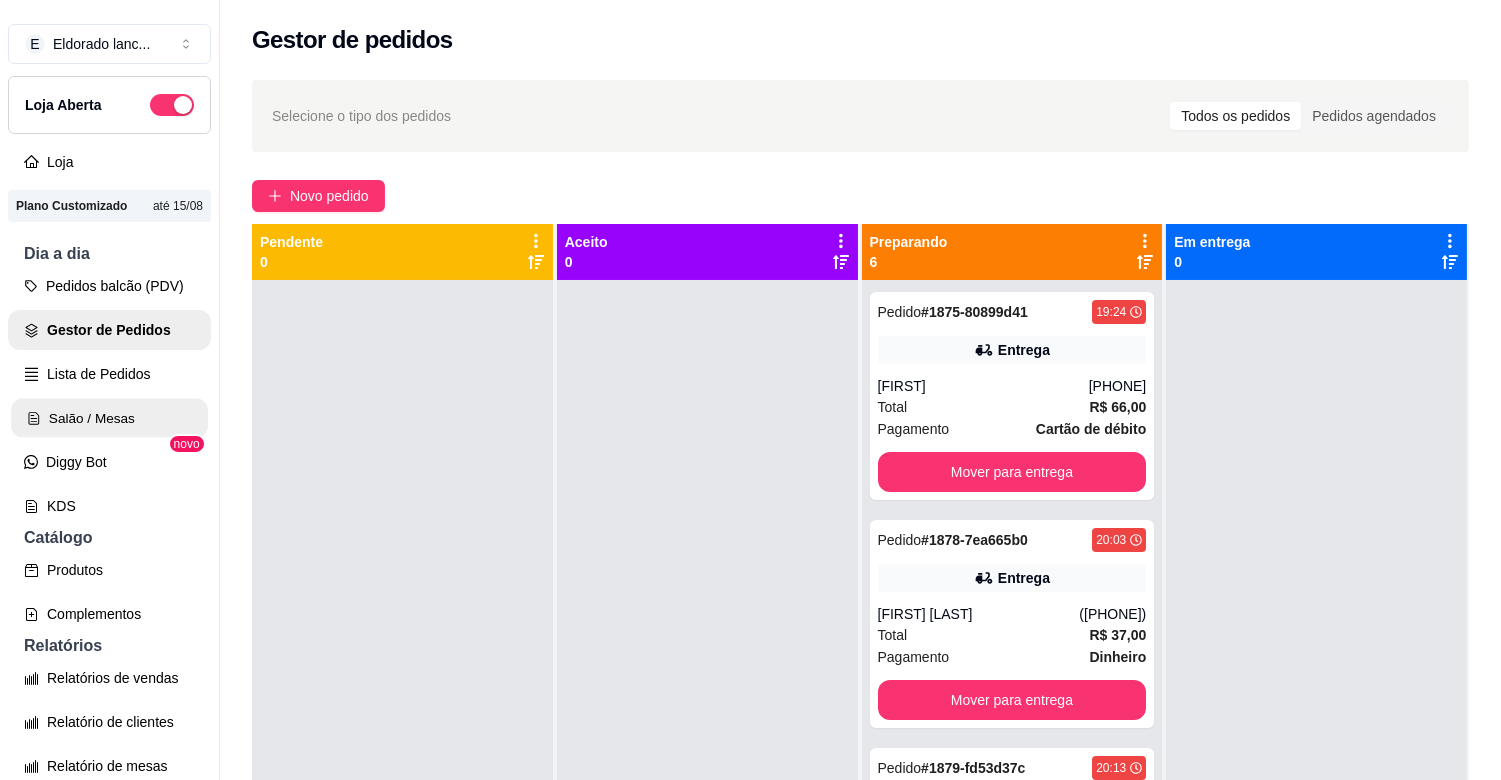 click on "Salão / Mesas" at bounding box center (109, 418) 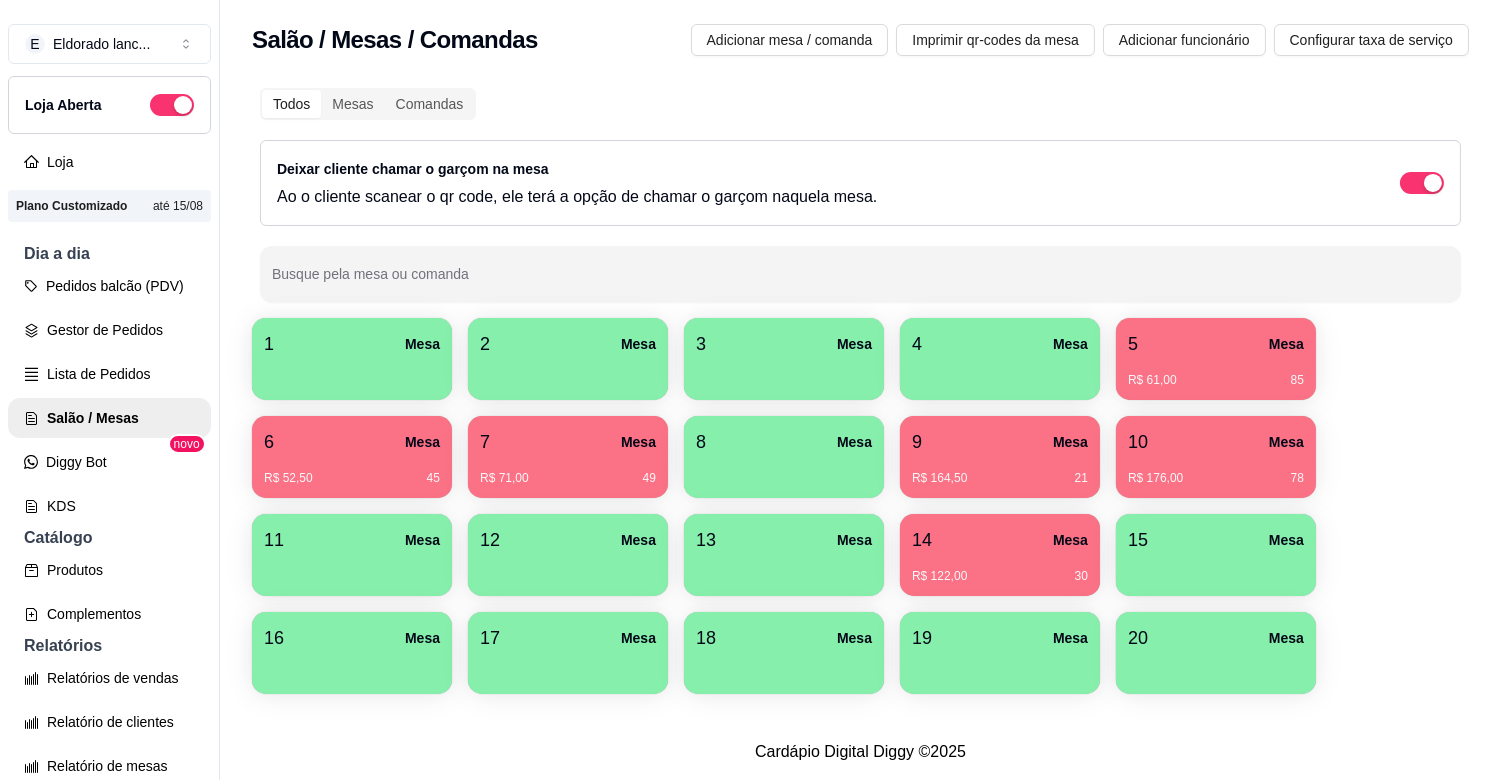 click on "5 Mesa R$ 61,00 85" at bounding box center [1216, 359] 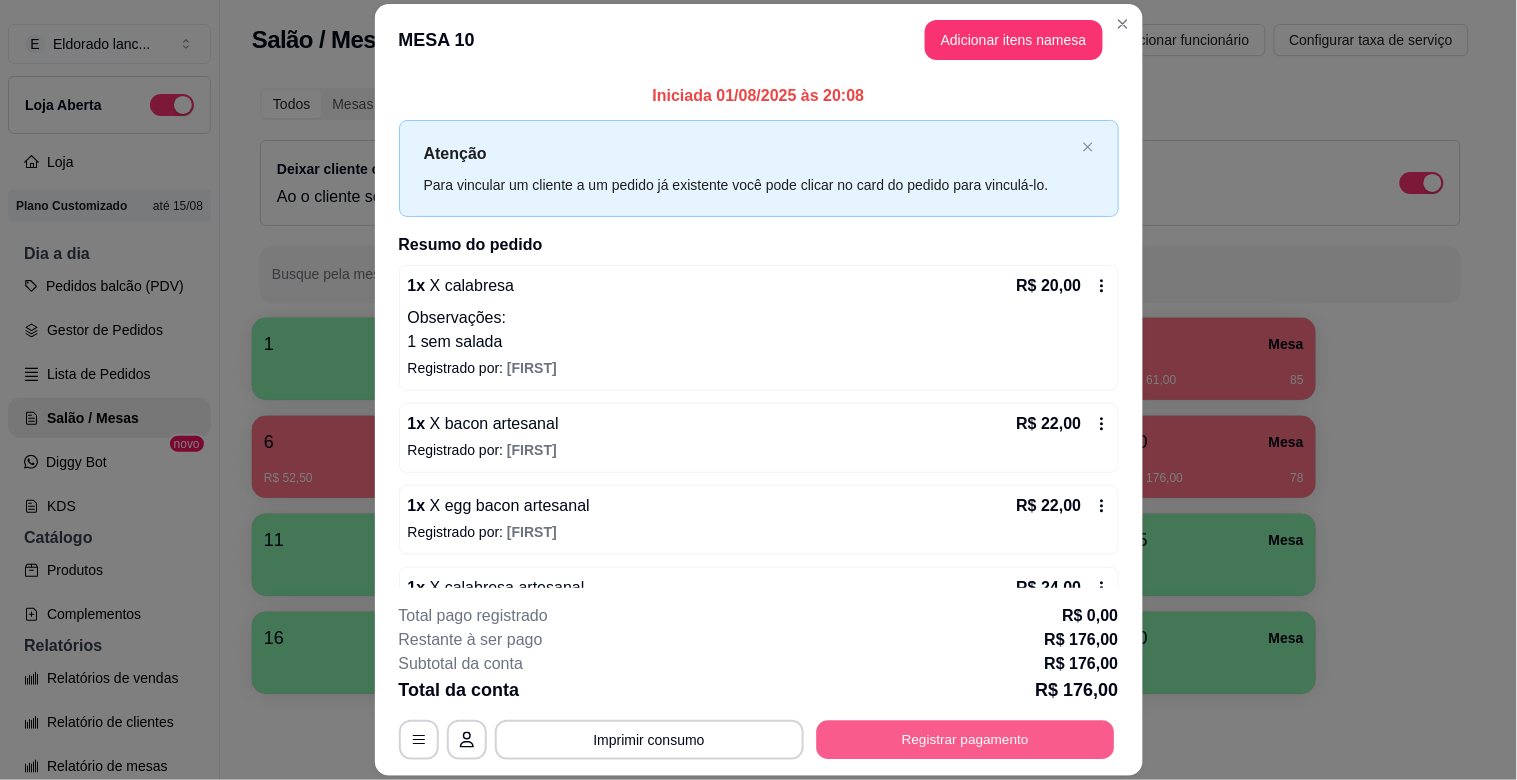 click on "Registrar pagamento" at bounding box center (965, 740) 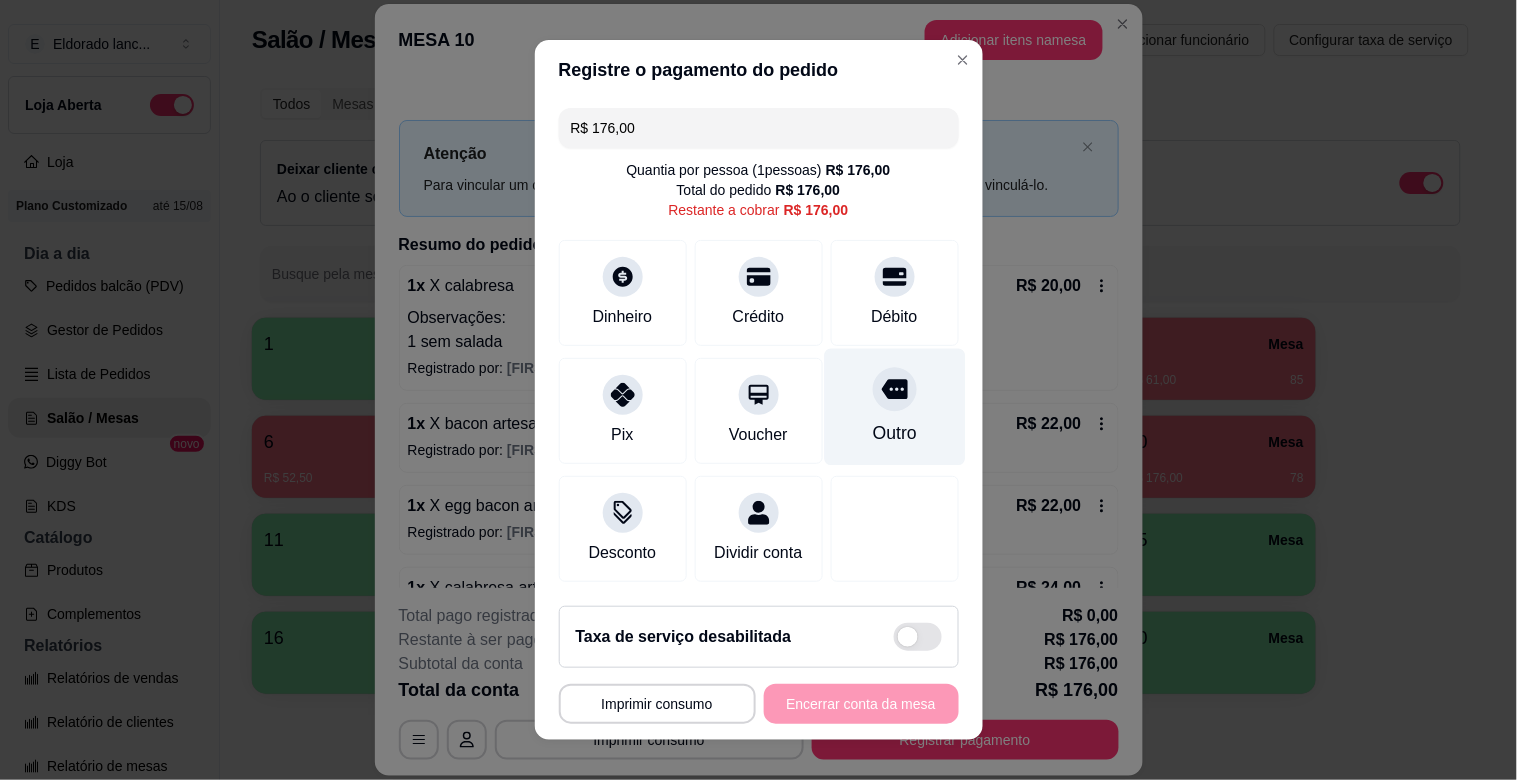 click at bounding box center [895, 389] 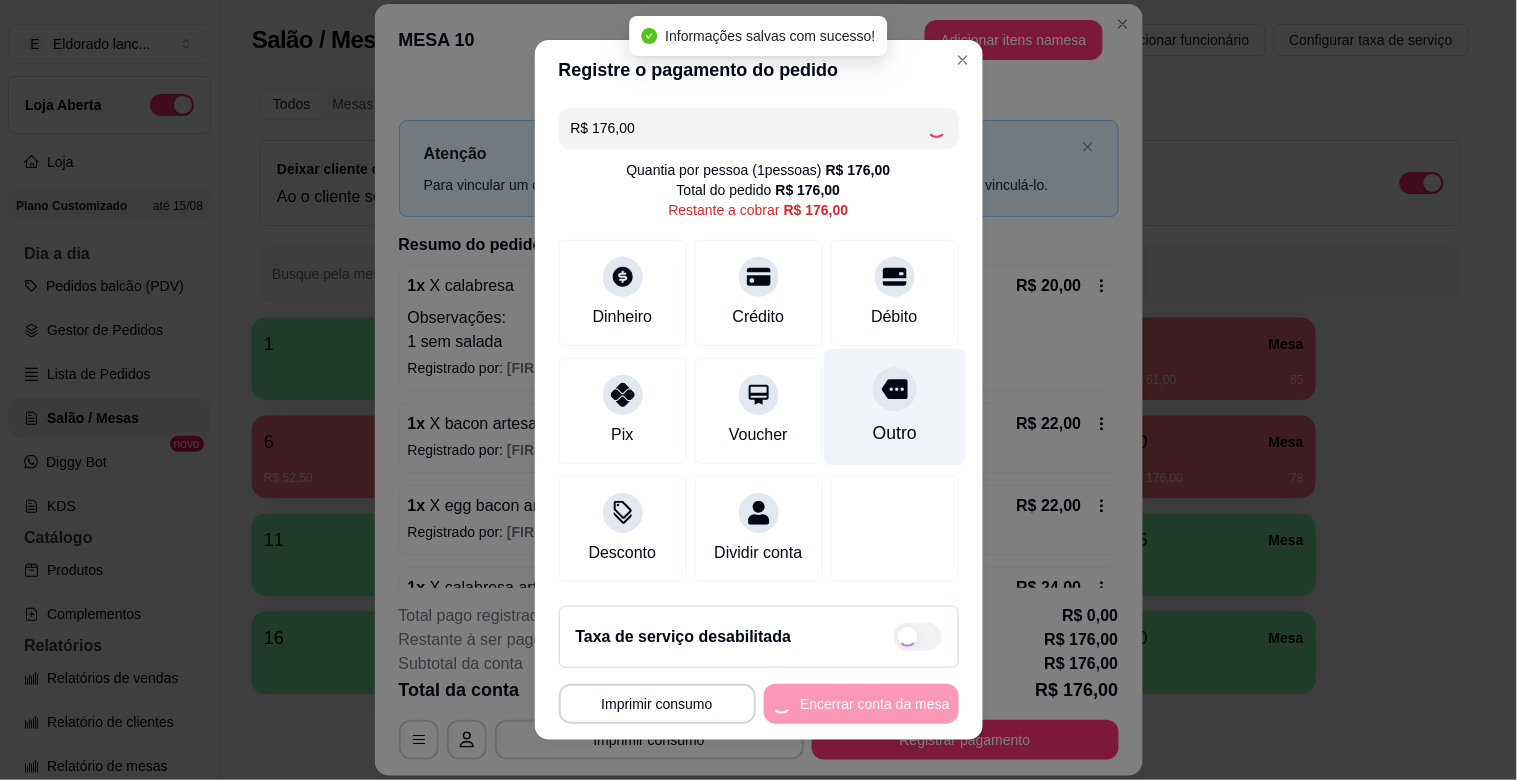type on "R$ 0,00" 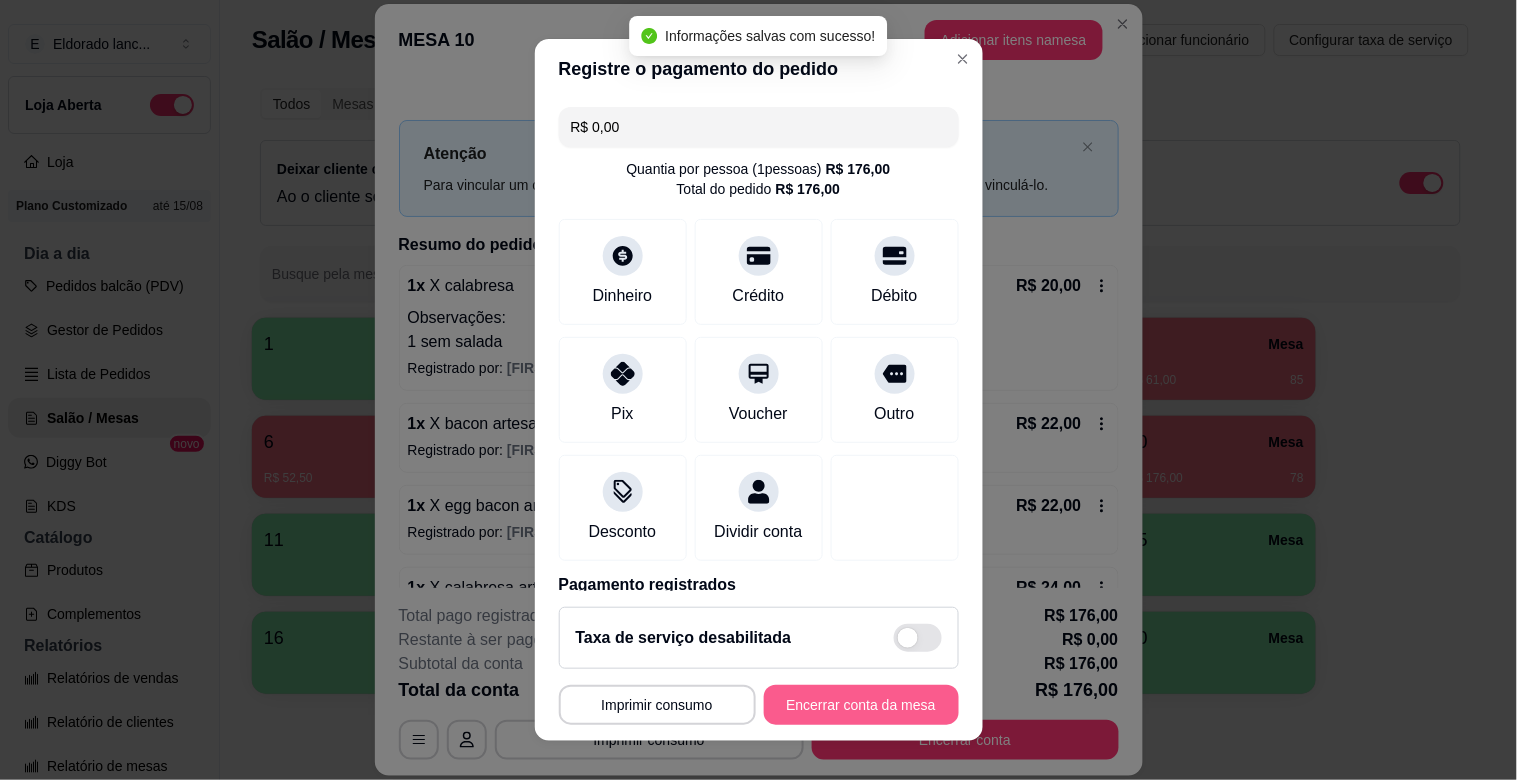 click on "Encerrar conta da mesa" at bounding box center [861, 705] 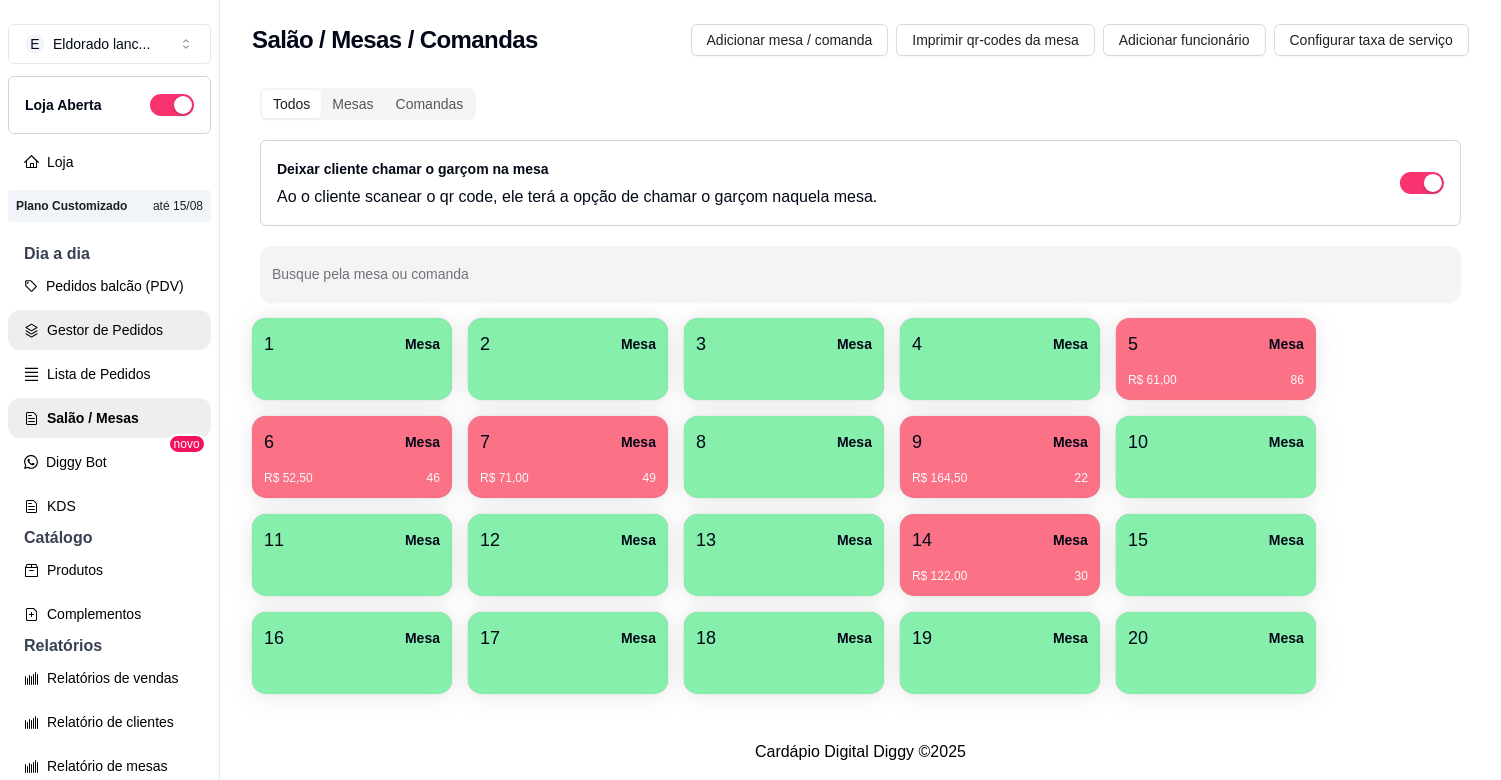 click on "Gestor de Pedidos" at bounding box center [109, 330] 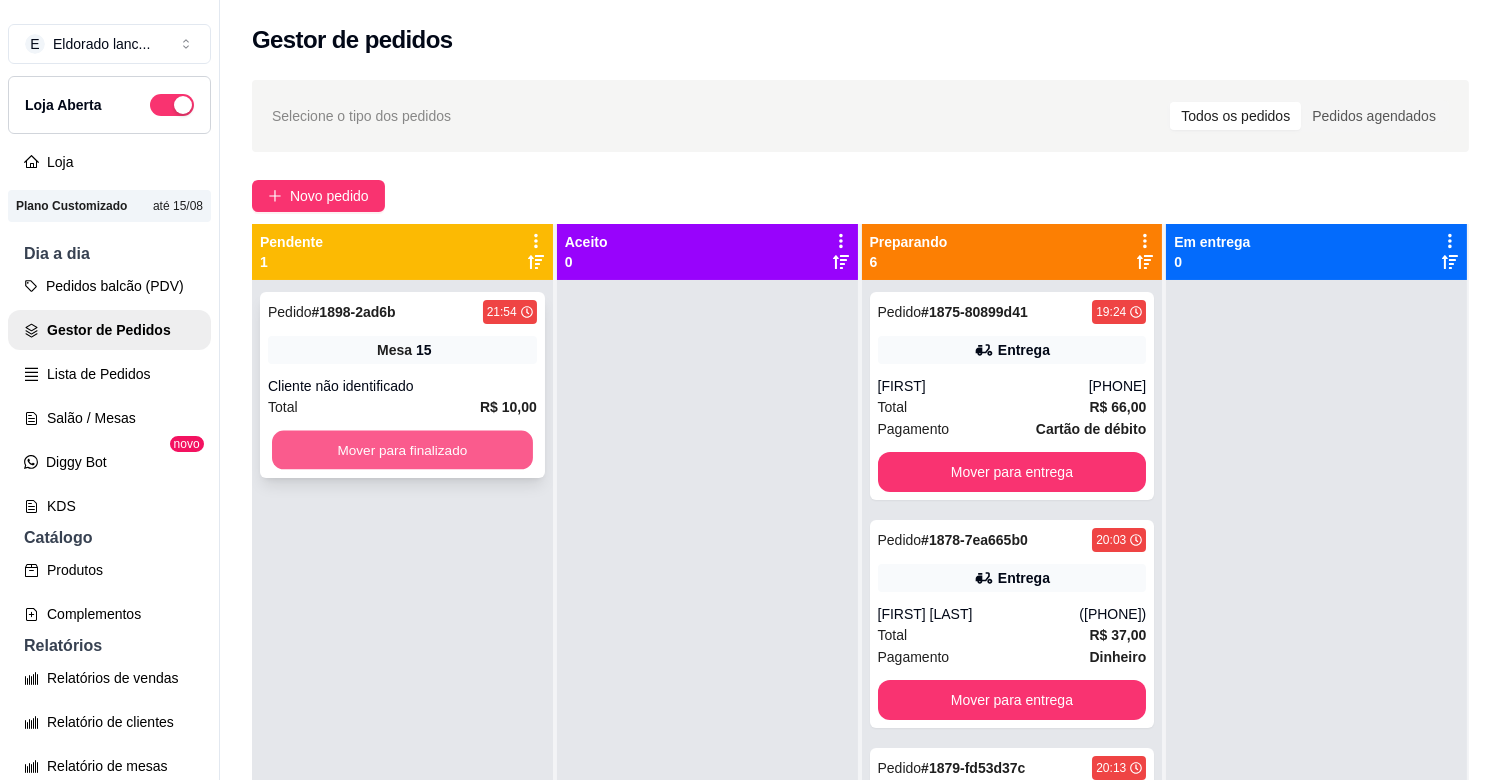 click on "Mover para finalizado" at bounding box center [402, 450] 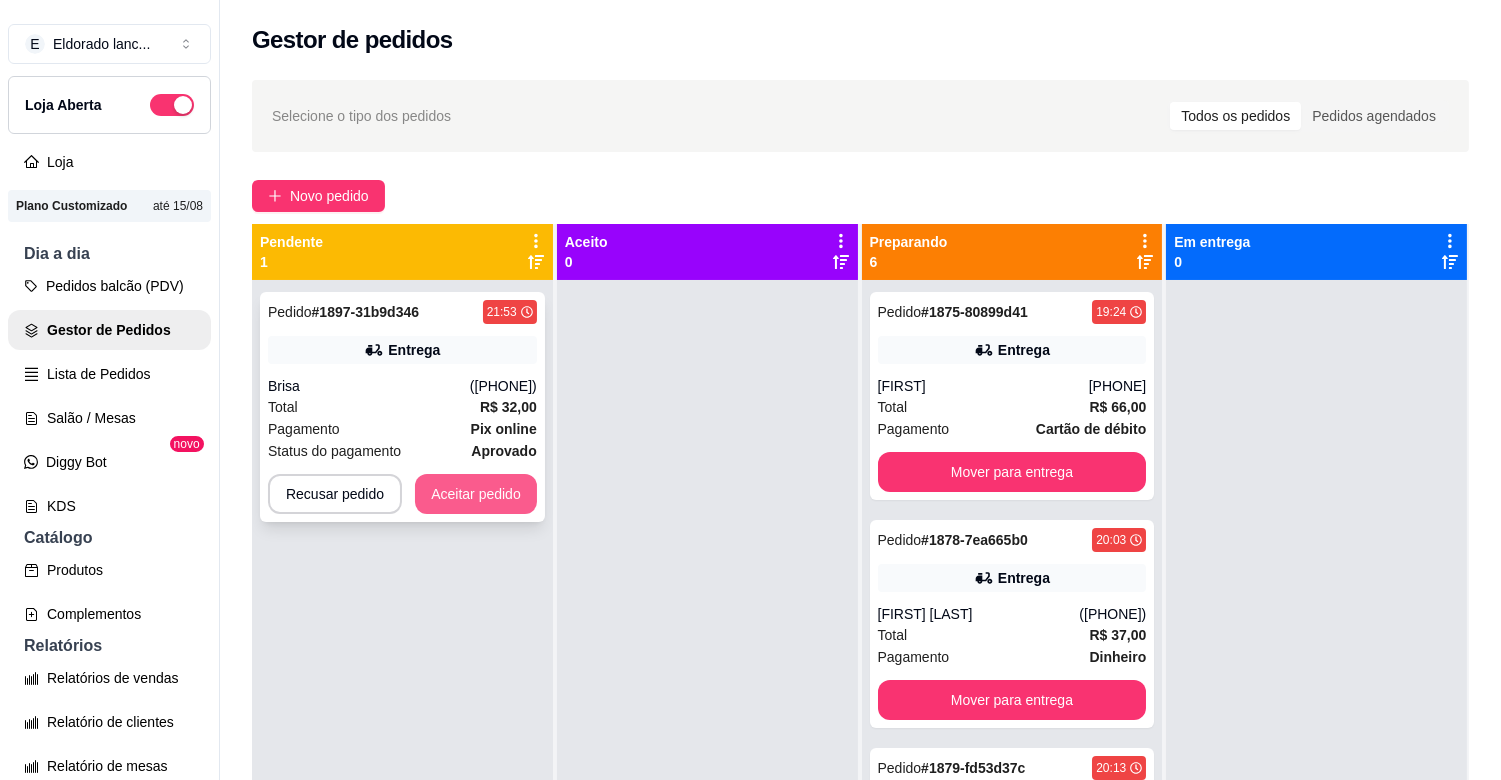 click on "Aceitar pedido" at bounding box center (476, 494) 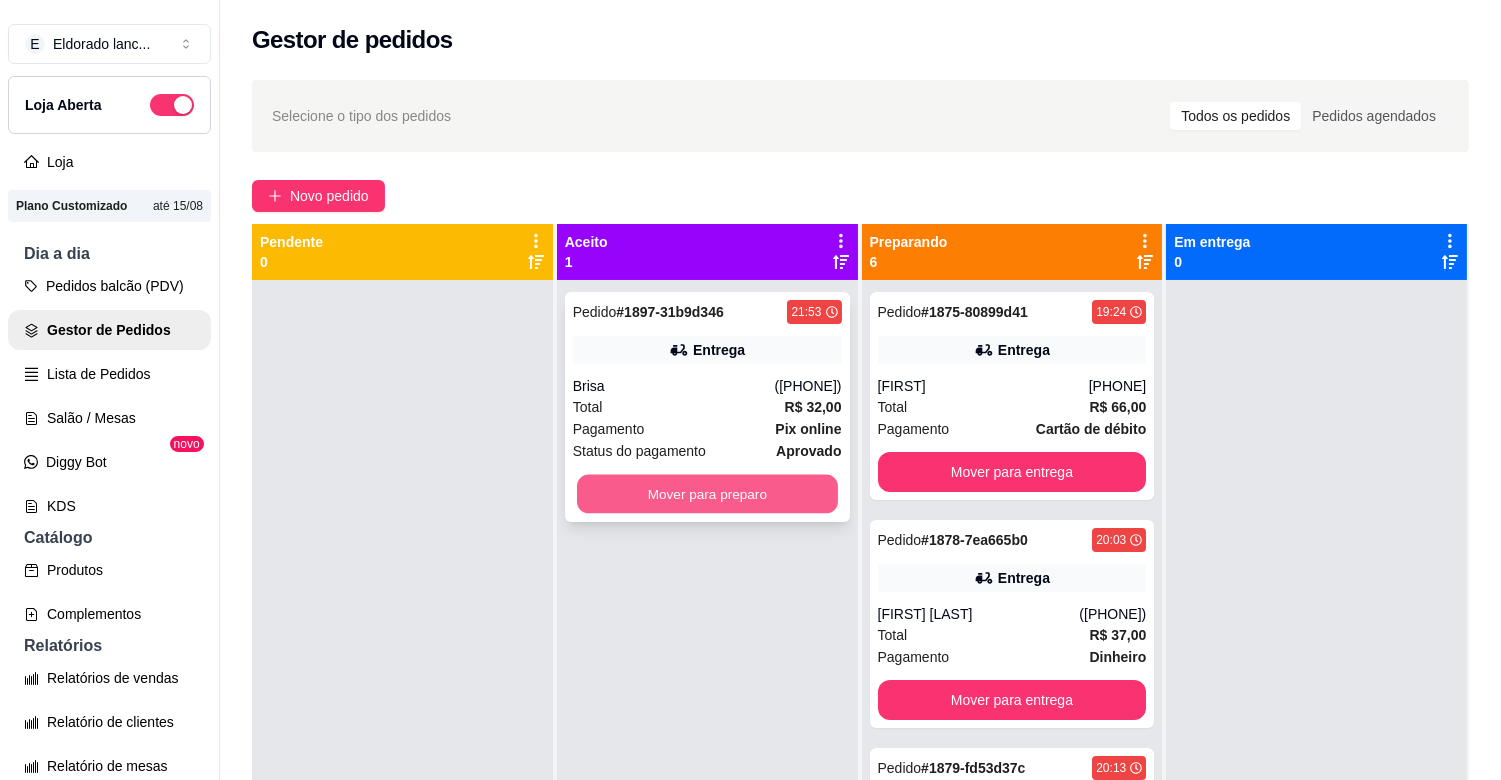 click on "Mover para preparo" at bounding box center (707, 494) 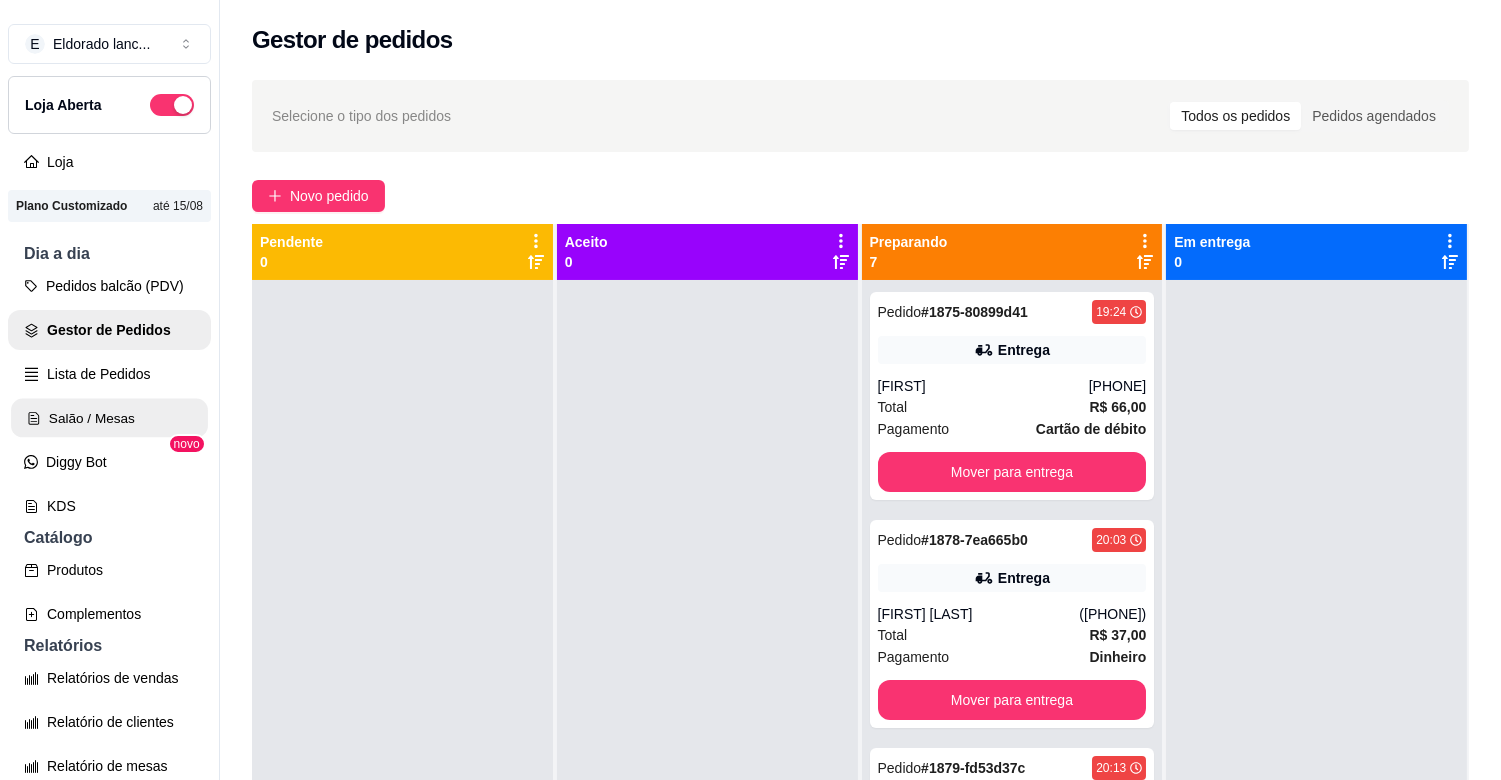 click on "Salão / Mesas" at bounding box center [109, 418] 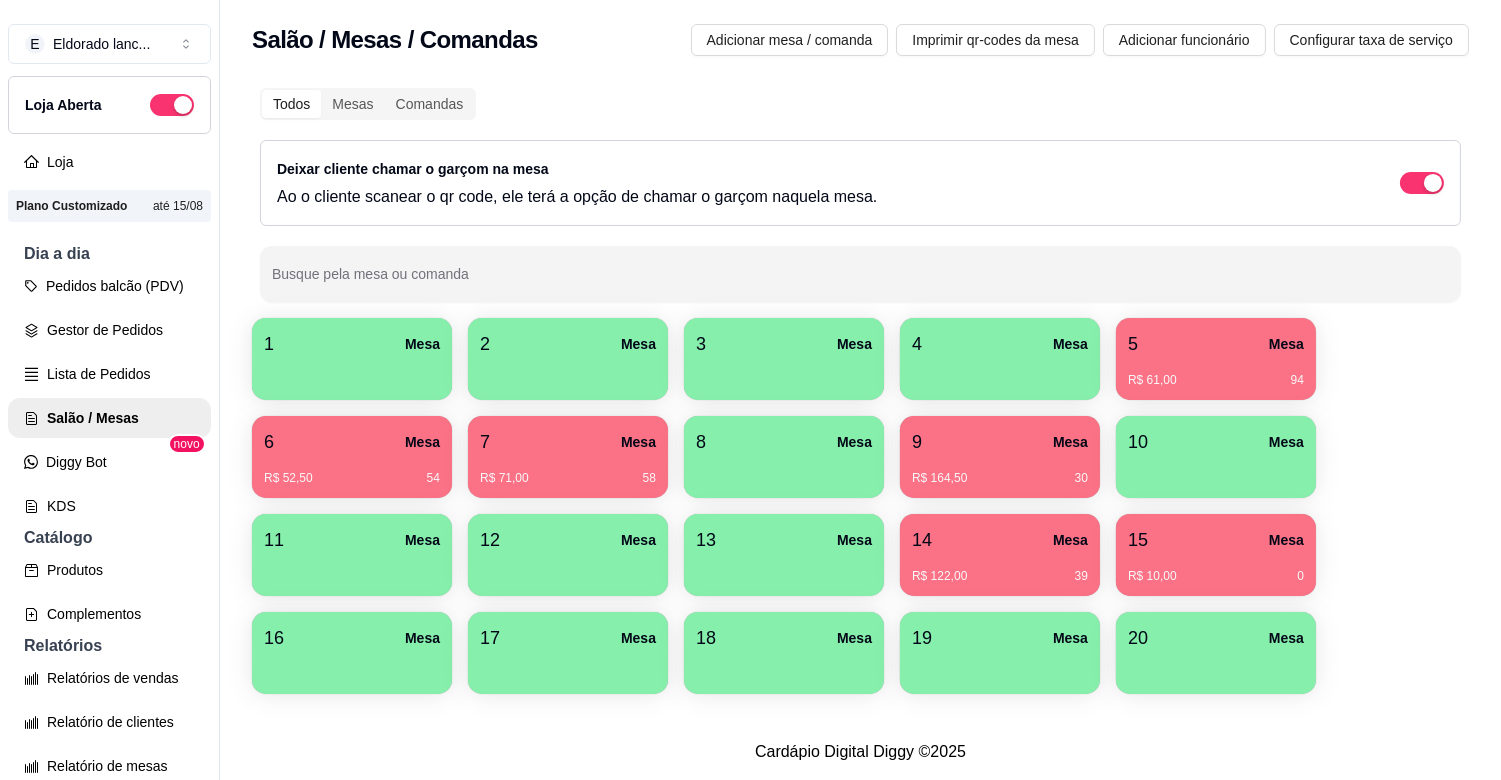 click on "R$ 52,50 54" at bounding box center [352, 471] 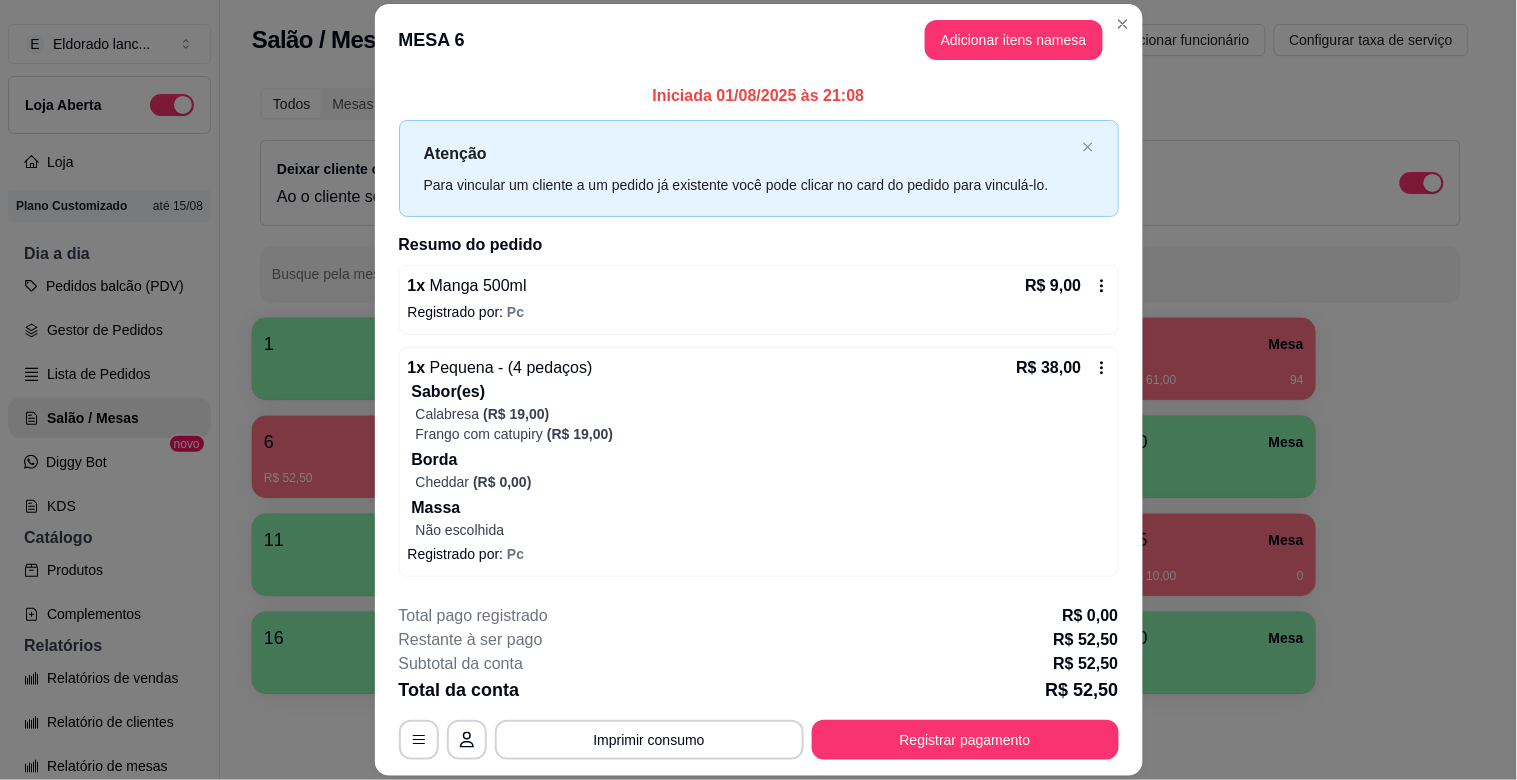 scroll, scrollTop: 80, scrollLeft: 0, axis: vertical 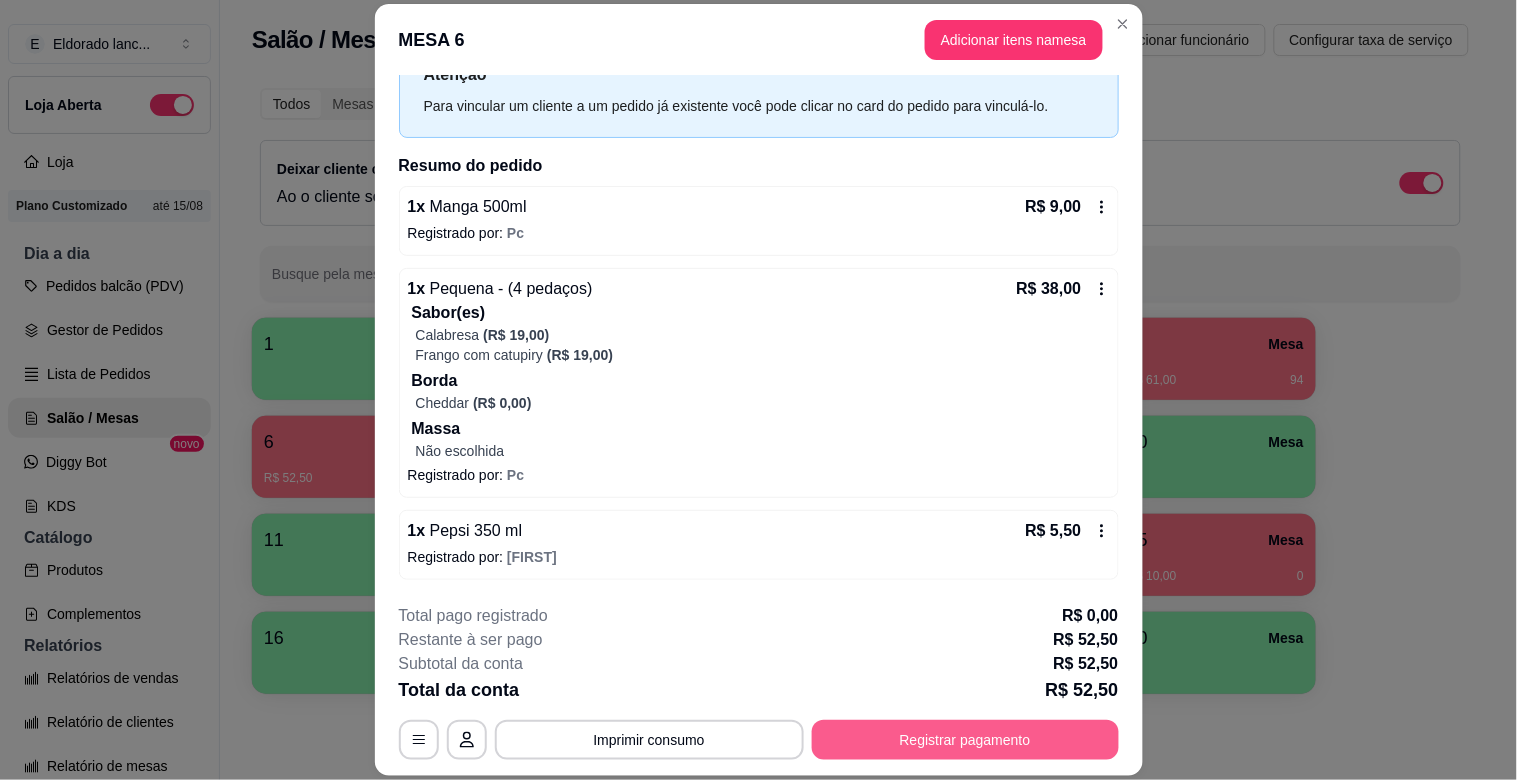 click on "Registrar pagamento" at bounding box center [965, 740] 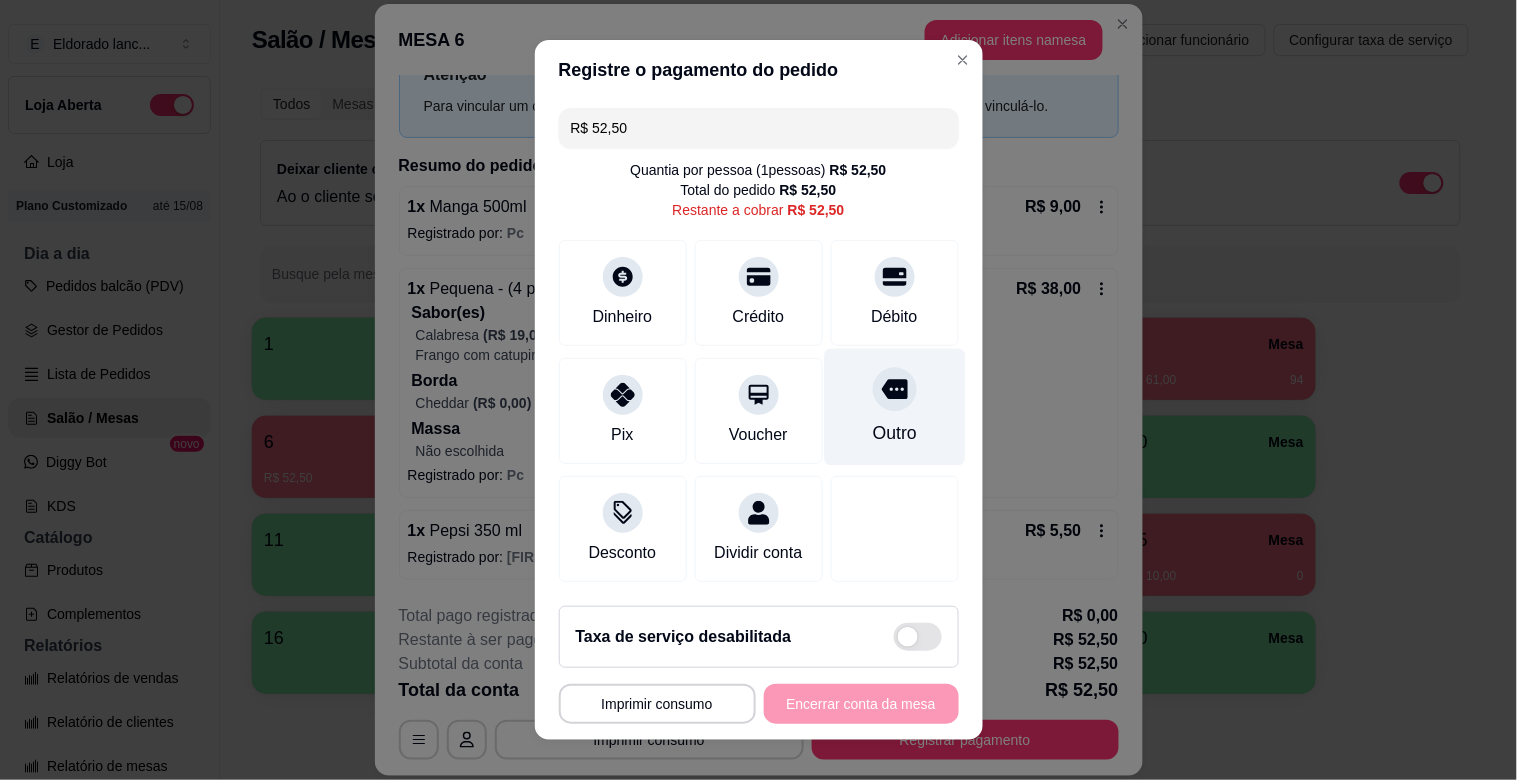 click on "Outro" at bounding box center (894, 407) 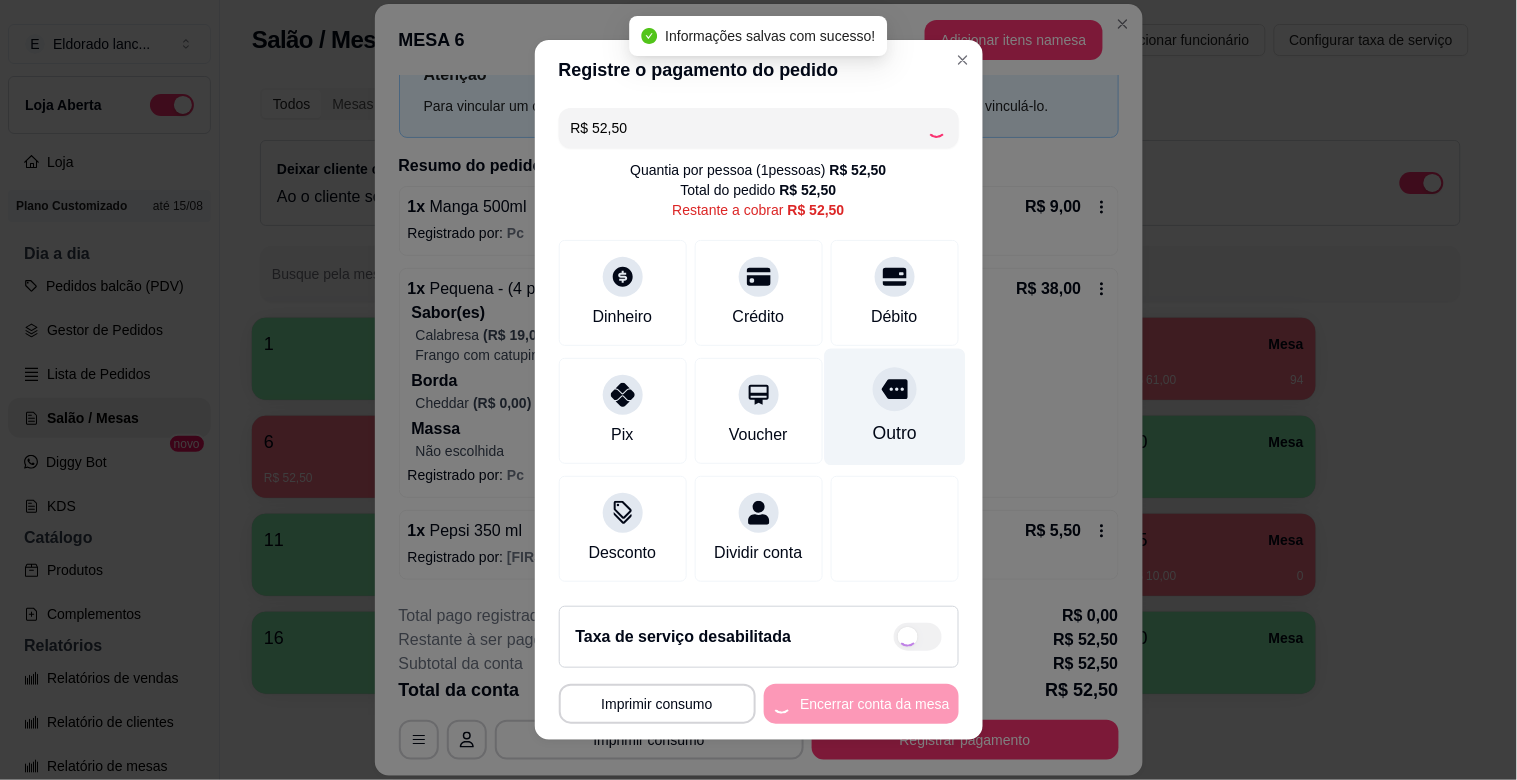 type on "R$ 0,00" 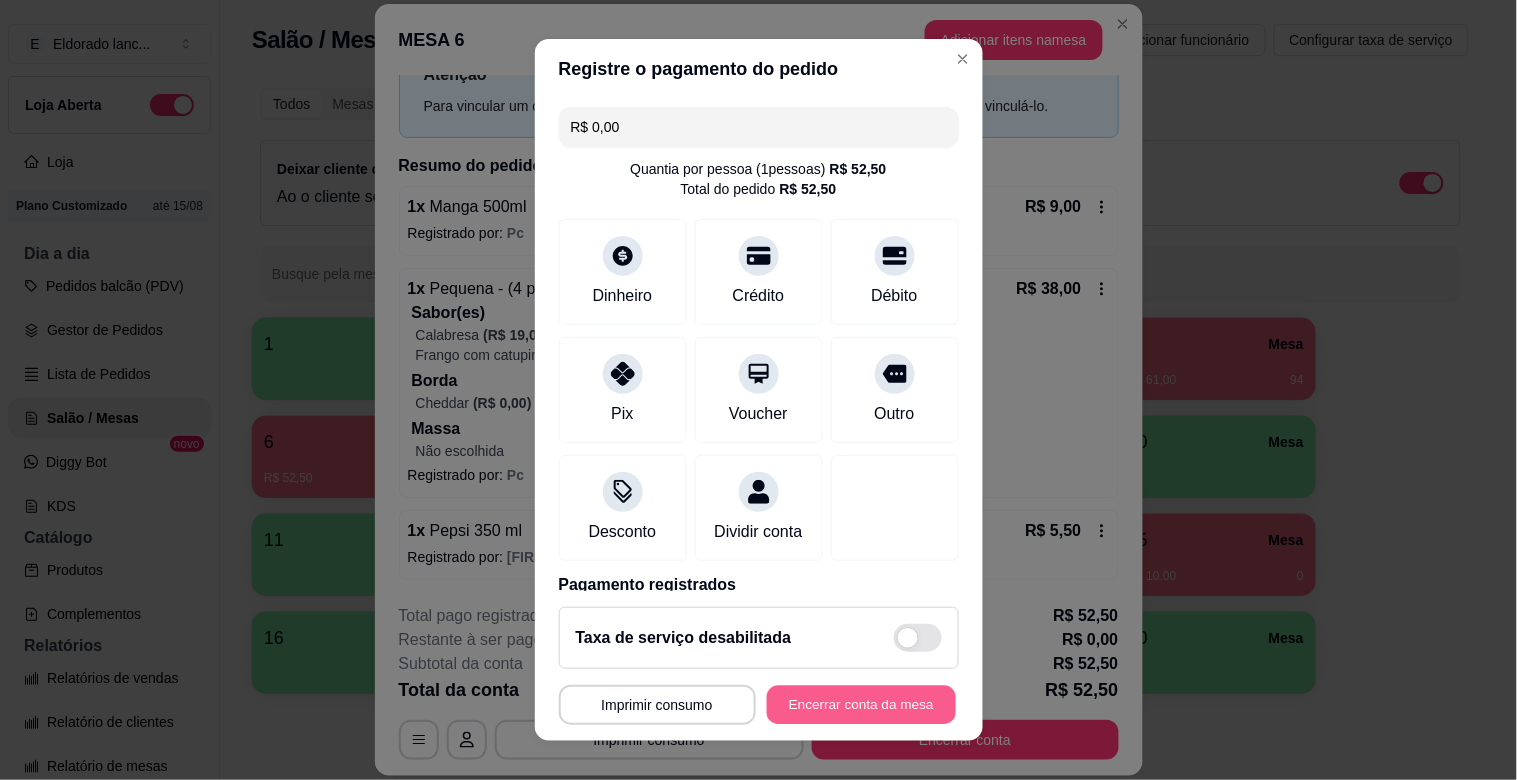 click on "Encerrar conta da mesa" at bounding box center [861, 705] 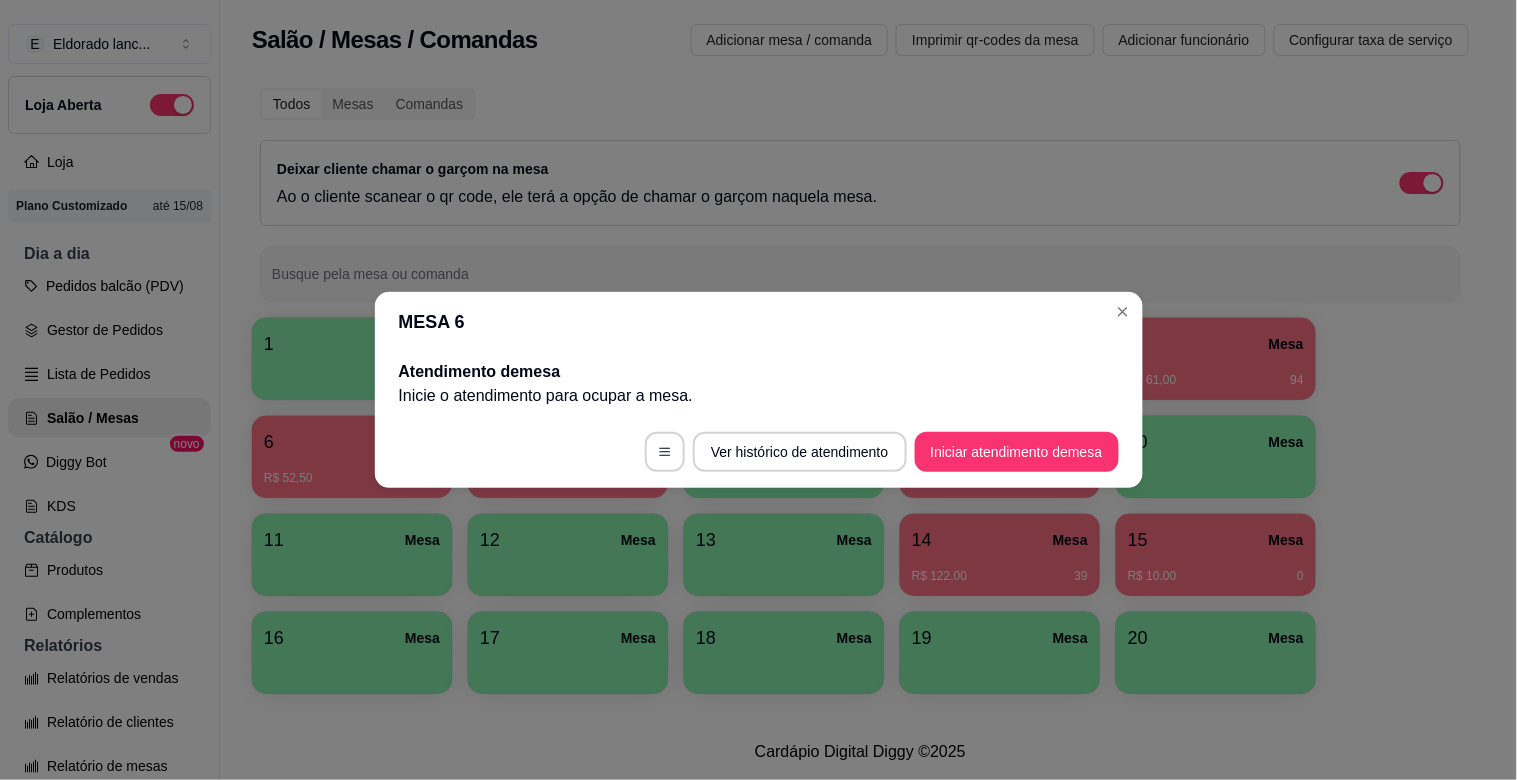 scroll, scrollTop: 0, scrollLeft: 0, axis: both 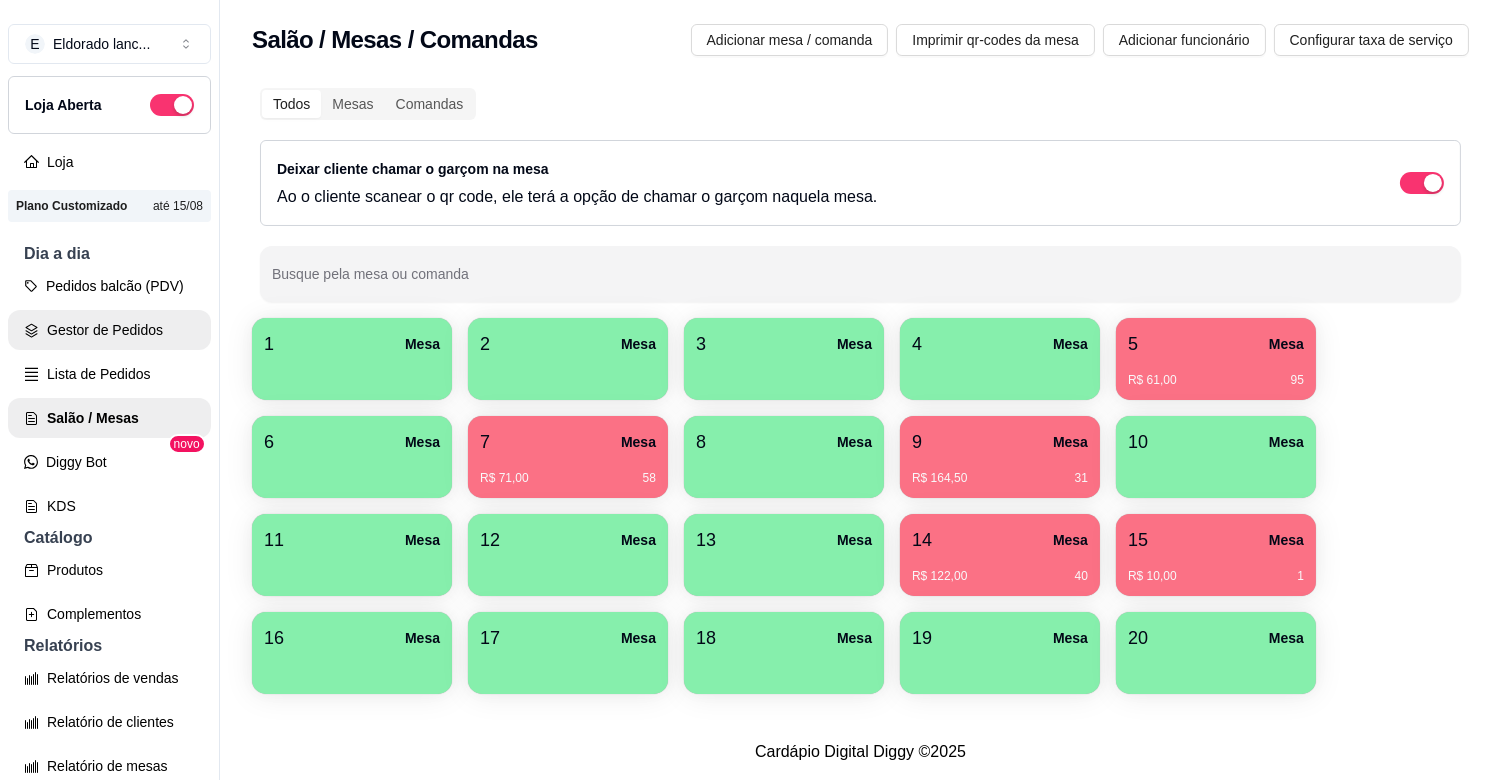 click on "Gestor de Pedidos" at bounding box center (109, 330) 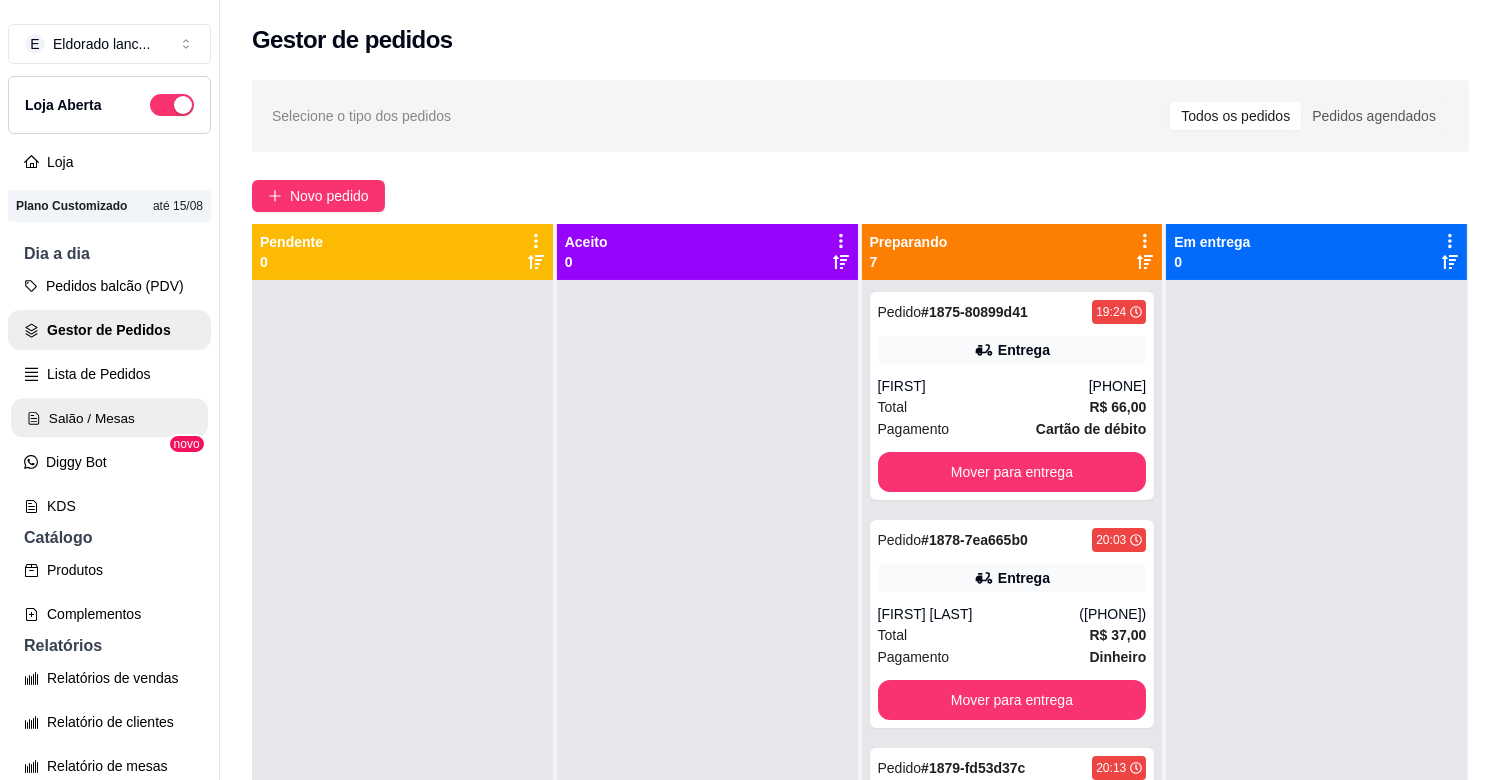 click on "Salão / Mesas" at bounding box center [109, 418] 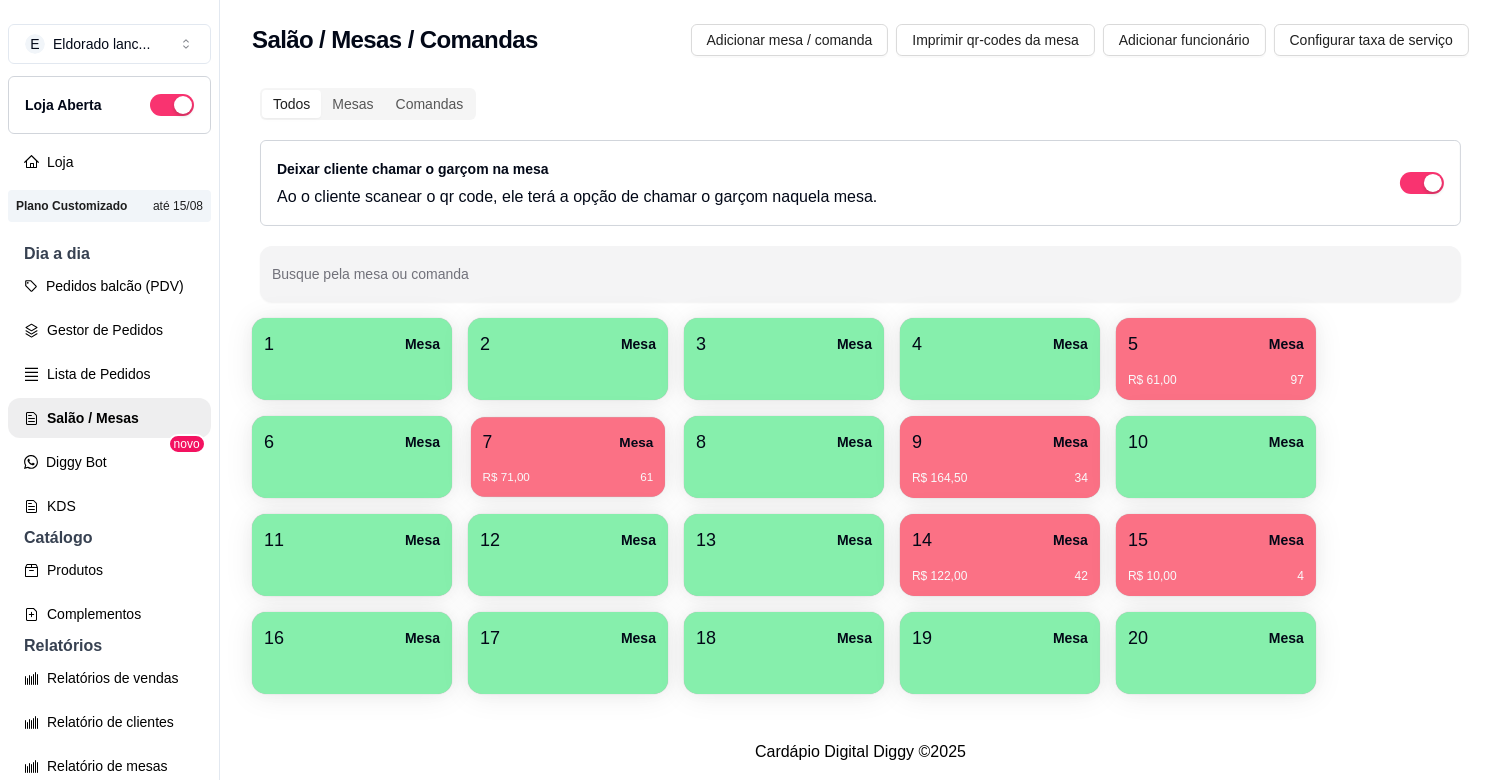 click on "R$ 71,00 61" at bounding box center (568, 478) 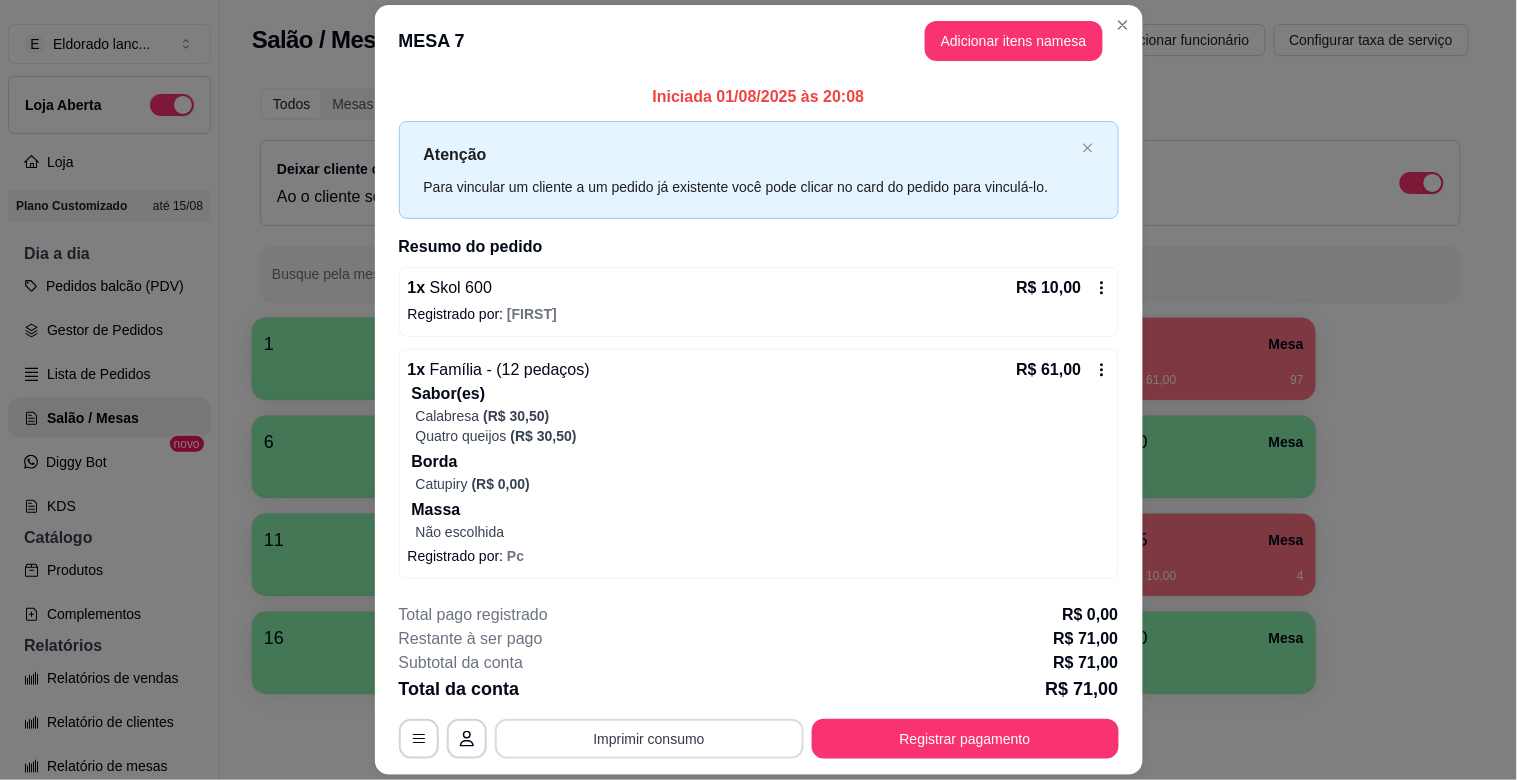 click on "Imprimir consumo" at bounding box center [649, 739] 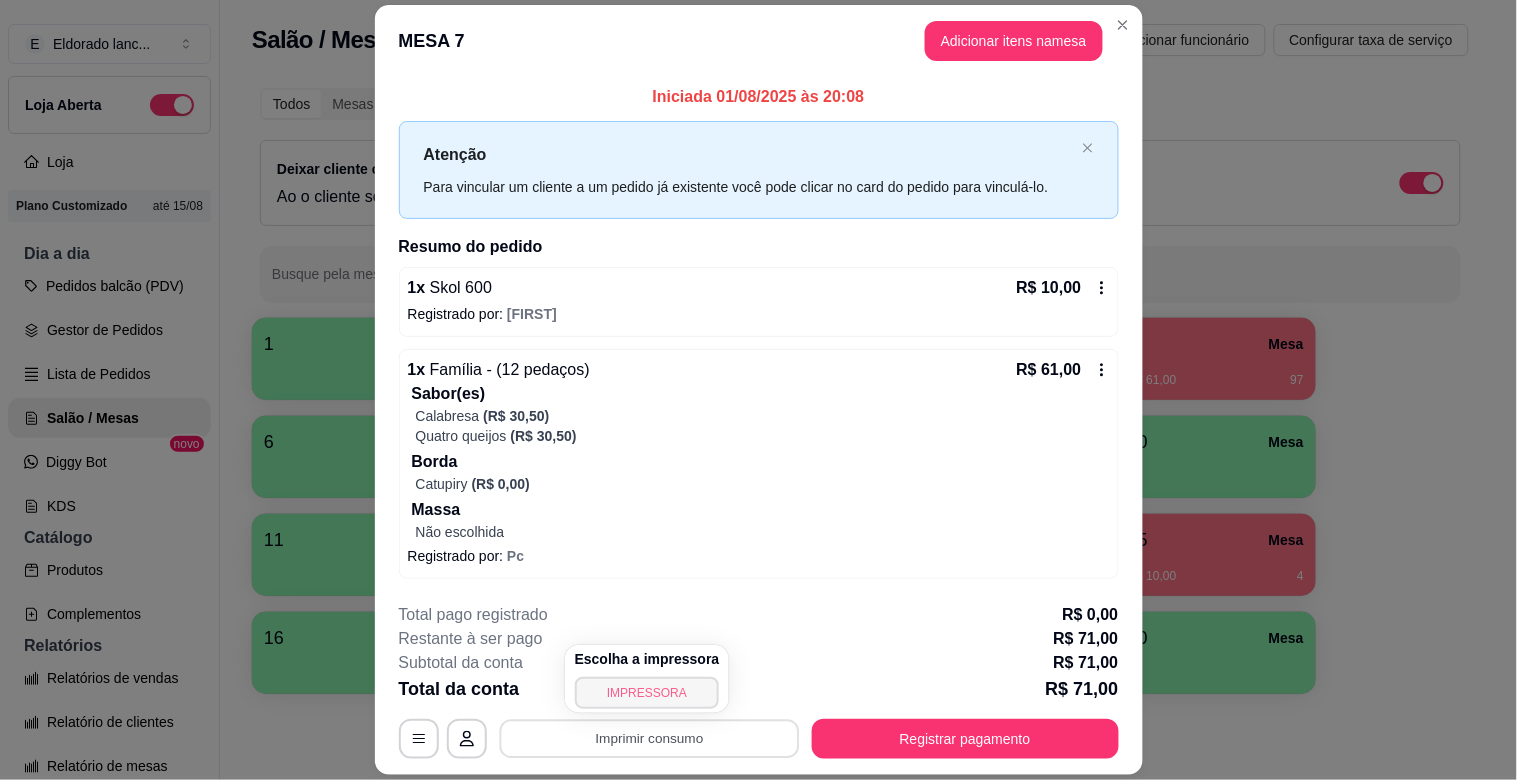 click on "IMPRESSORA" at bounding box center (647, 693) 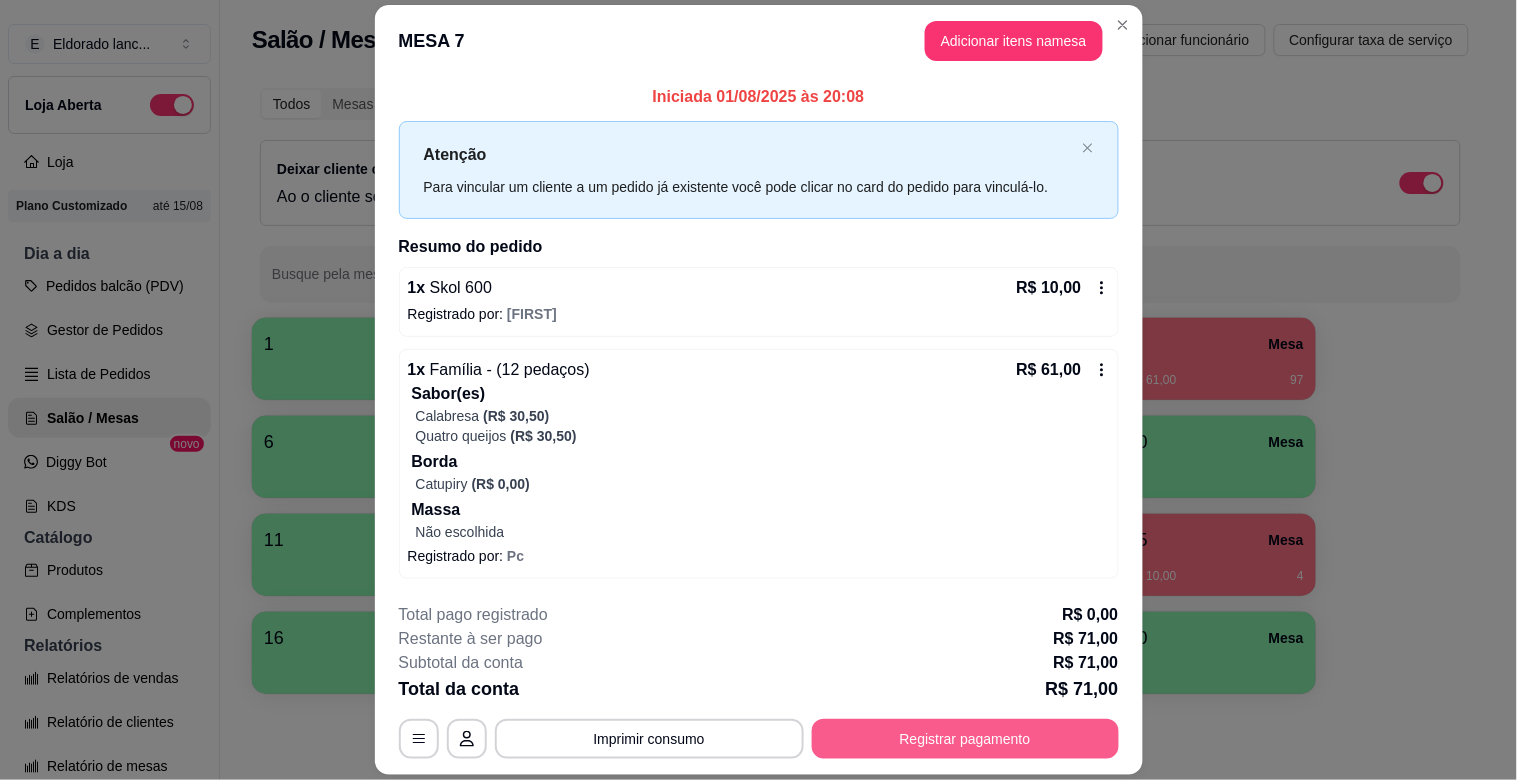 click on "Registrar pagamento" at bounding box center (965, 739) 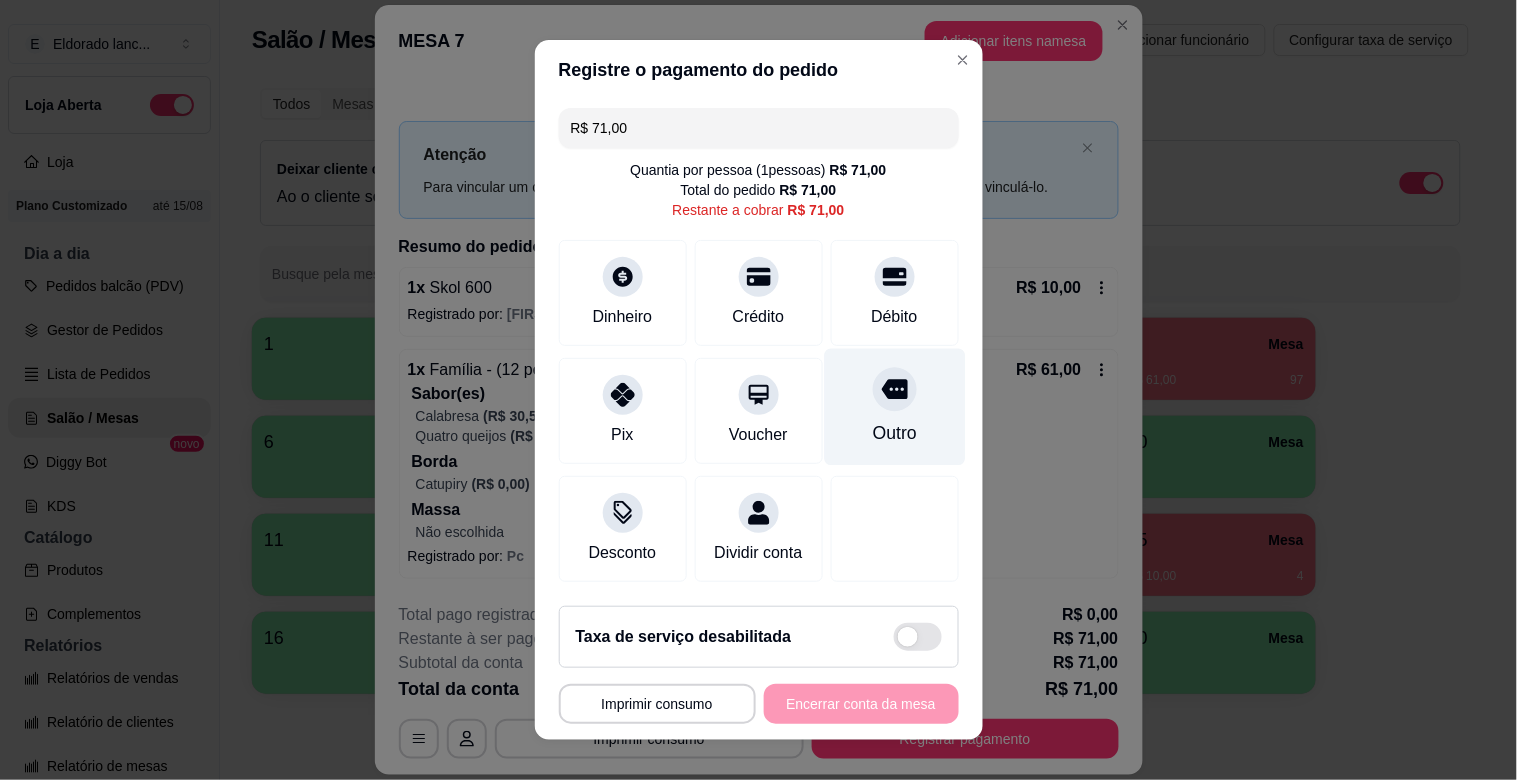 click on "Outro" at bounding box center (894, 407) 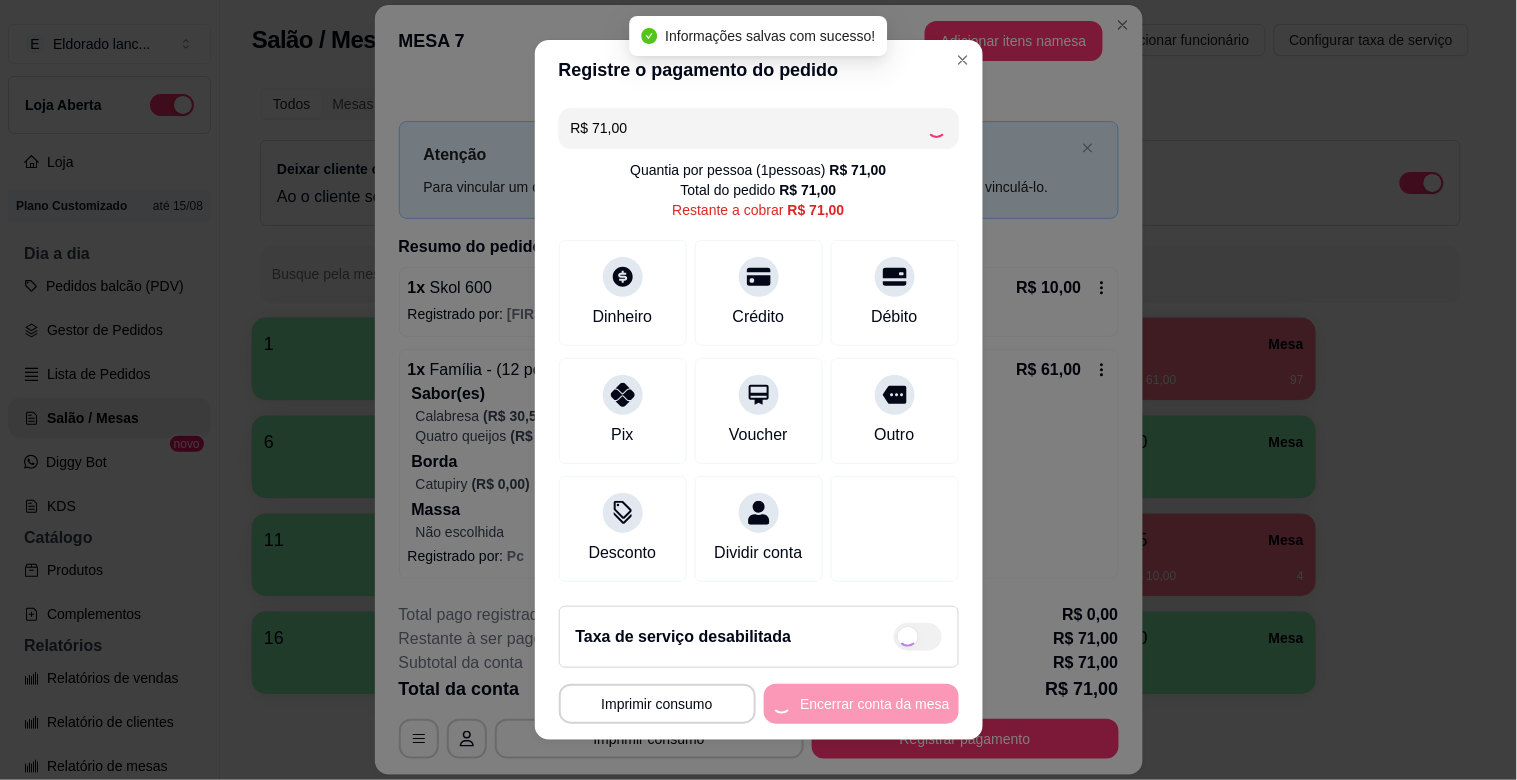 type on "R$ 0,00" 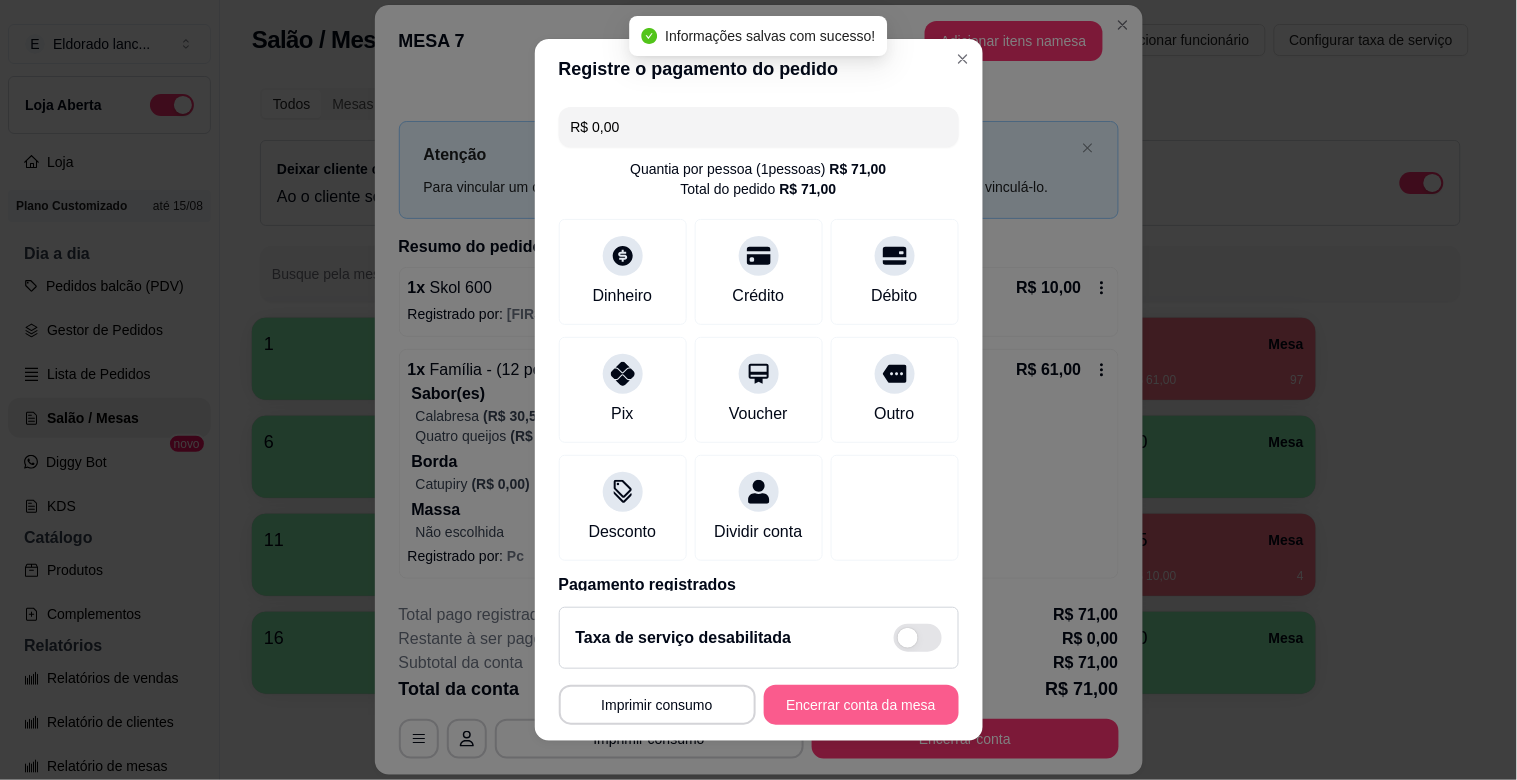 click on "Encerrar conta da mesa" at bounding box center (861, 705) 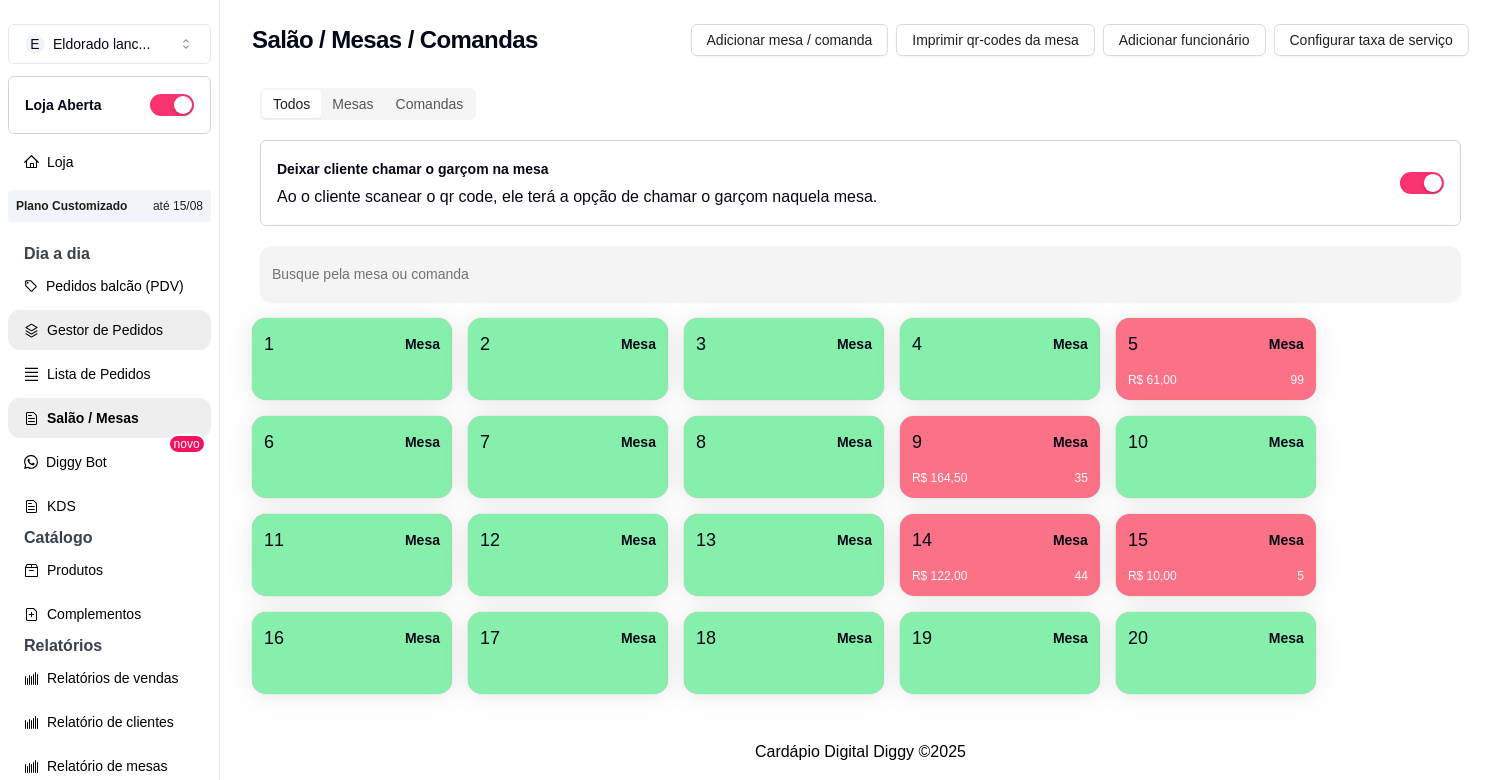 click on "Gestor de Pedidos" at bounding box center (109, 330) 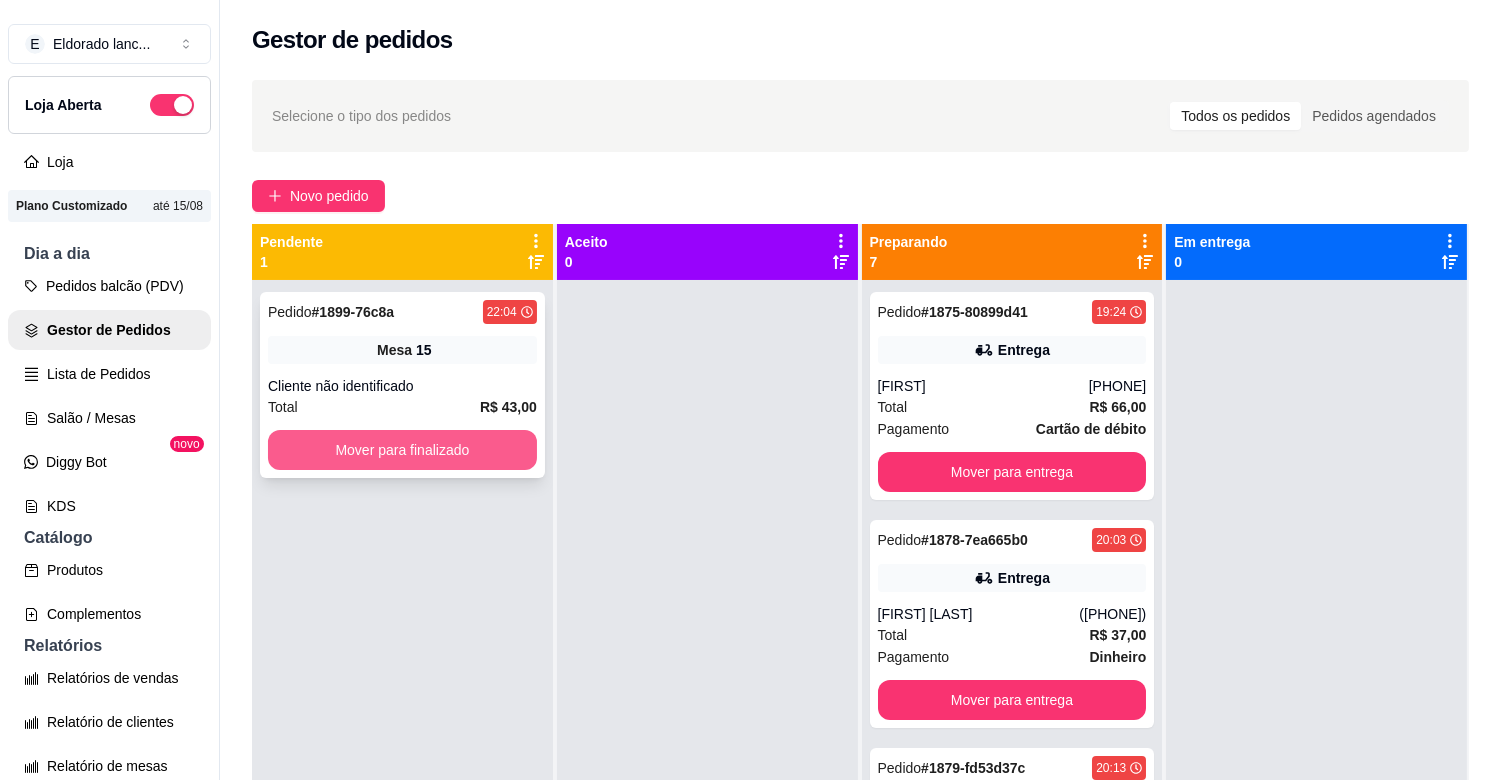 click on "Mover para finalizado" at bounding box center (402, 450) 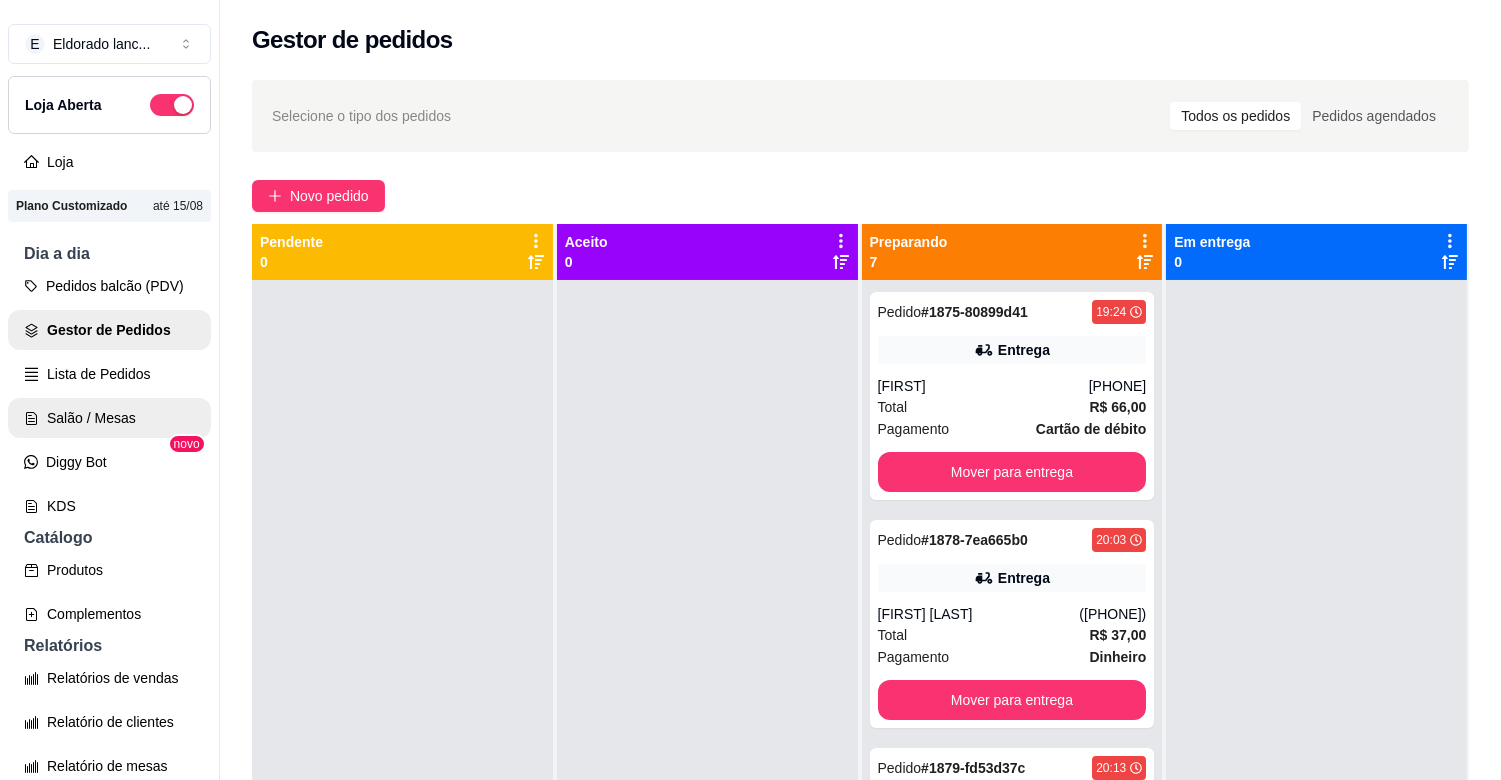 click on "Salão / Mesas" at bounding box center [109, 418] 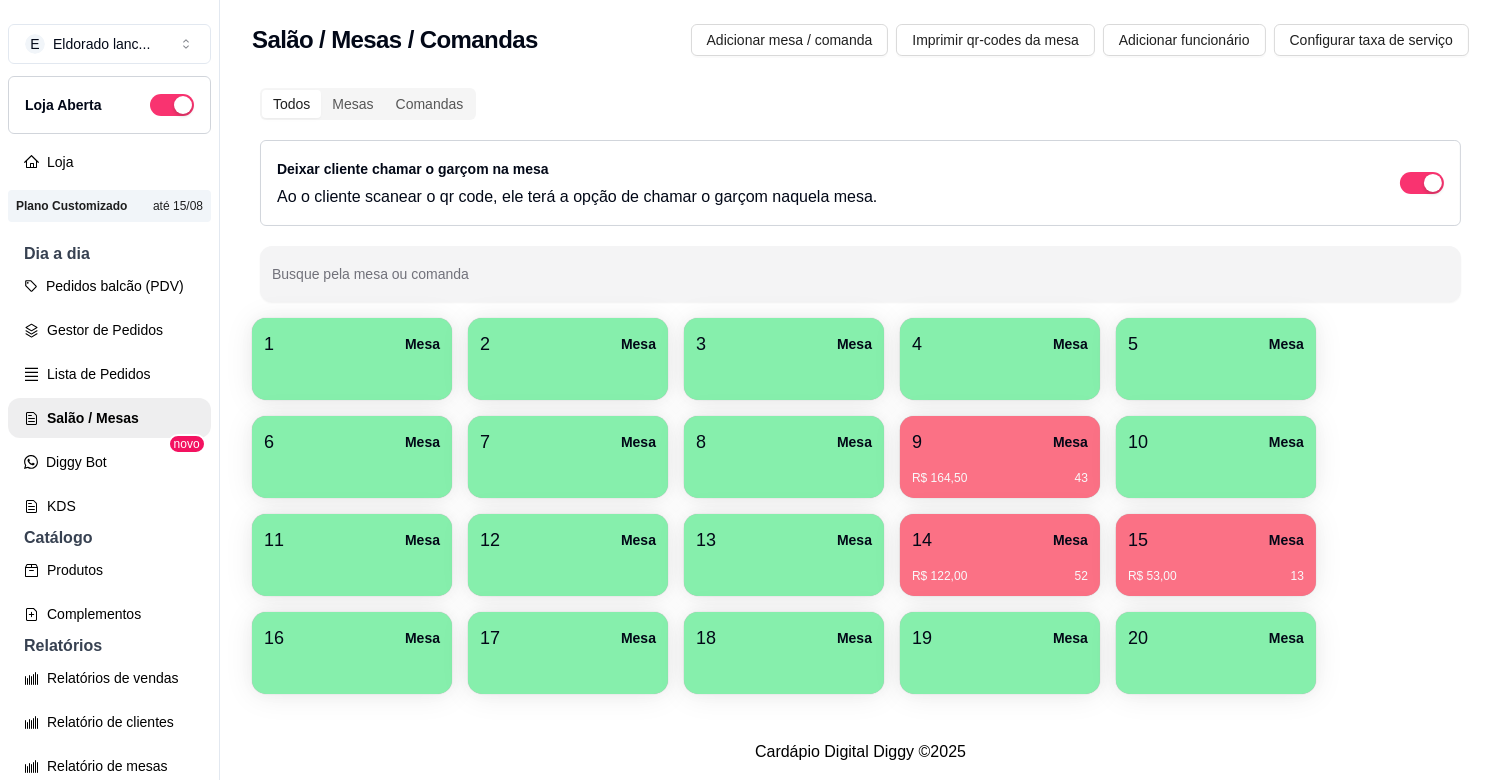 click on "R$ 164,50 43" at bounding box center [1000, 471] 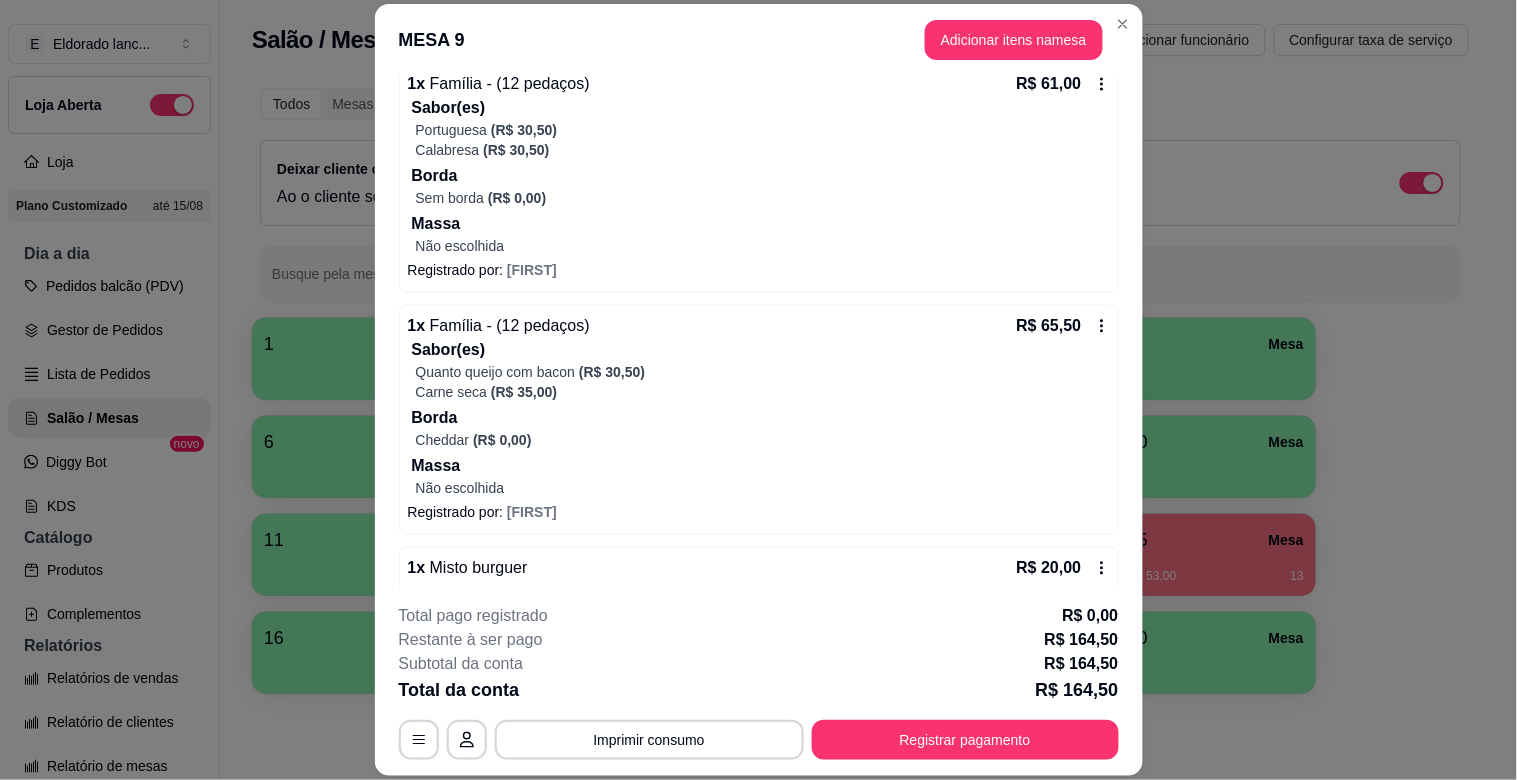 scroll, scrollTop: 255, scrollLeft: 0, axis: vertical 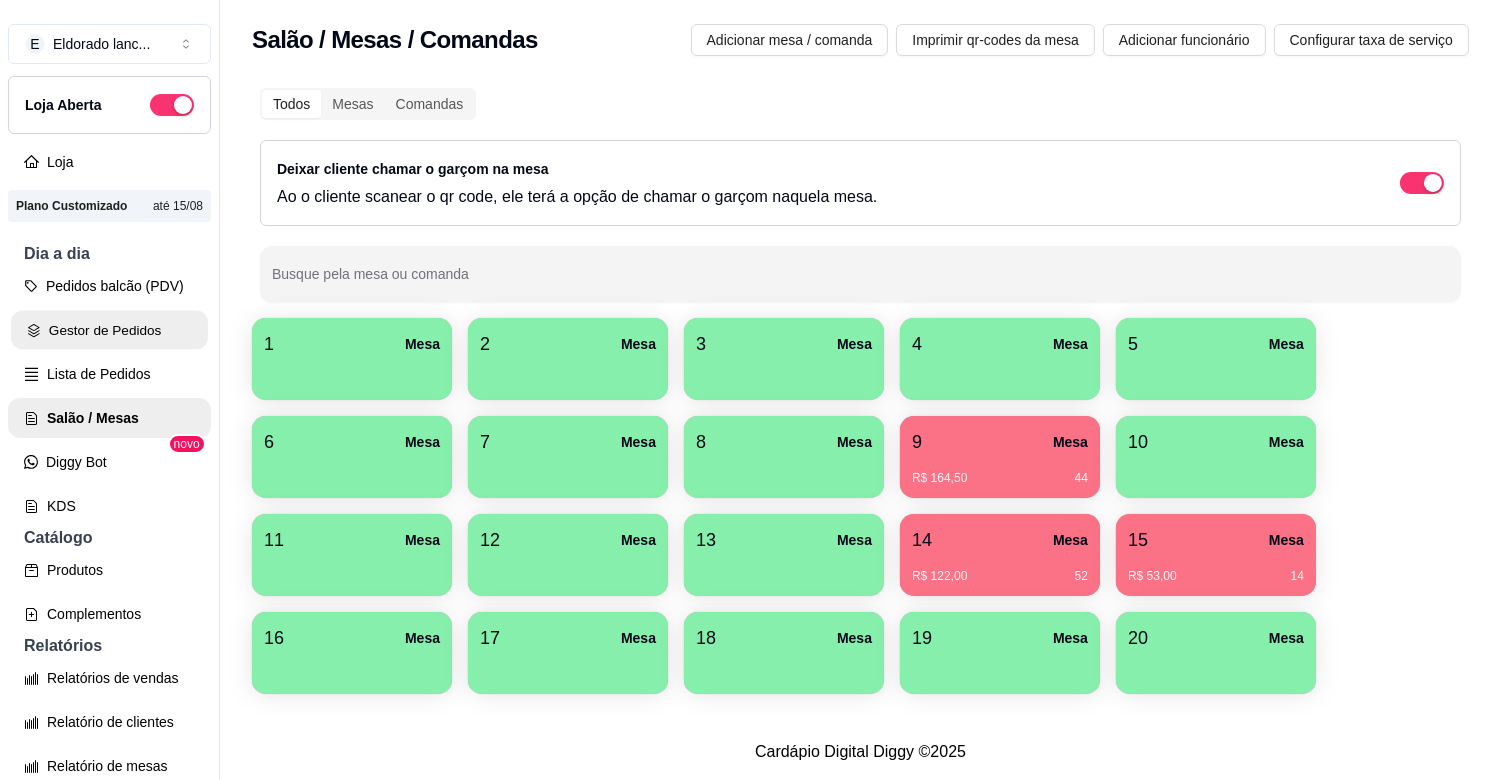 click on "Gestor de Pedidos" at bounding box center (109, 330) 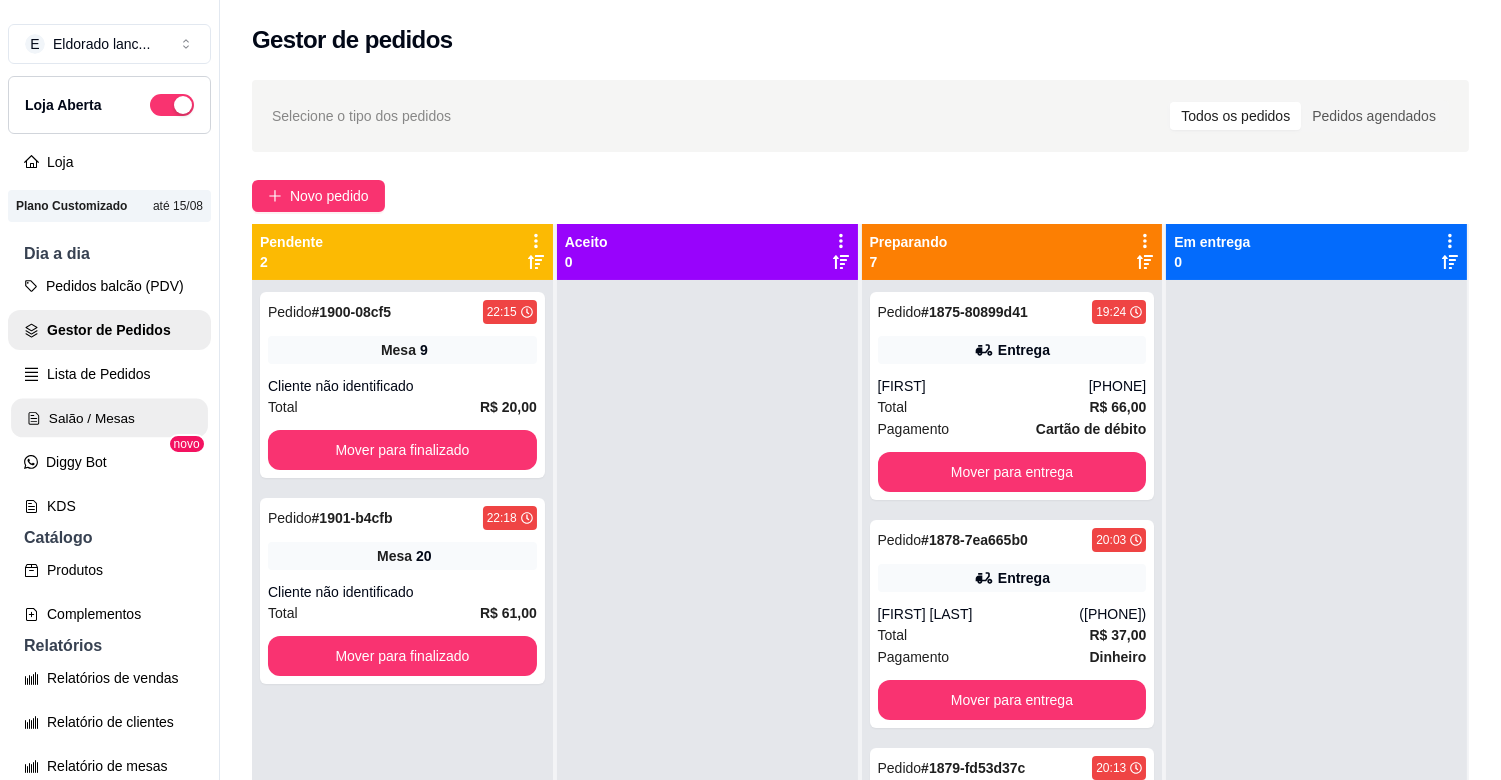 click on "Salão / Mesas" at bounding box center (109, 418) 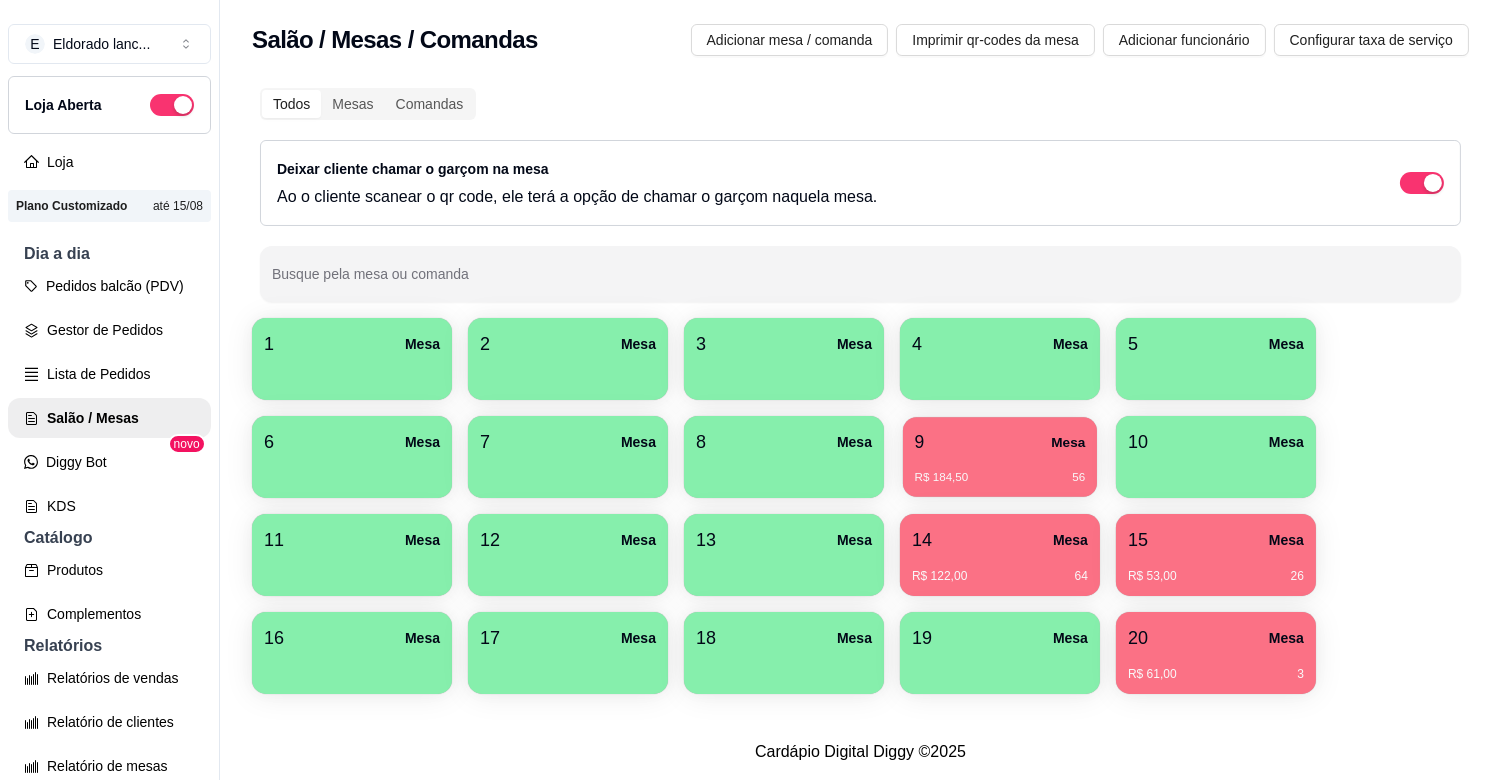 click on "R$ 184,50 56" at bounding box center (1000, 470) 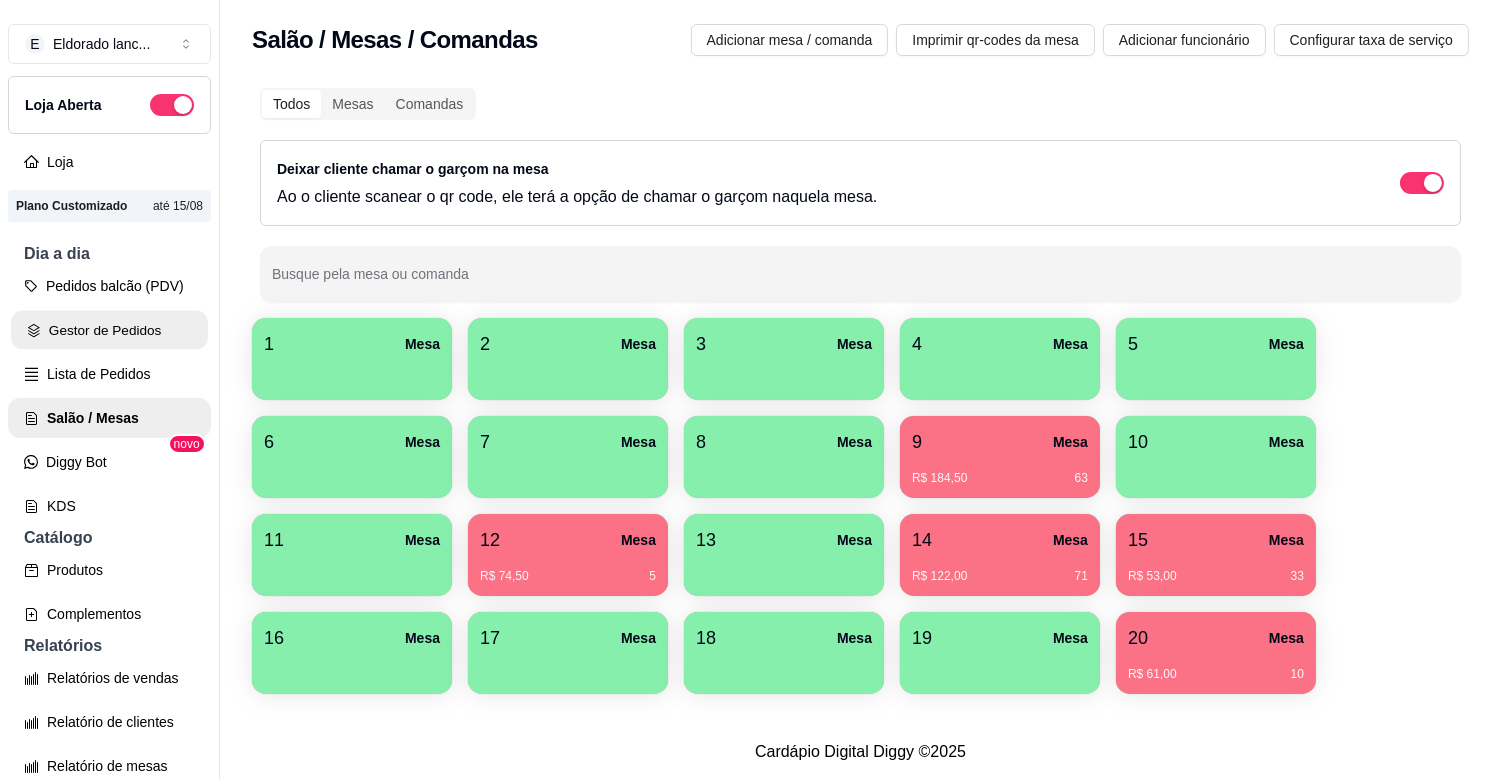 click on "Gestor de Pedidos" at bounding box center [109, 330] 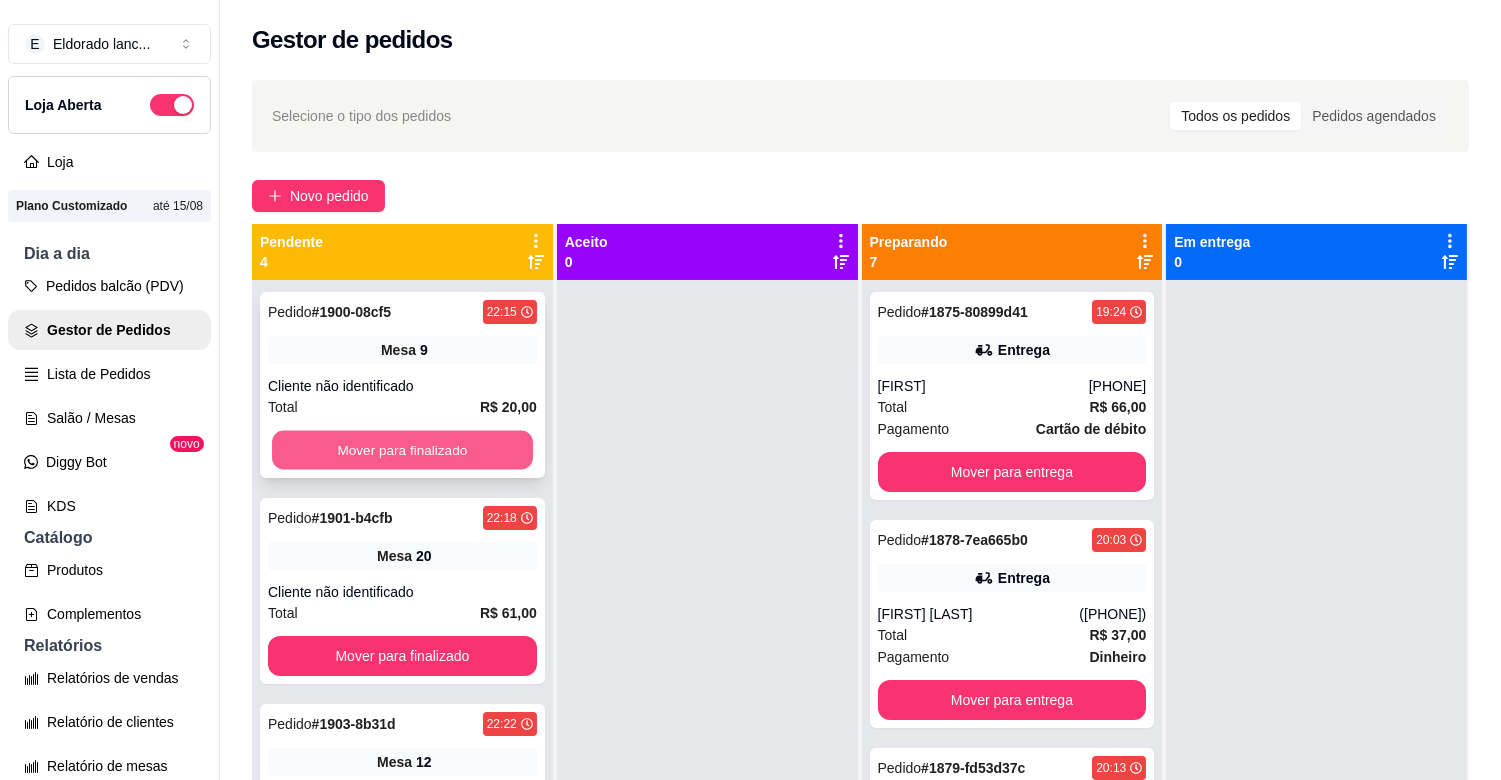 click on "Mover para finalizado" at bounding box center [402, 450] 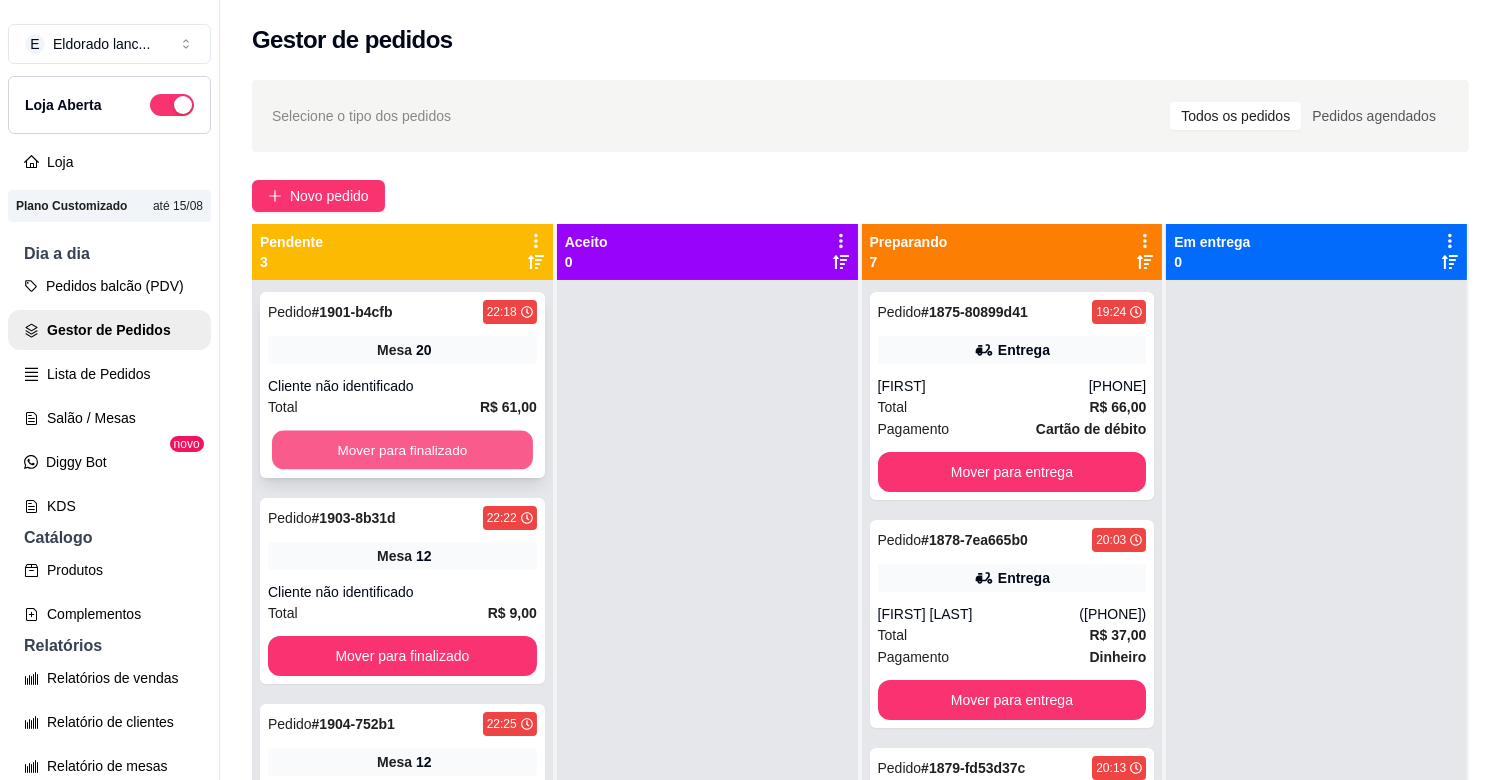 click on "Mover para finalizado" at bounding box center [402, 450] 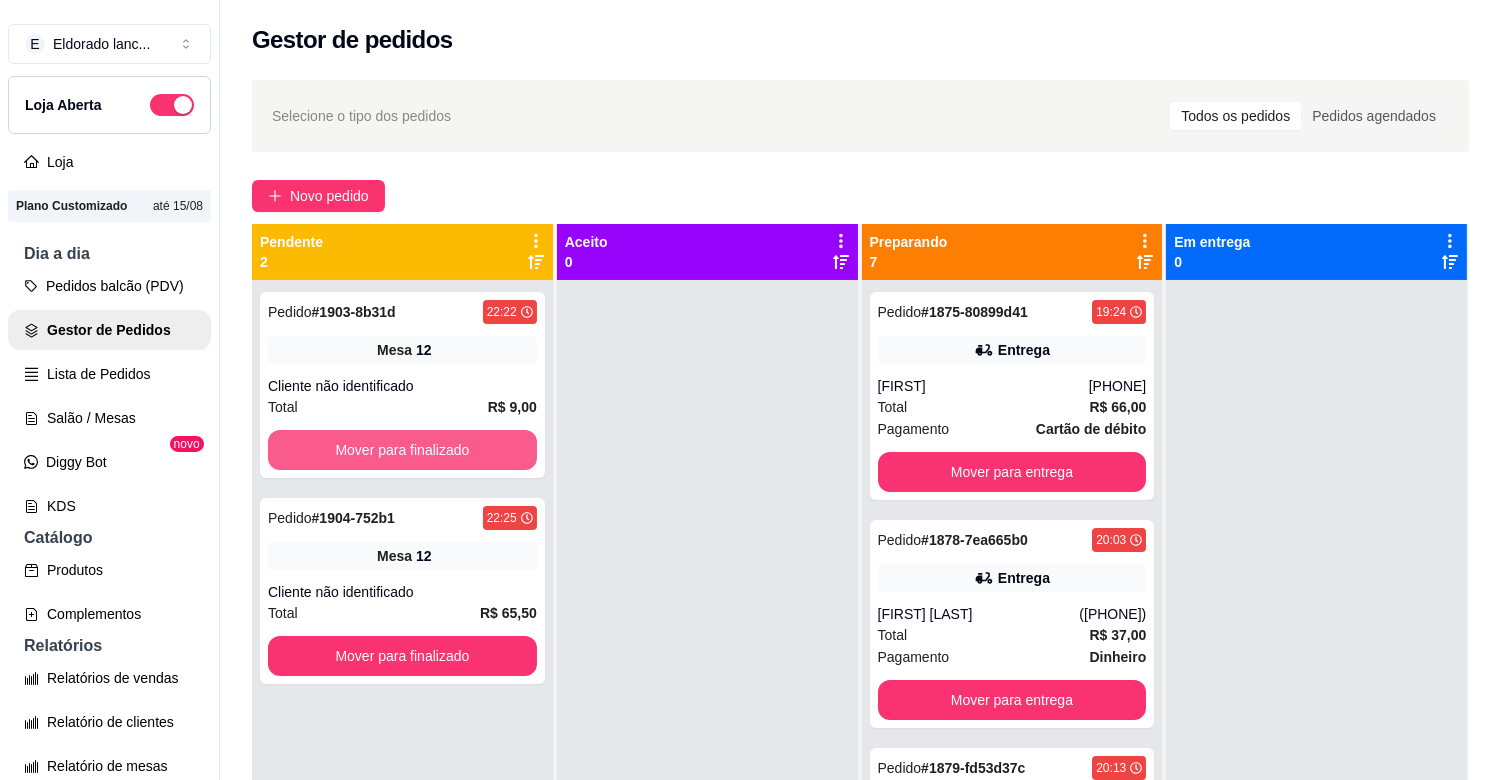 click on "Mover para finalizado" at bounding box center (402, 450) 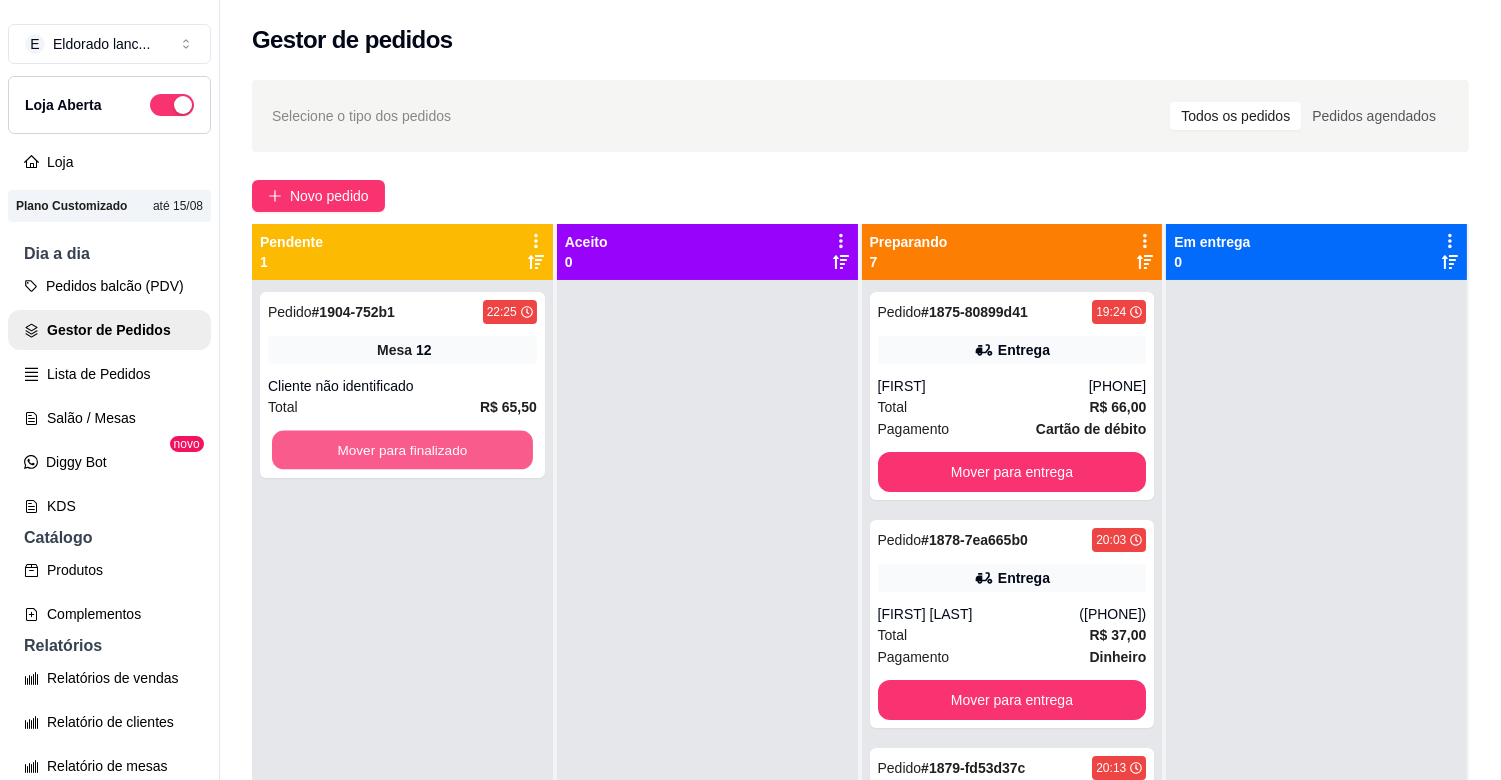 click on "Mover para finalizado" at bounding box center (402, 450) 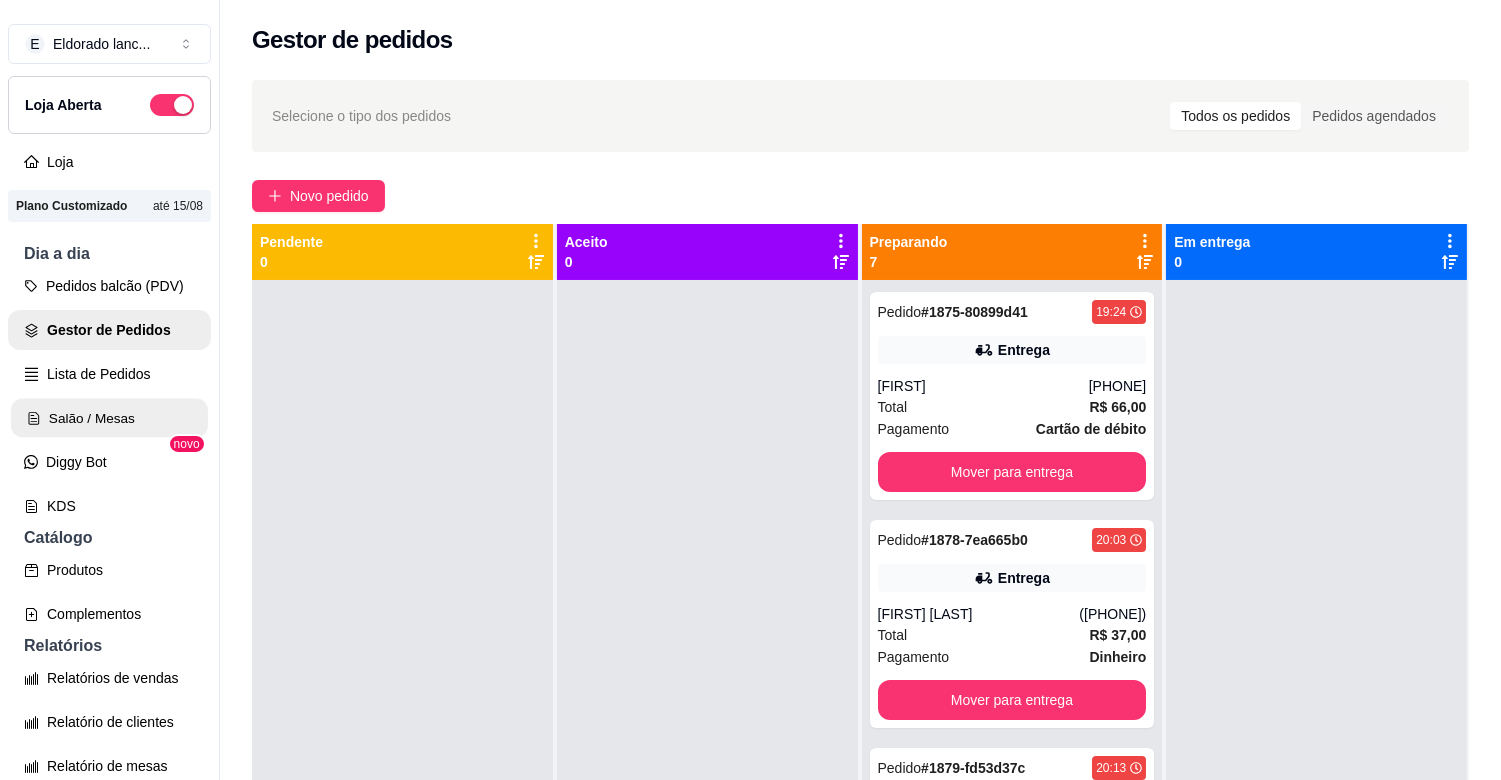 click on "Salão / Mesas" at bounding box center [109, 418] 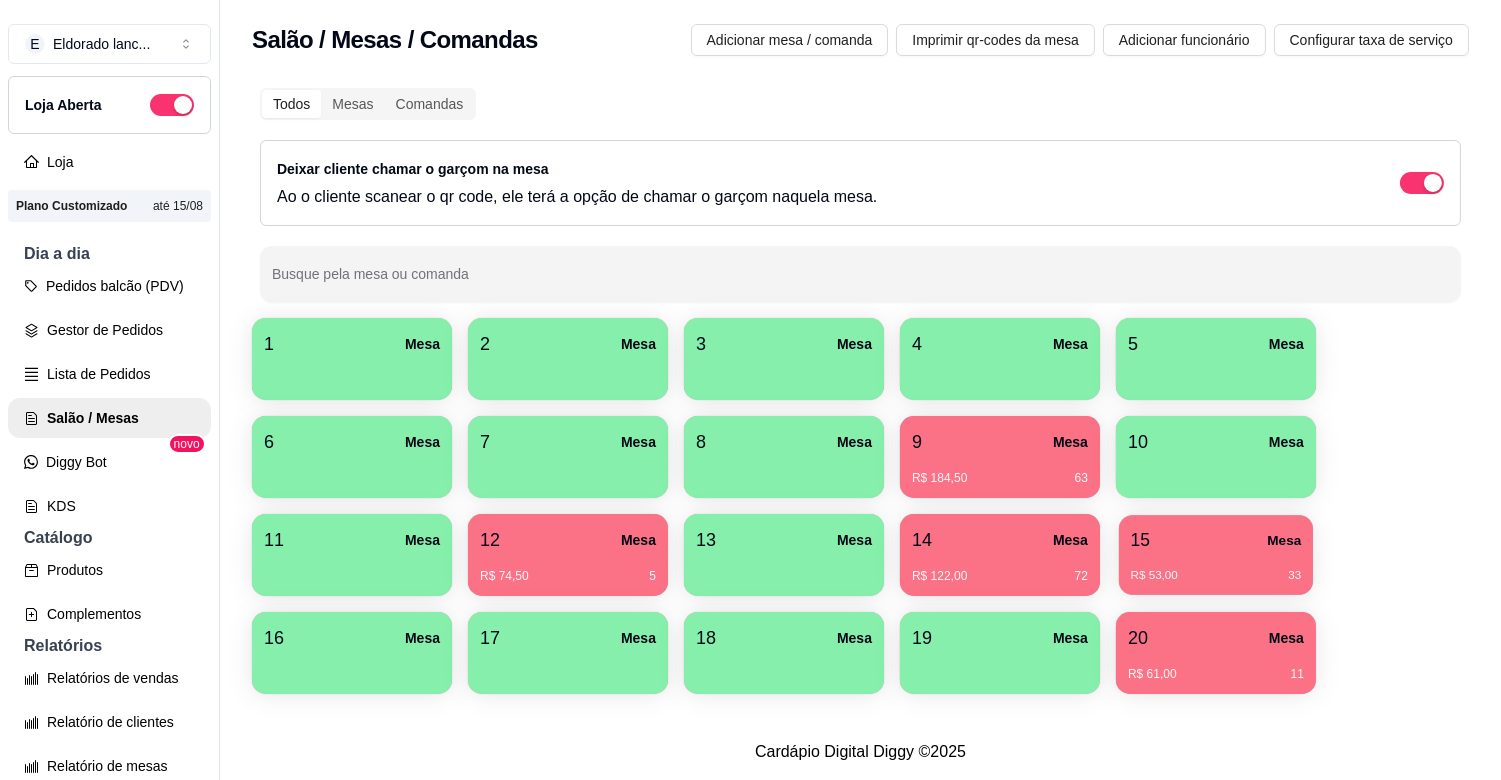 click on "15 Mesa" at bounding box center (1216, 540) 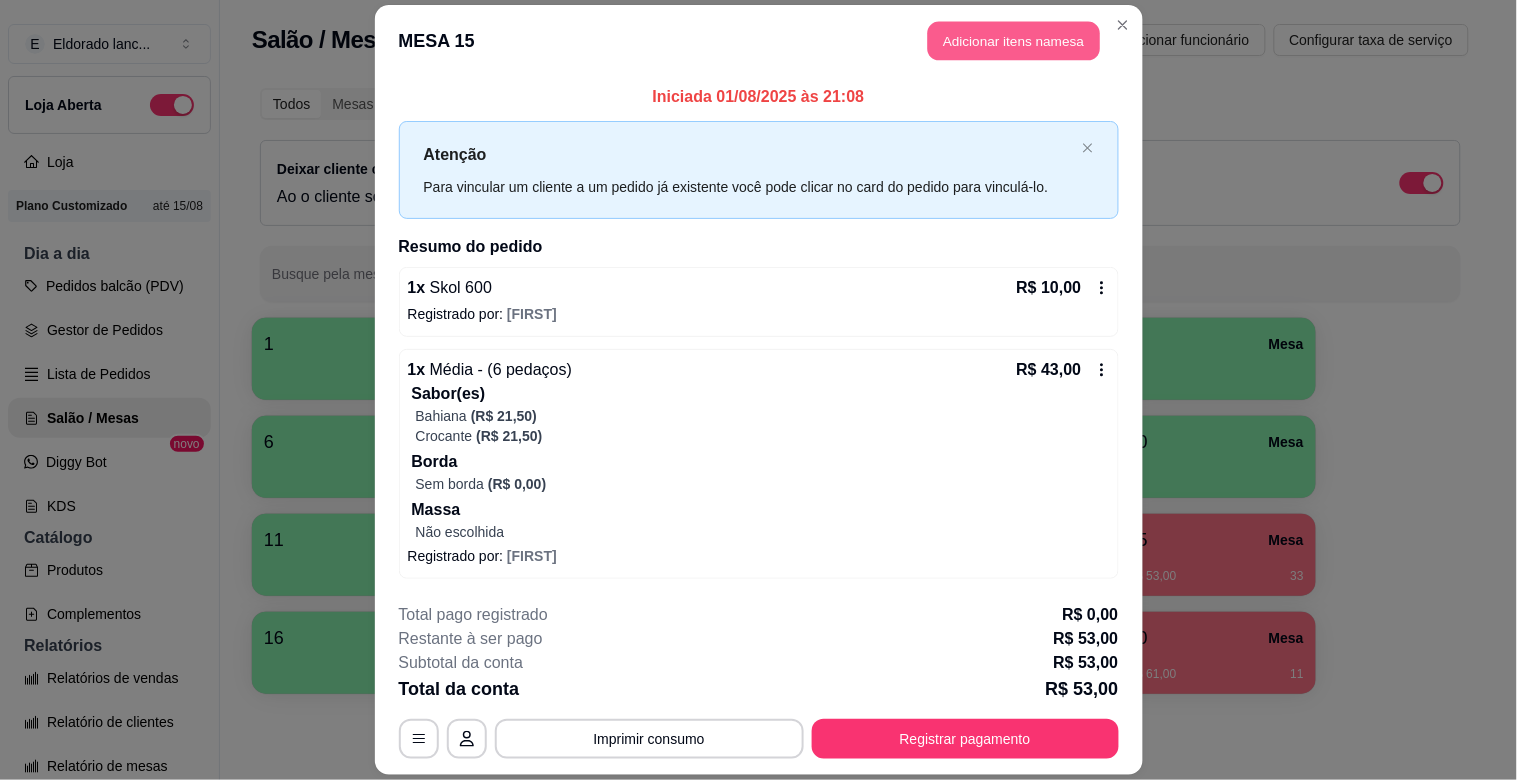click on "Adicionar itens na  mesa" at bounding box center (1014, 41) 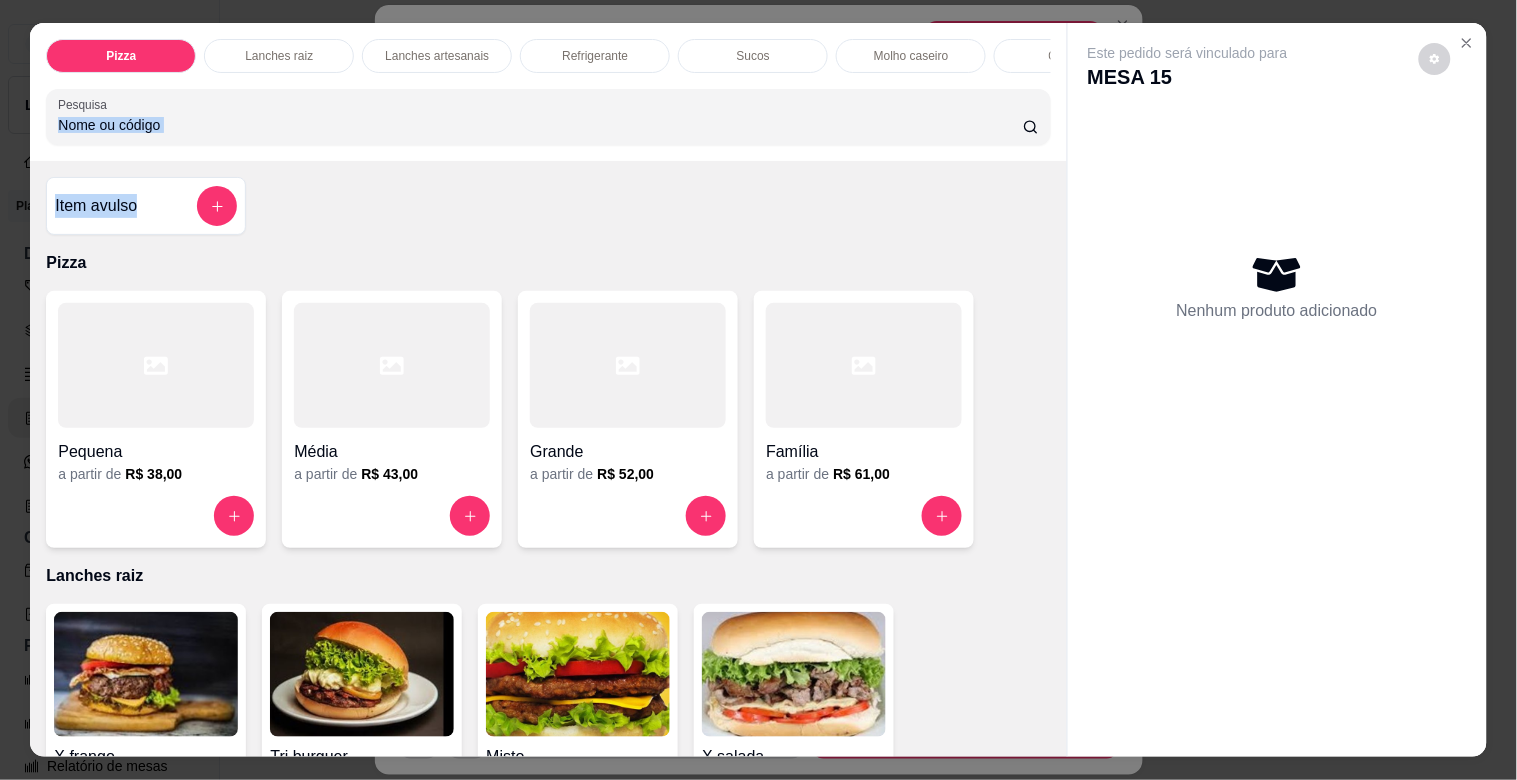 drag, startPoint x: 1035, startPoint y: 227, endPoint x: 1053, endPoint y: 165, distance: 64.56005 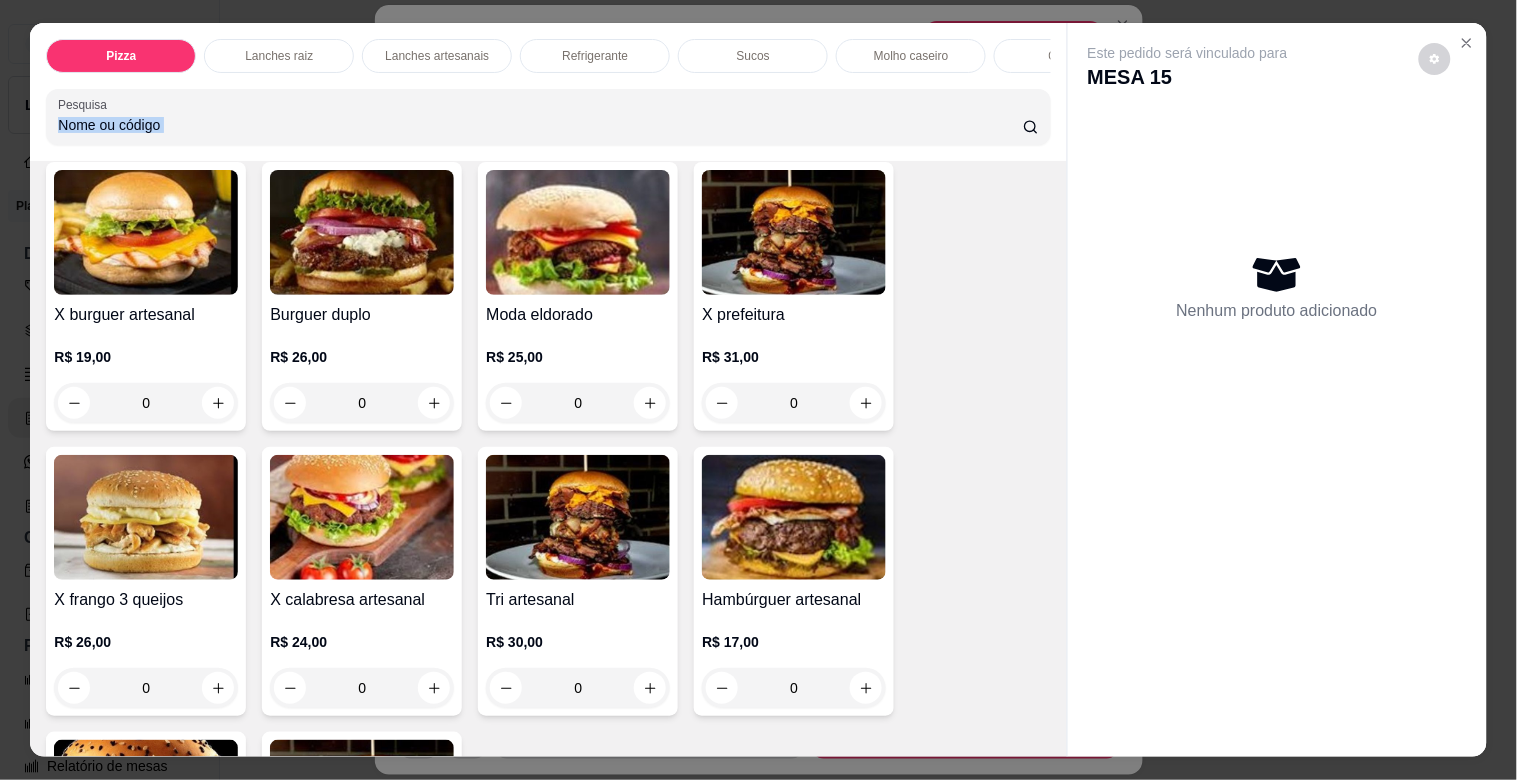 scroll, scrollTop: 2857, scrollLeft: 0, axis: vertical 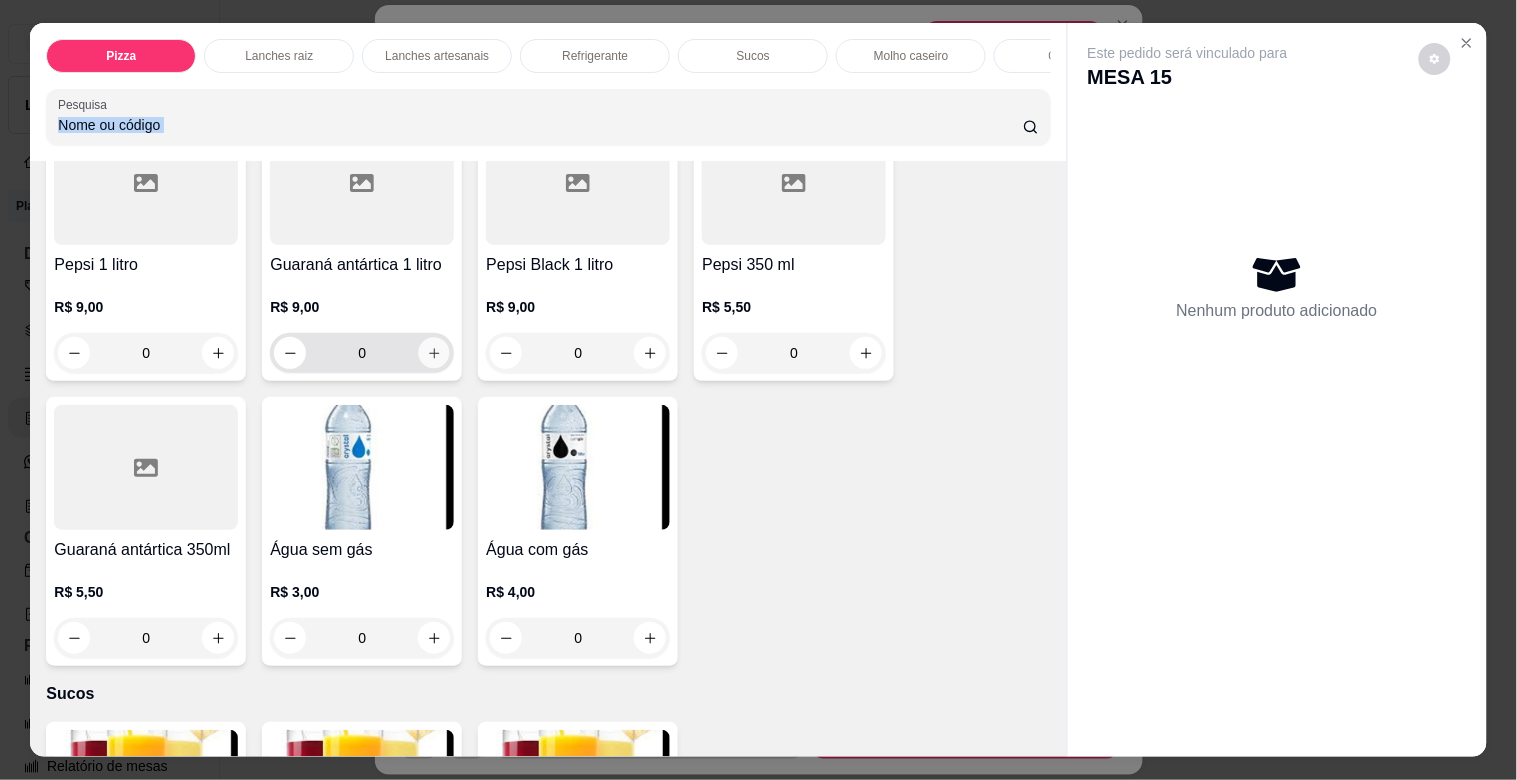 click at bounding box center (434, 353) 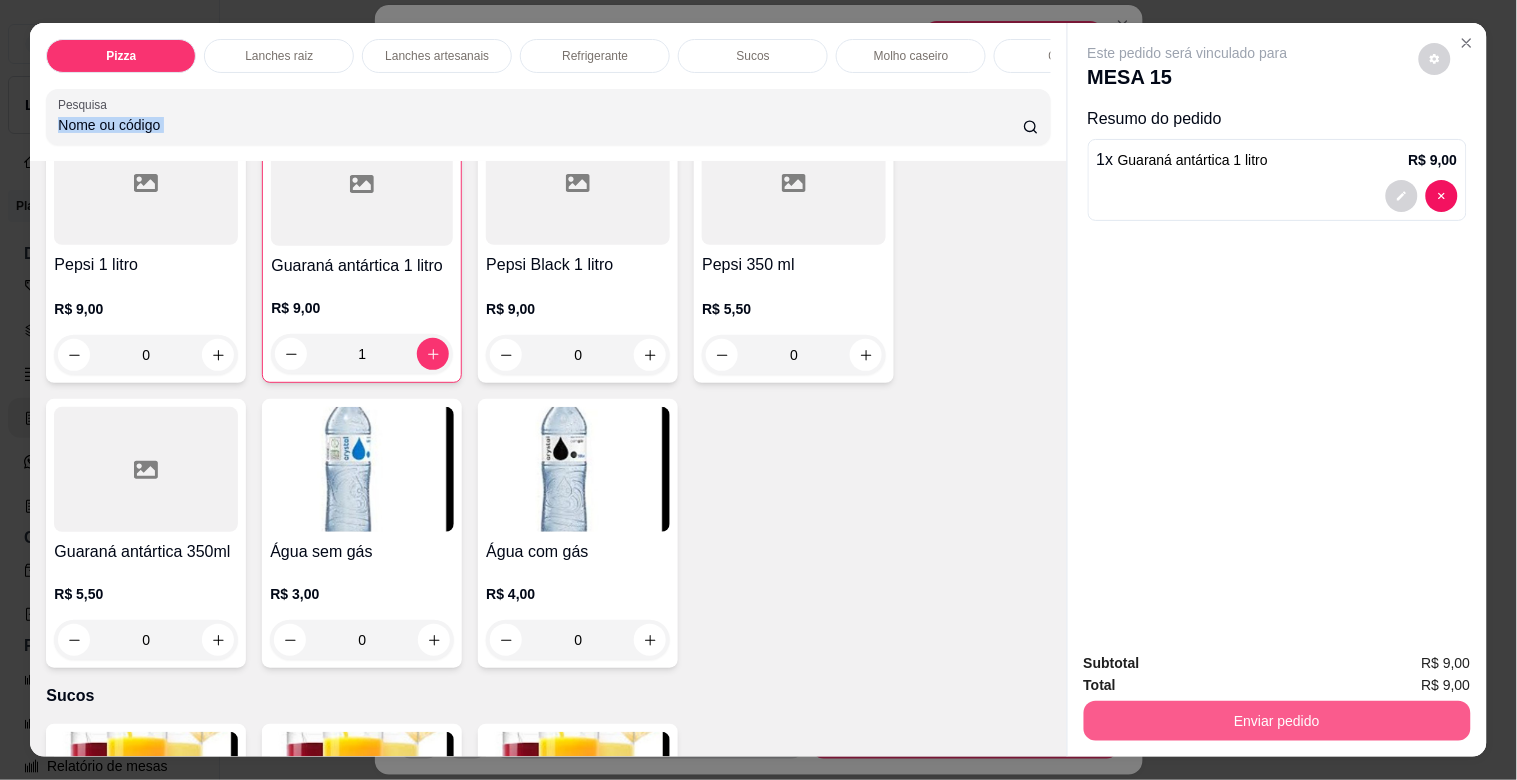 click on "Enviar pedido" at bounding box center [1277, 721] 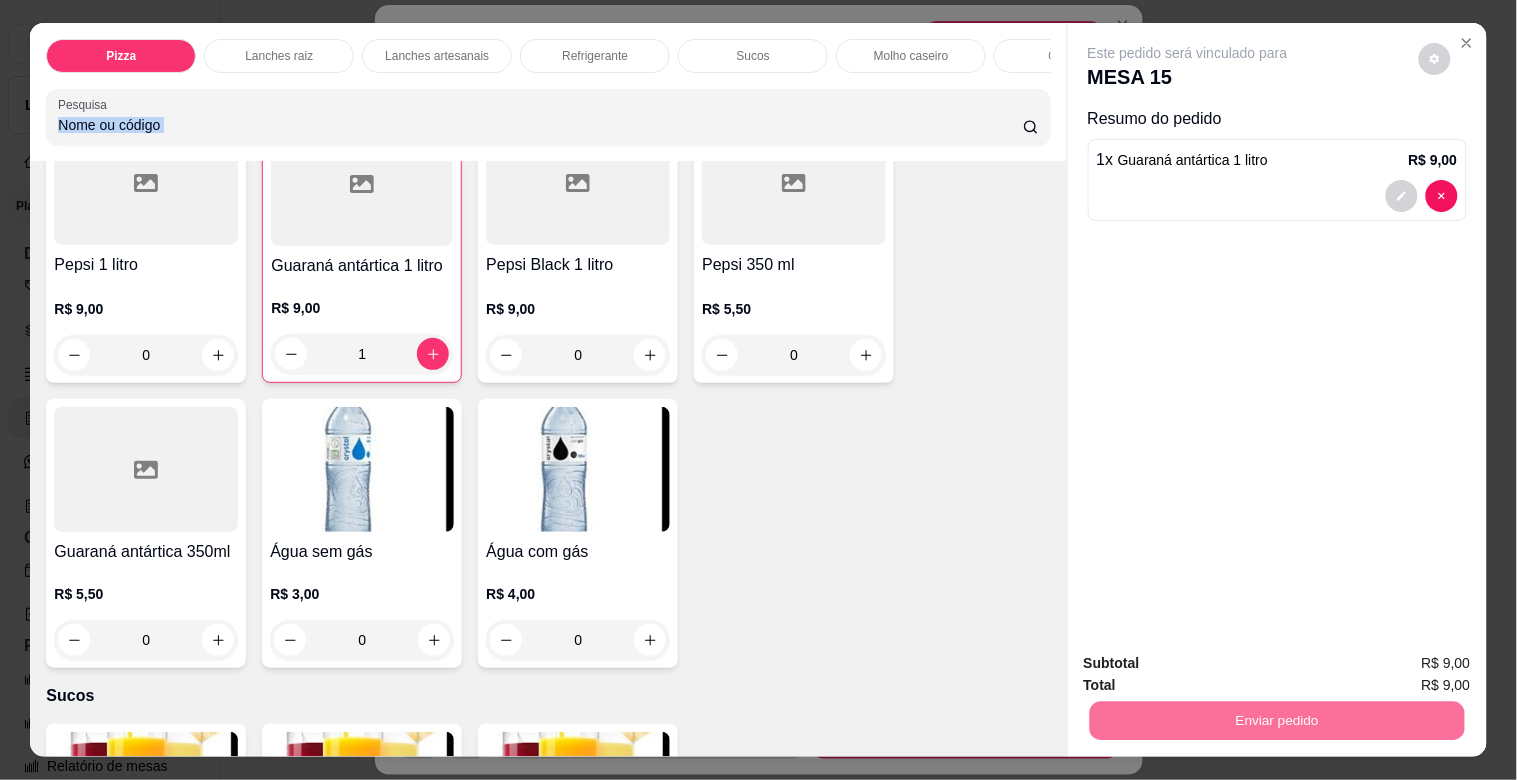 click on "Não registrar e enviar pedido" at bounding box center (1211, 662) 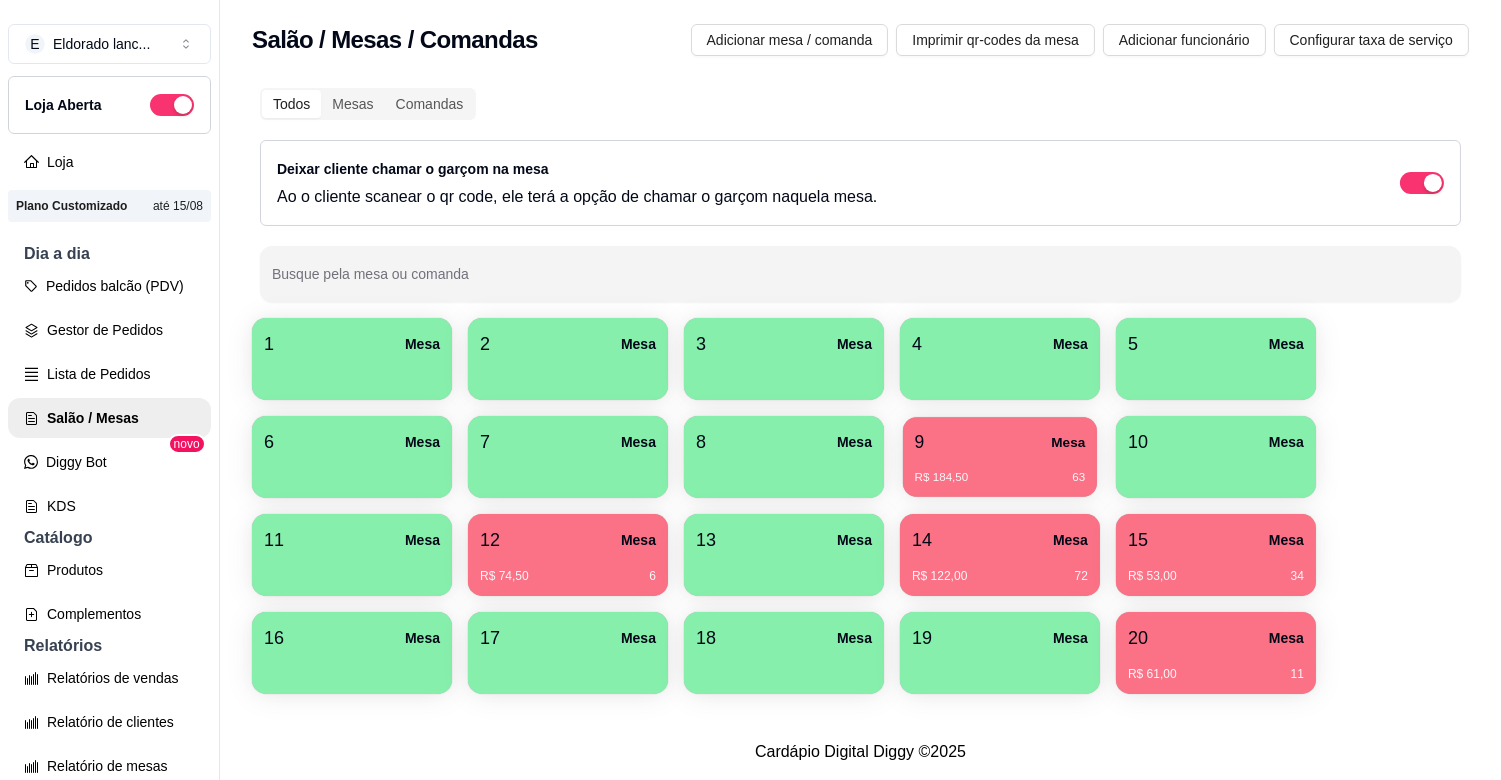 click on "R$ 184,50 63" at bounding box center (1000, 470) 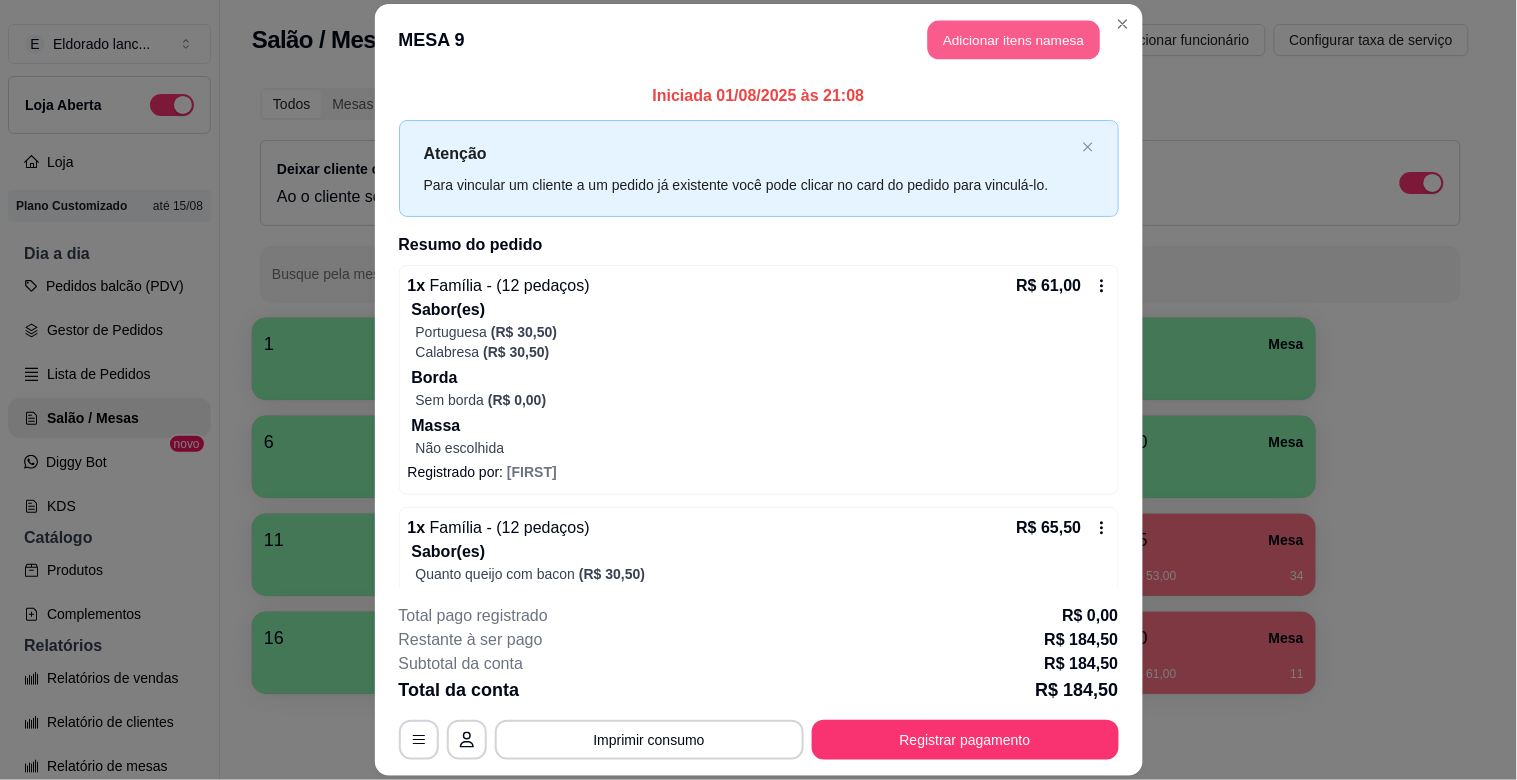 click on "Adicionar itens na  mesa" at bounding box center [1014, 40] 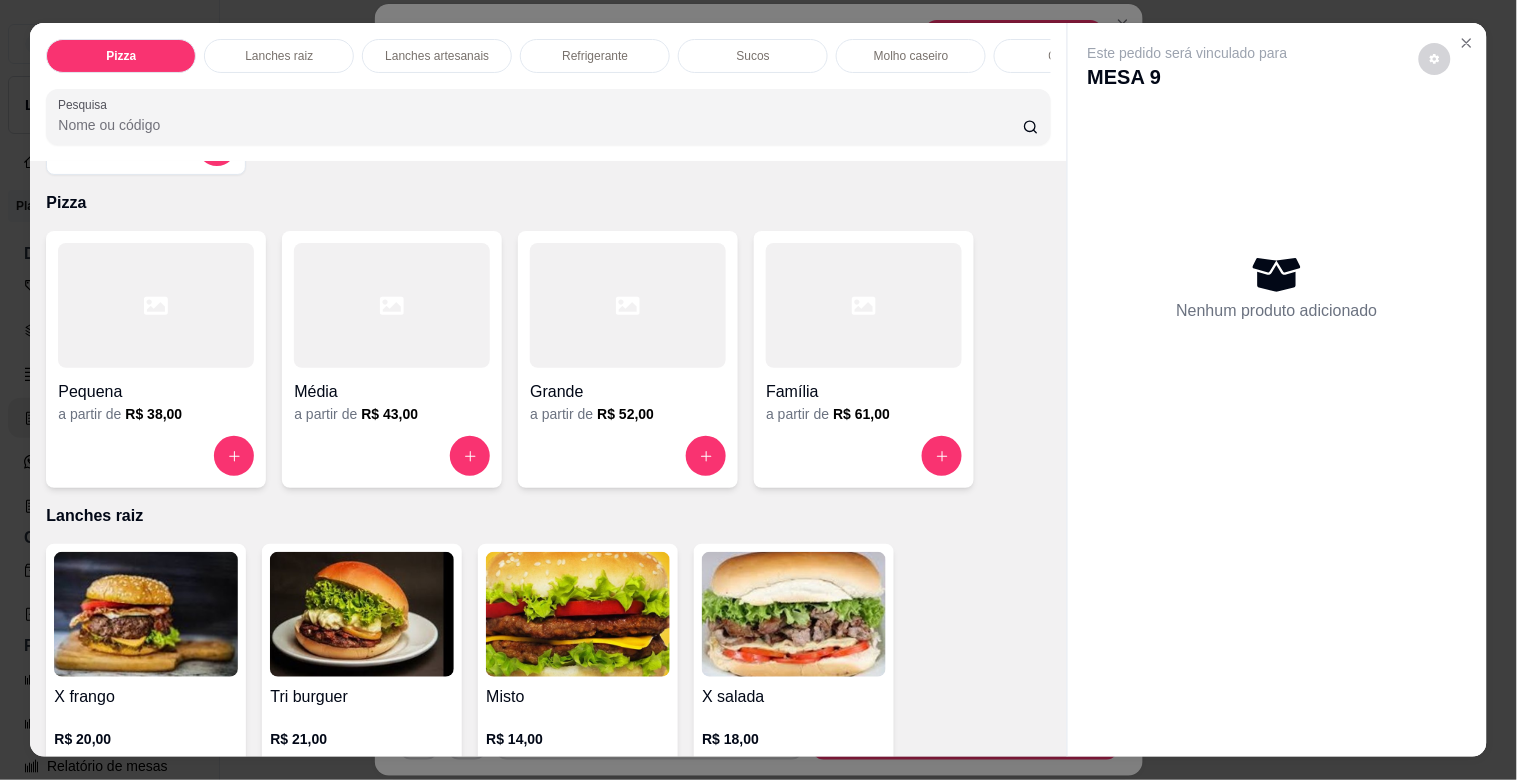 scroll, scrollTop: 2228, scrollLeft: 0, axis: vertical 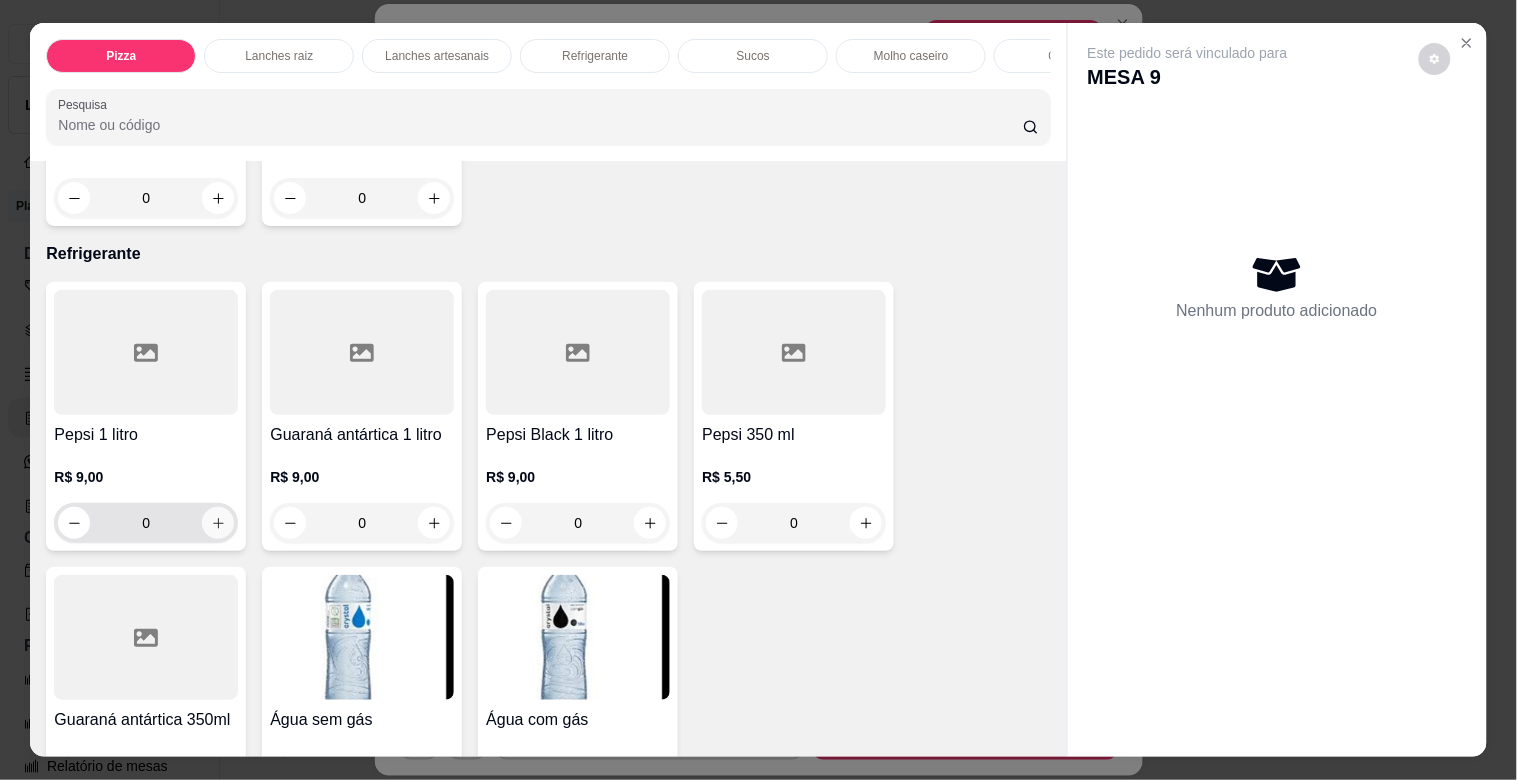 click at bounding box center [218, 523] 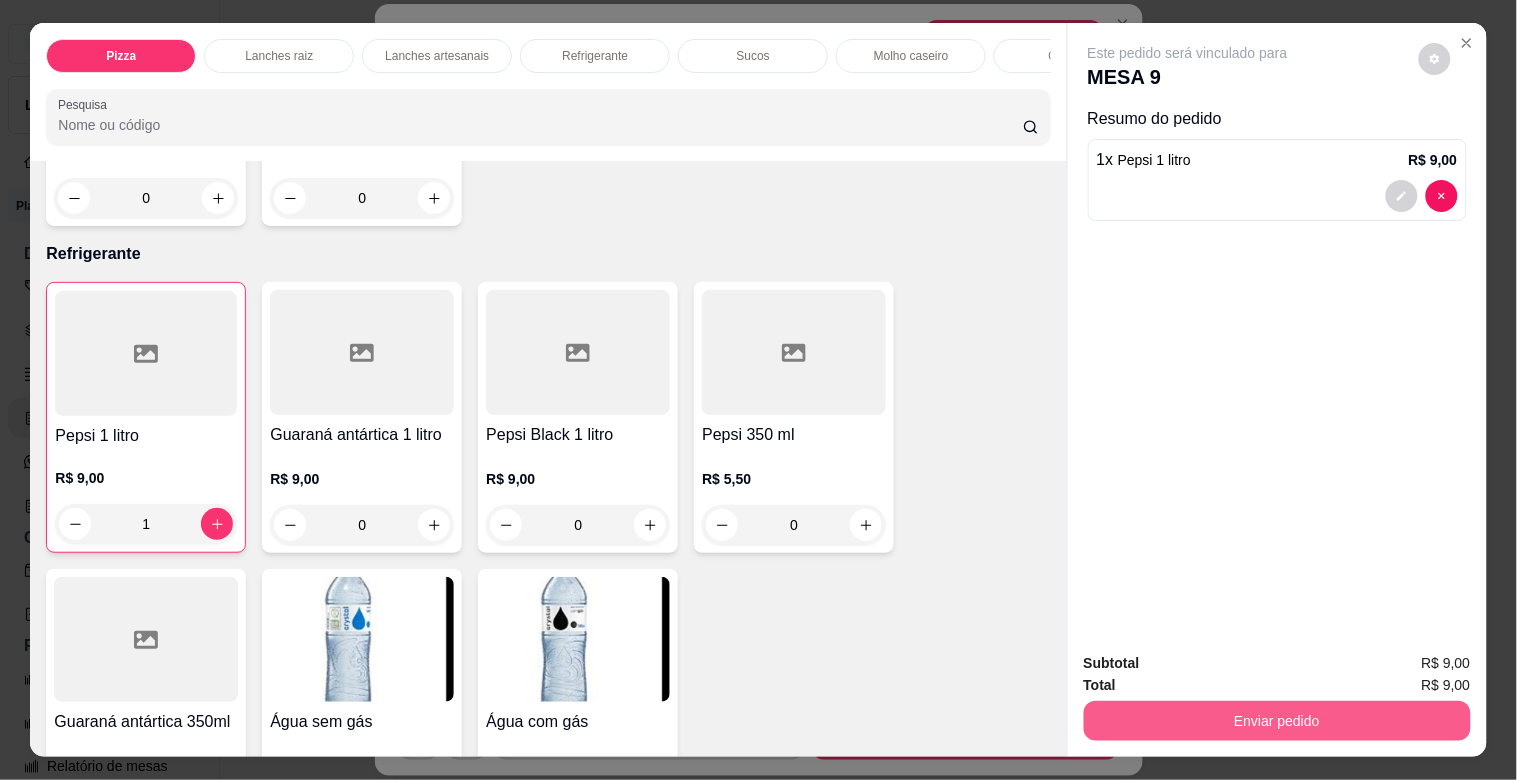 click on "Enviar pedido" at bounding box center [1277, 721] 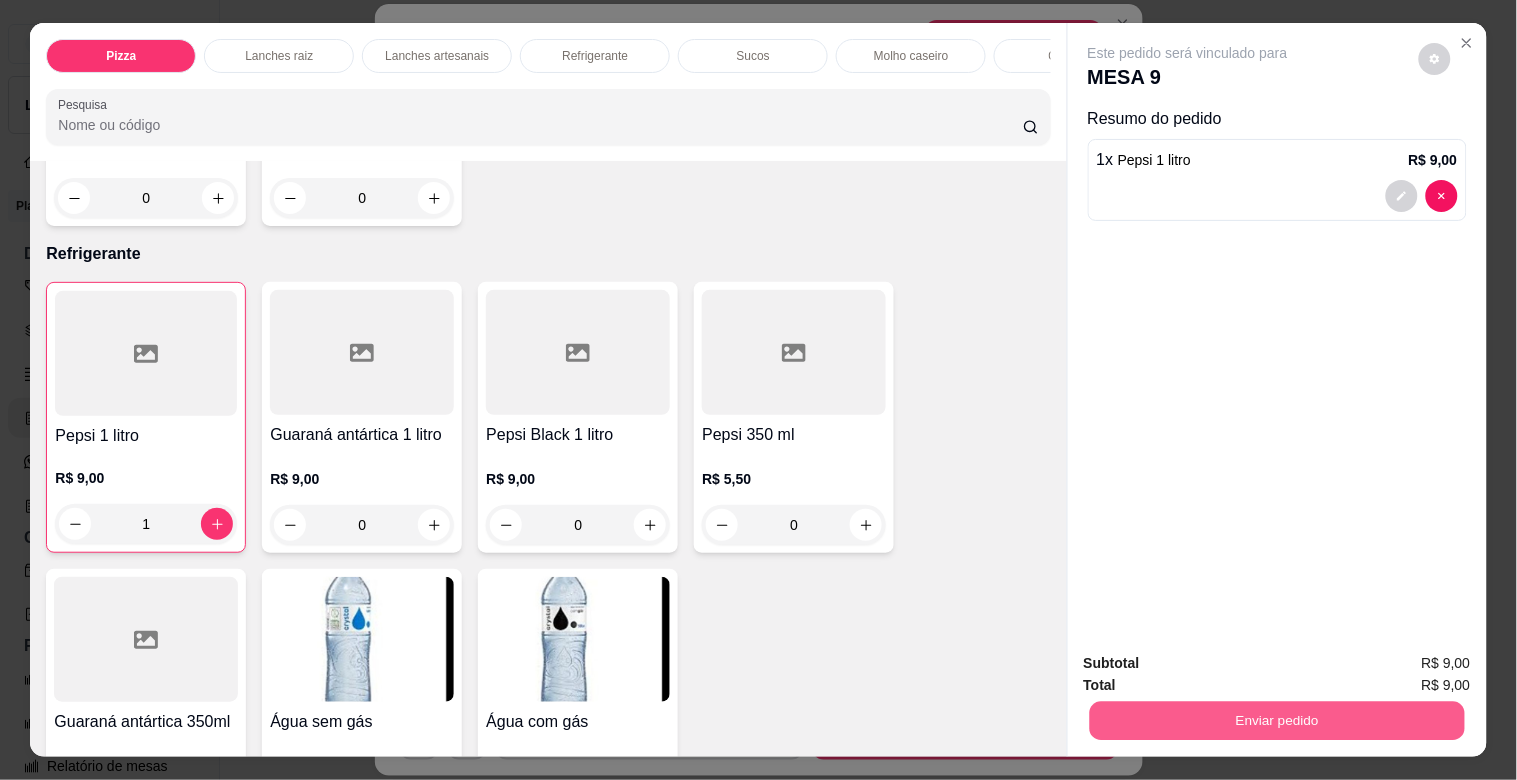 click on "Subtotal R$ 9,00 Total R$ 9,00 Enviar pedido" at bounding box center (1277, 696) 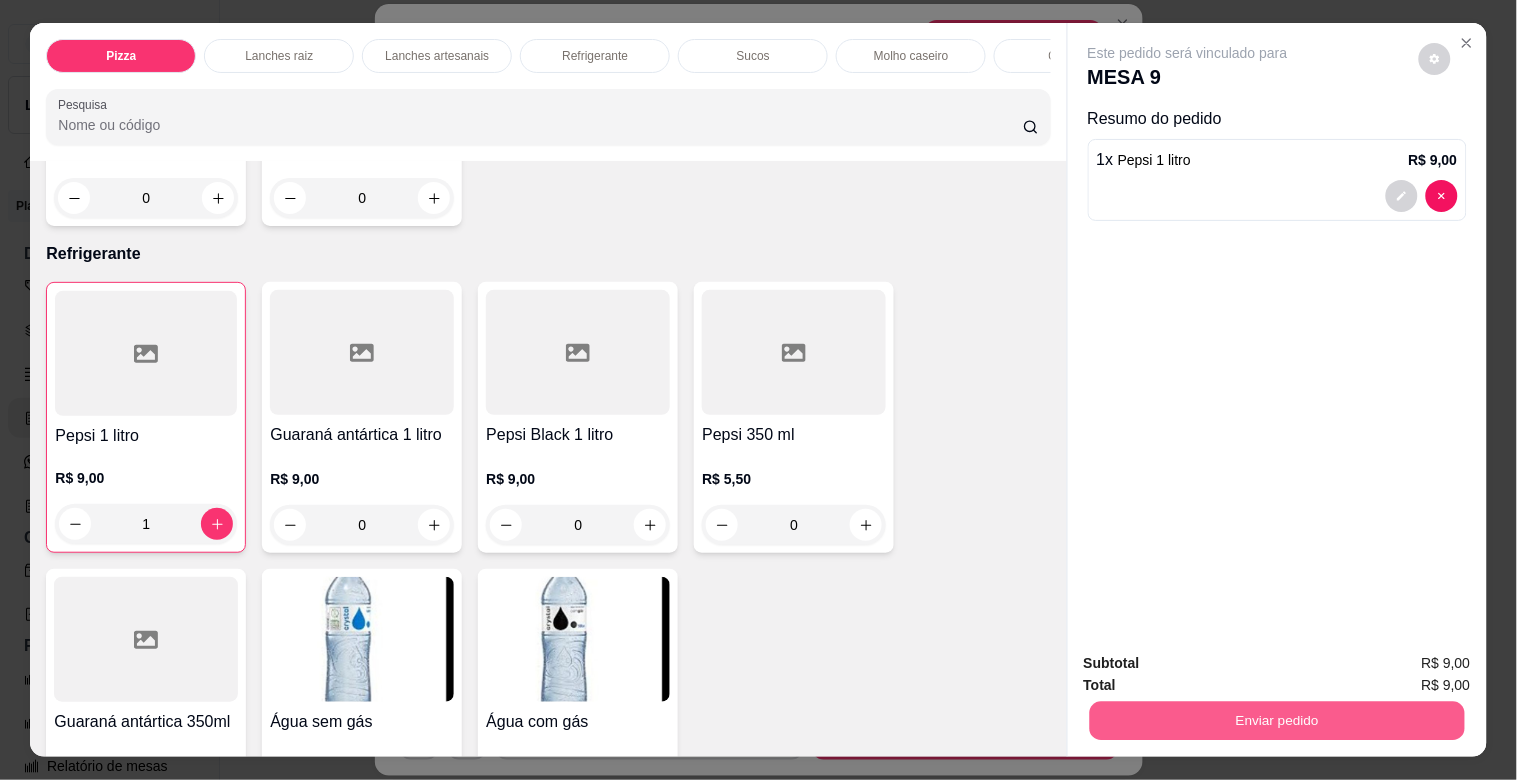 click on "Enviar pedido" at bounding box center [1276, 720] 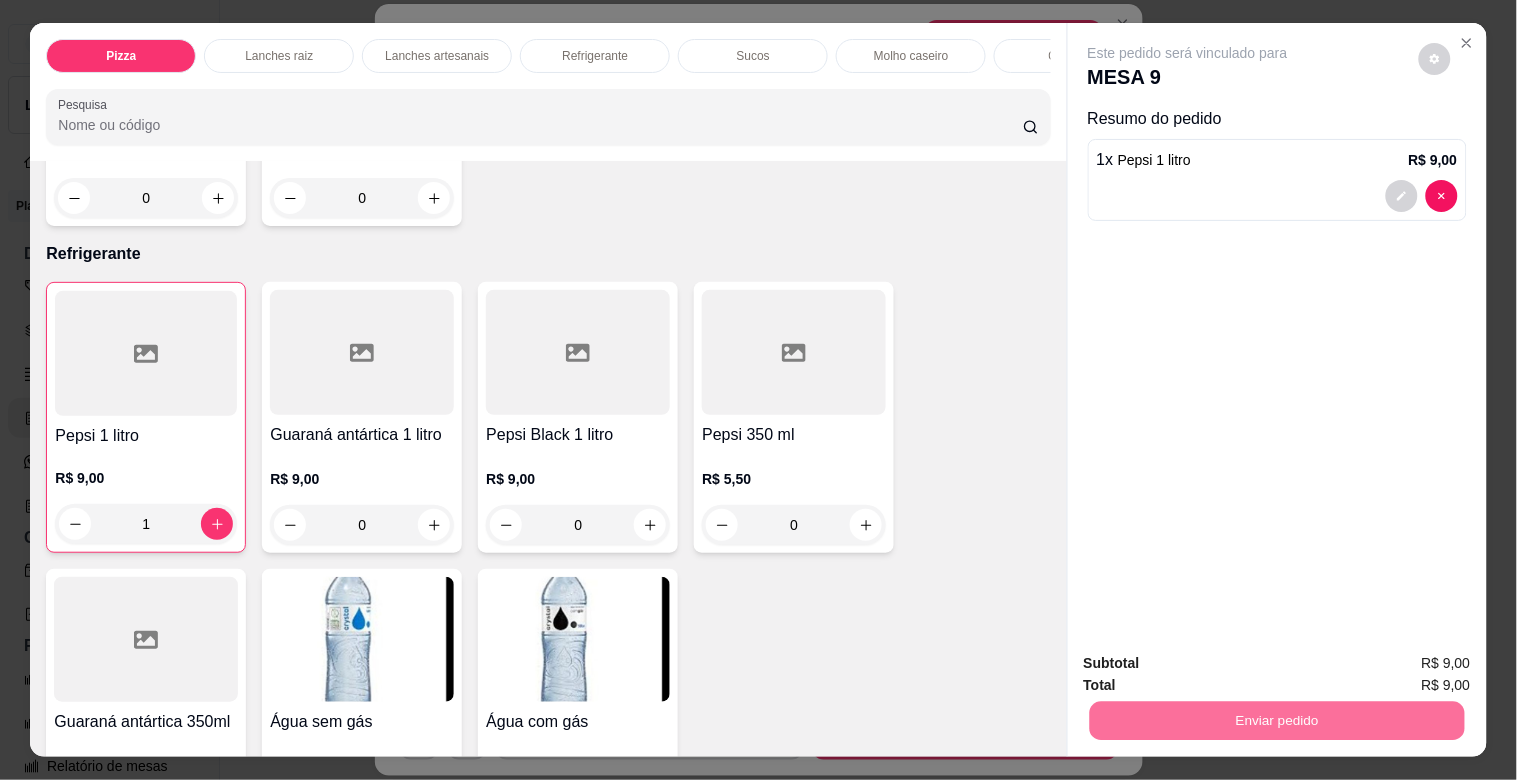 click on "Não registrar e enviar pedido" at bounding box center (1211, 662) 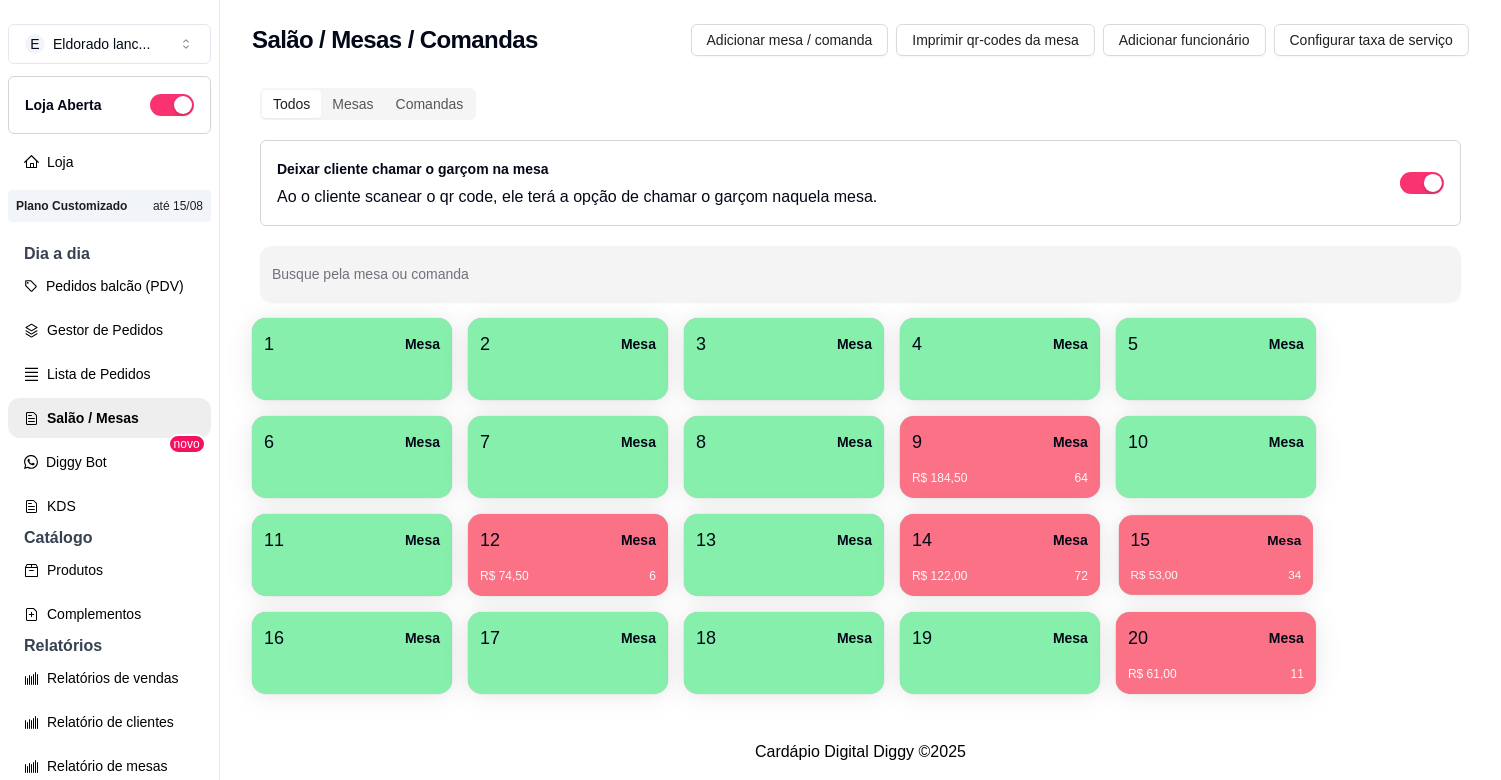click on "15 Mesa" at bounding box center (1216, 540) 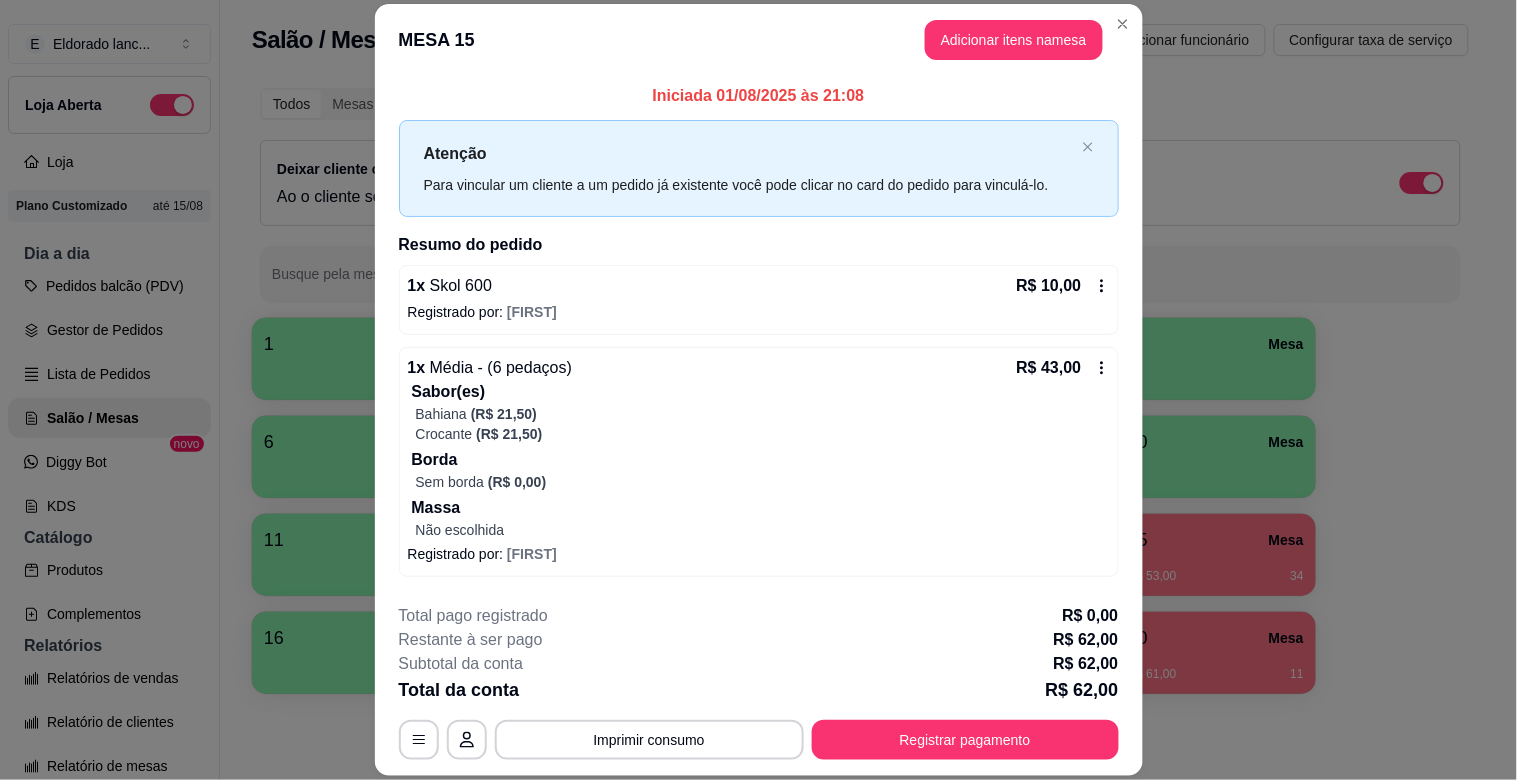 scroll, scrollTop: 80, scrollLeft: 0, axis: vertical 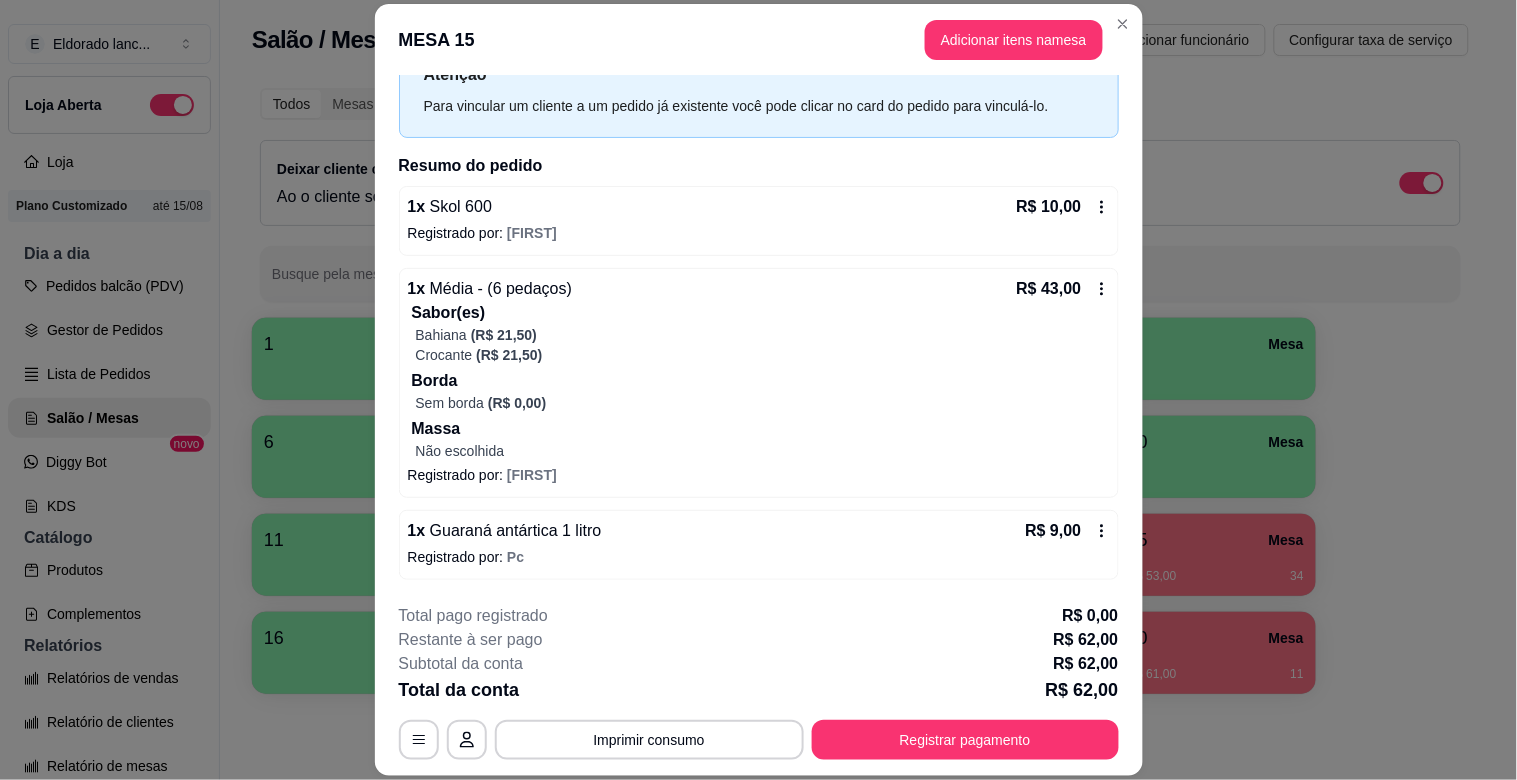 click 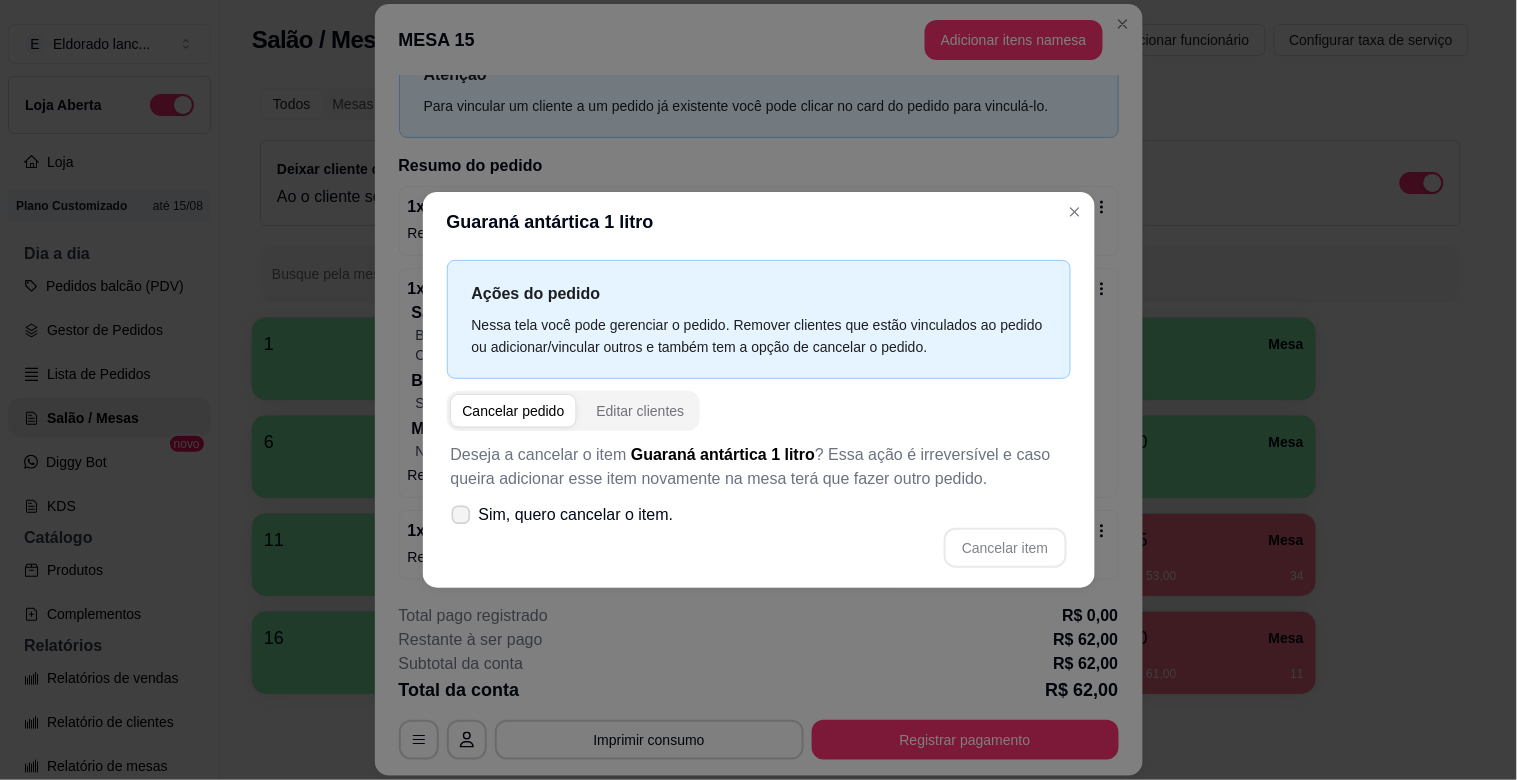 click on "Sim, quero cancelar o item." at bounding box center (576, 515) 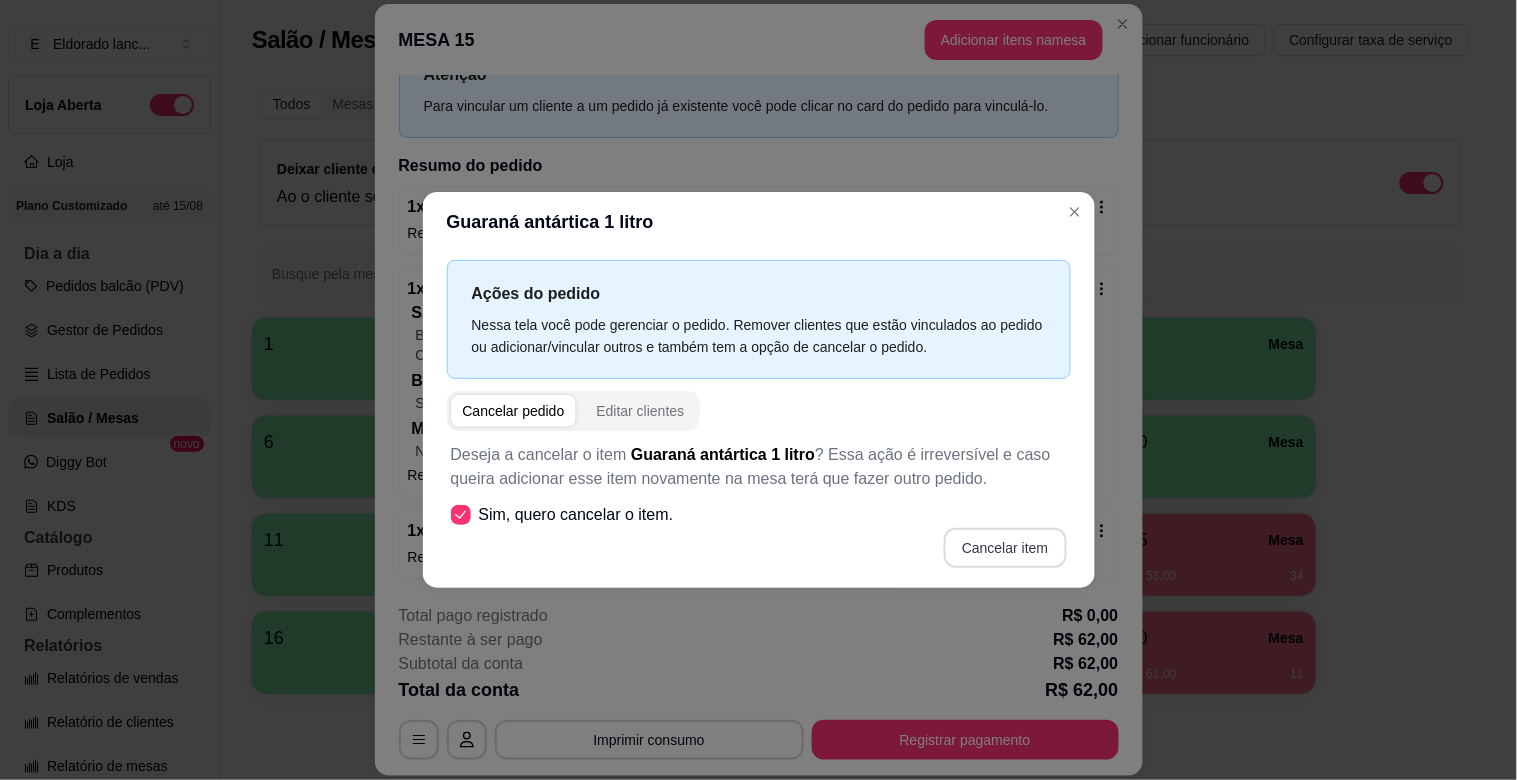 click on "Cancelar item" at bounding box center (1005, 548) 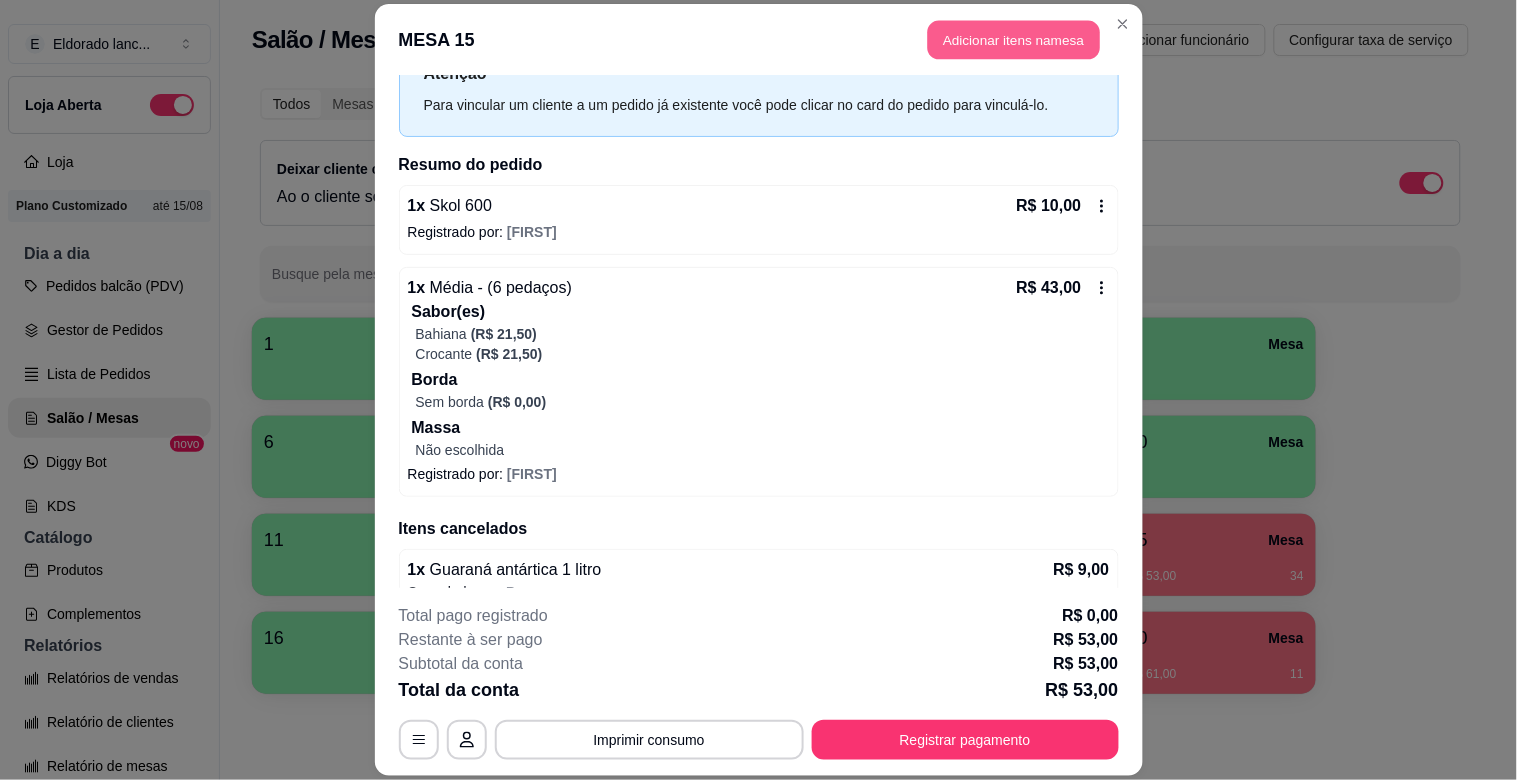 click on "Adicionar itens na  mesa" at bounding box center [1014, 40] 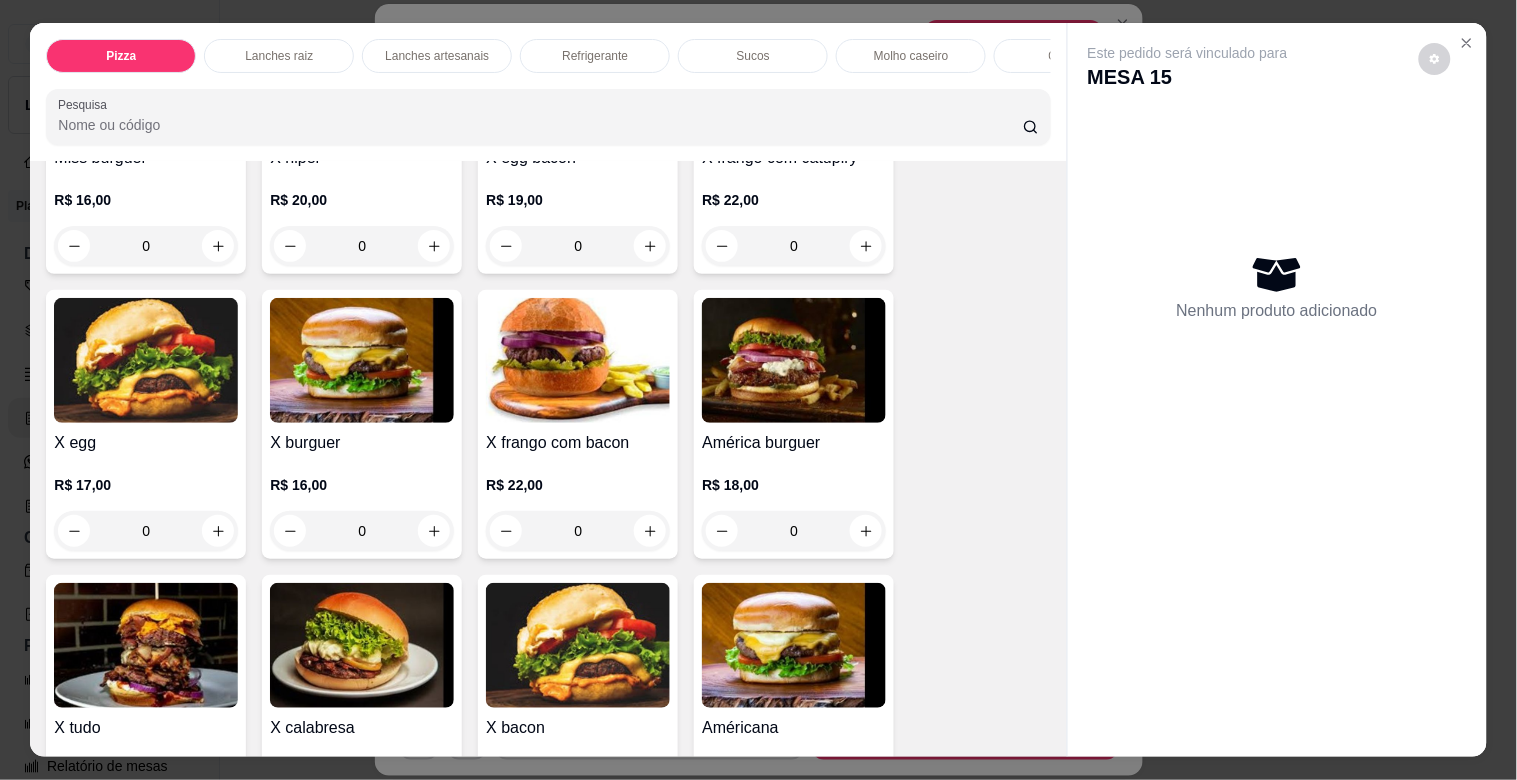 scroll, scrollTop: 2762, scrollLeft: 0, axis: vertical 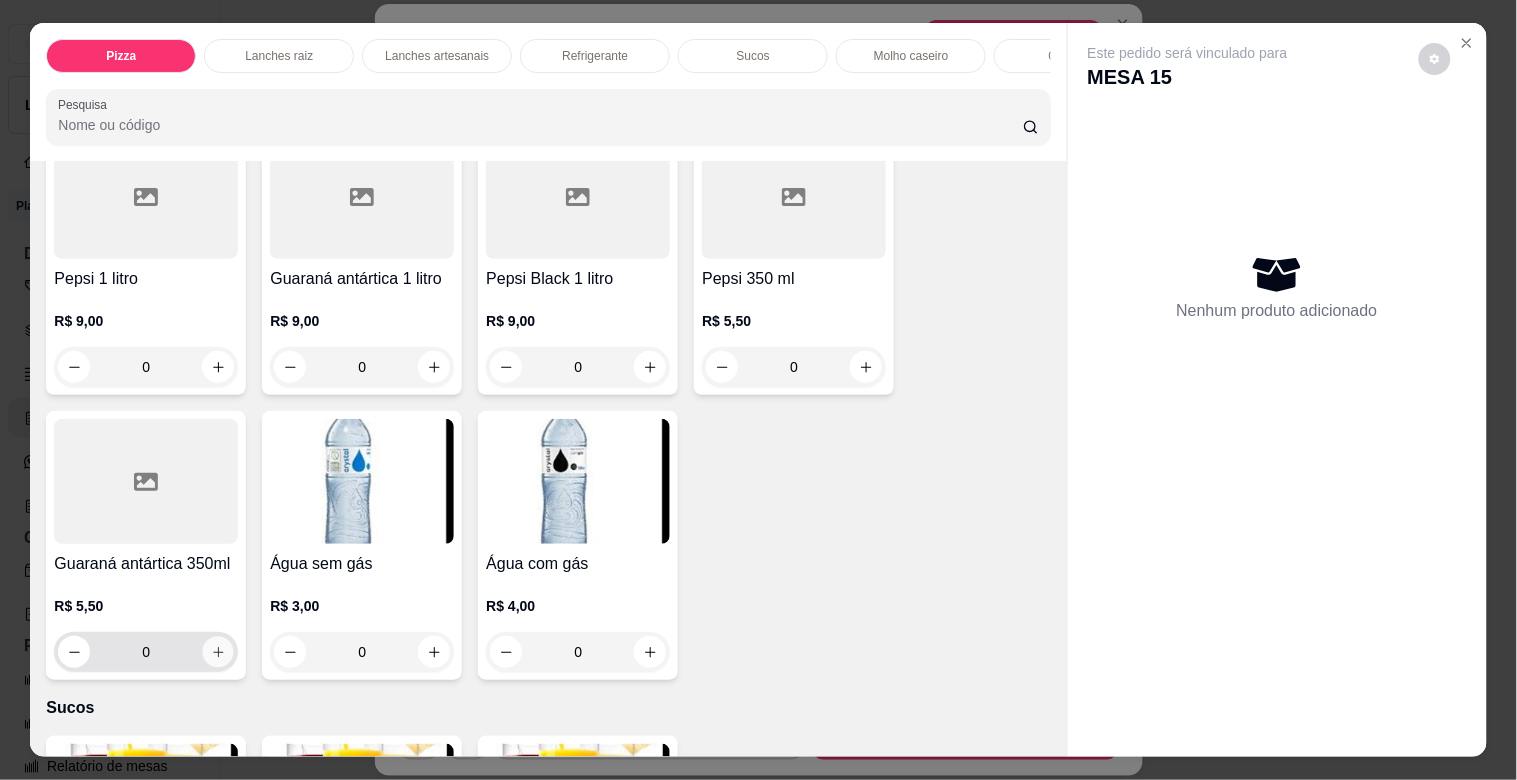 click at bounding box center [218, 652] 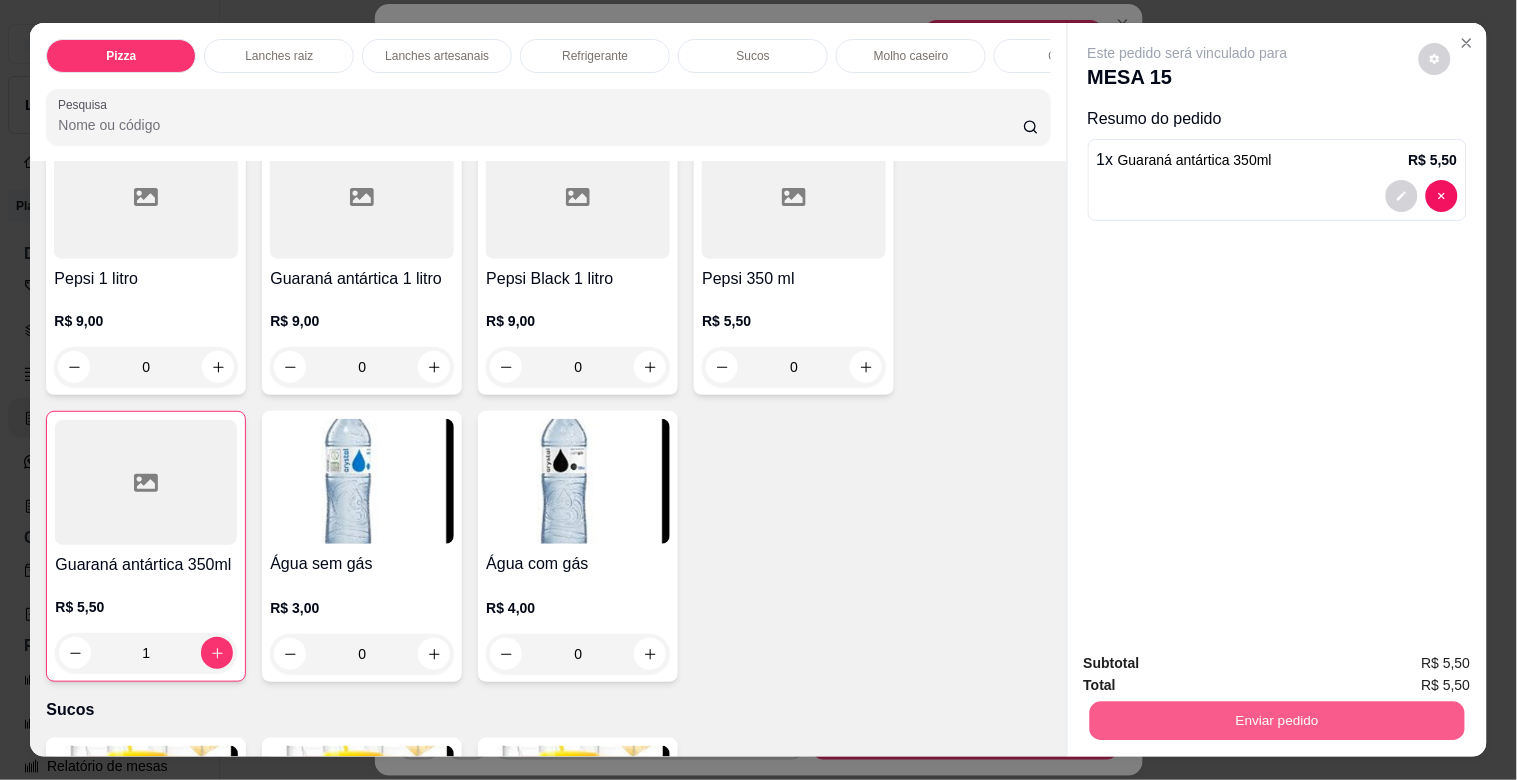click on "Enviar pedido" at bounding box center [1276, 720] 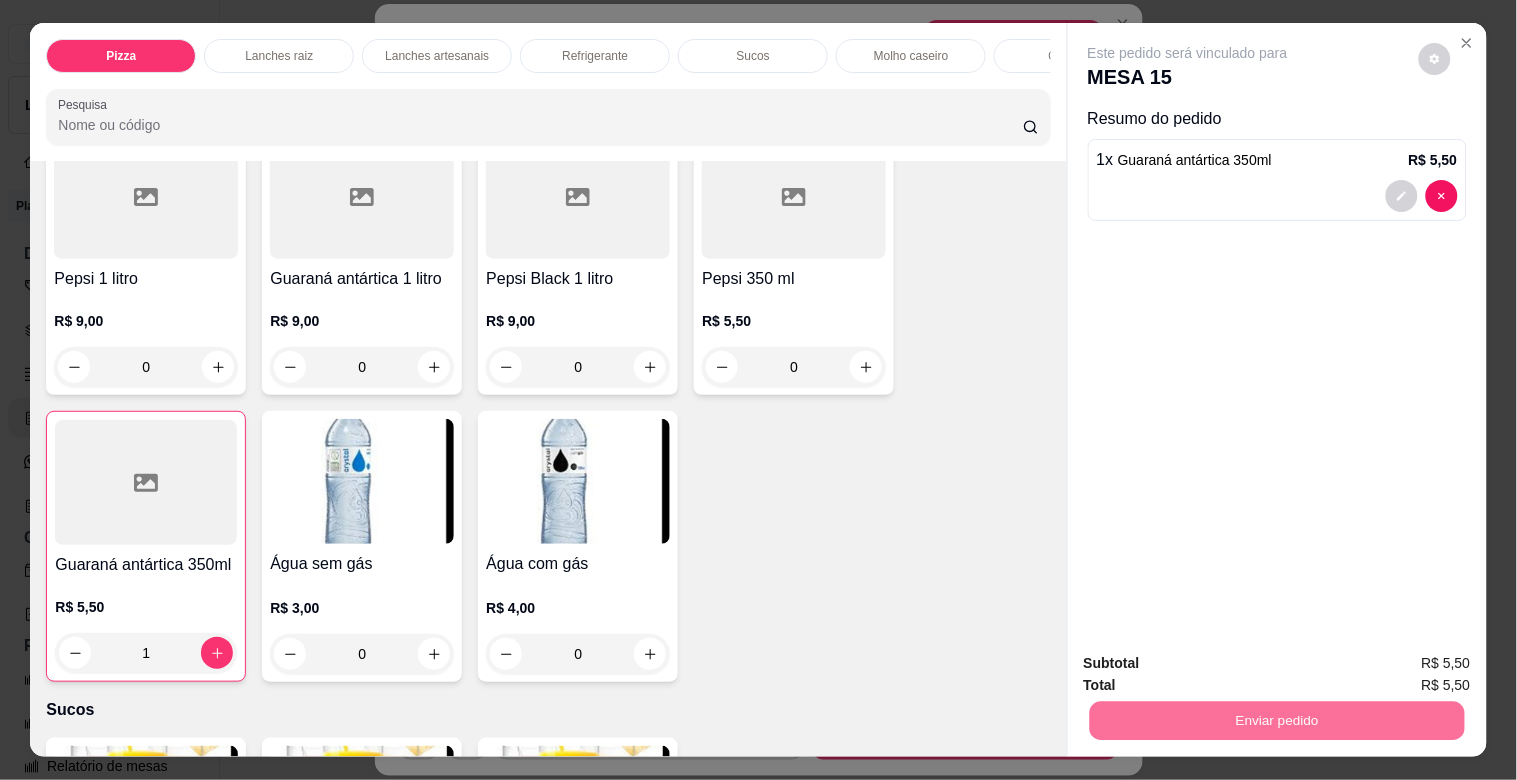 click on "Não registrar e enviar pedido" at bounding box center (1211, 663) 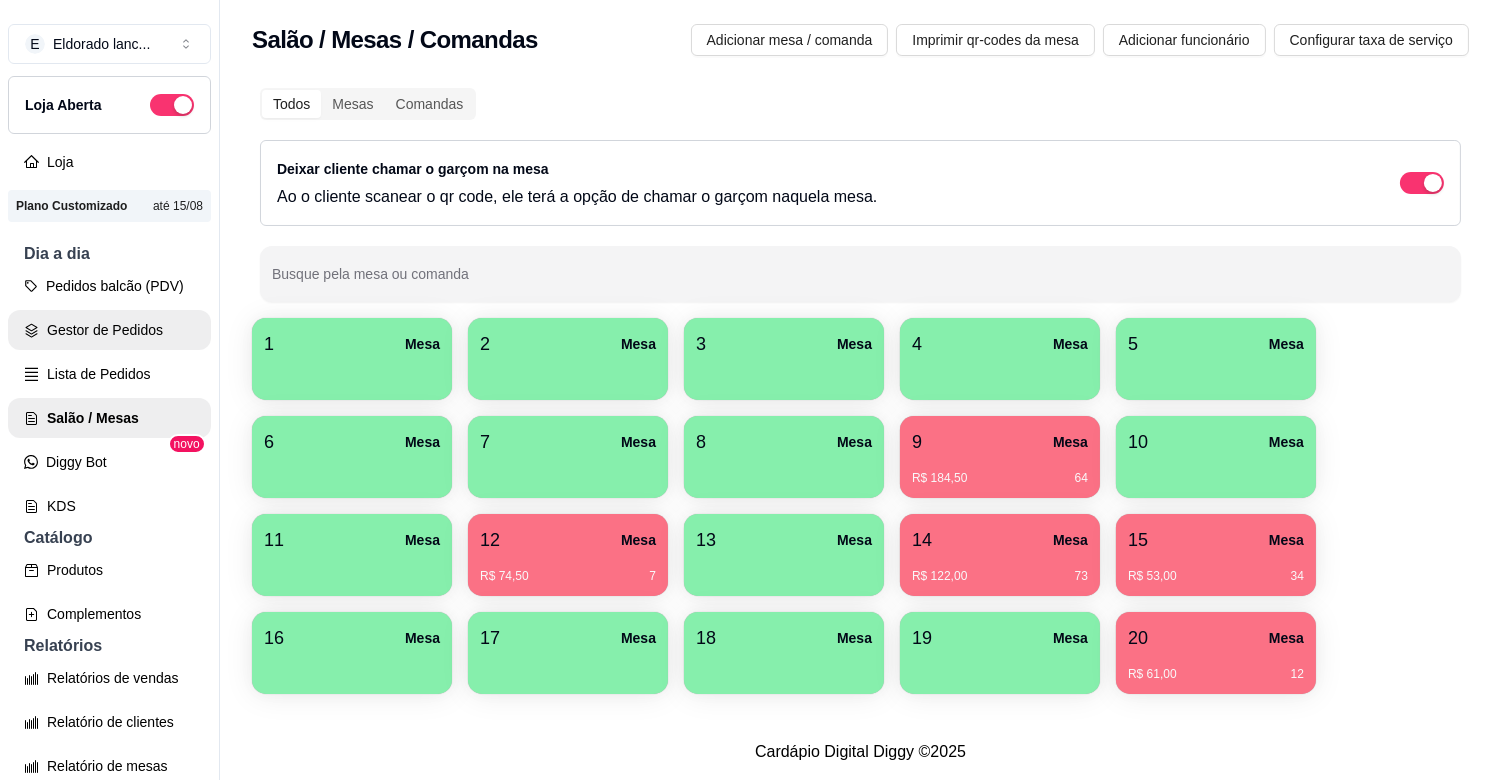 click on "Gestor de Pedidos" at bounding box center [109, 330] 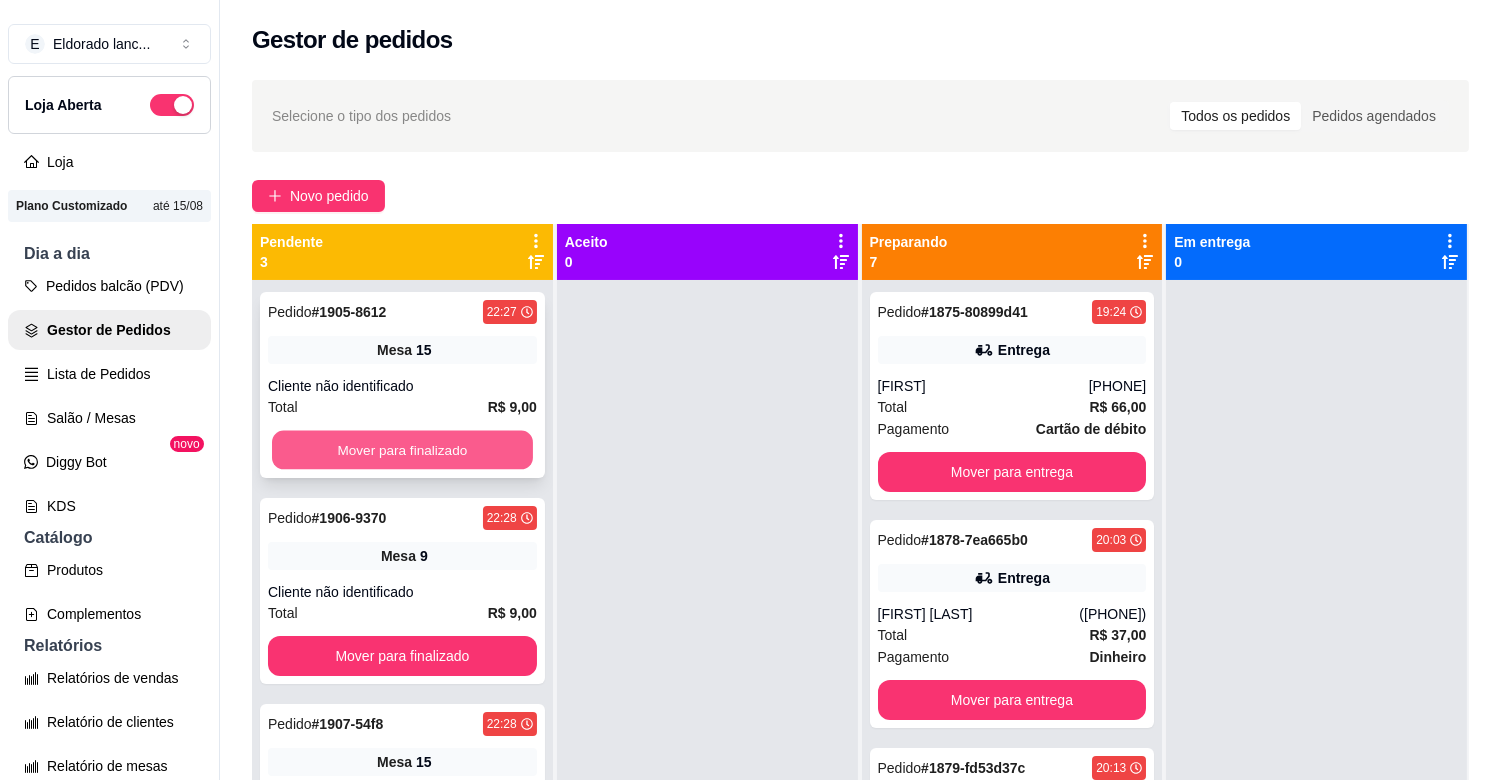 click on "Mover para finalizado" at bounding box center [402, 450] 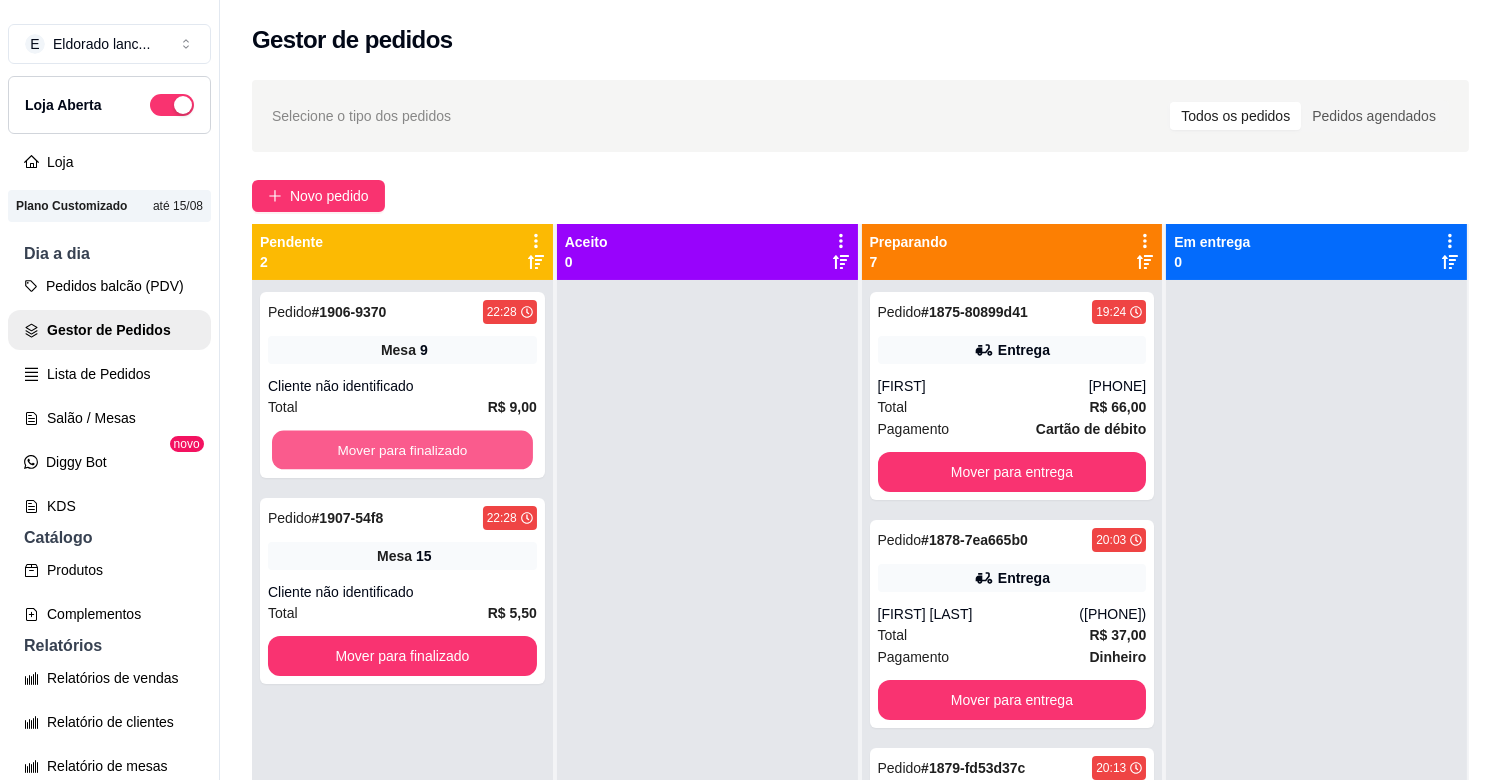 click on "Mover para finalizado" at bounding box center (402, 450) 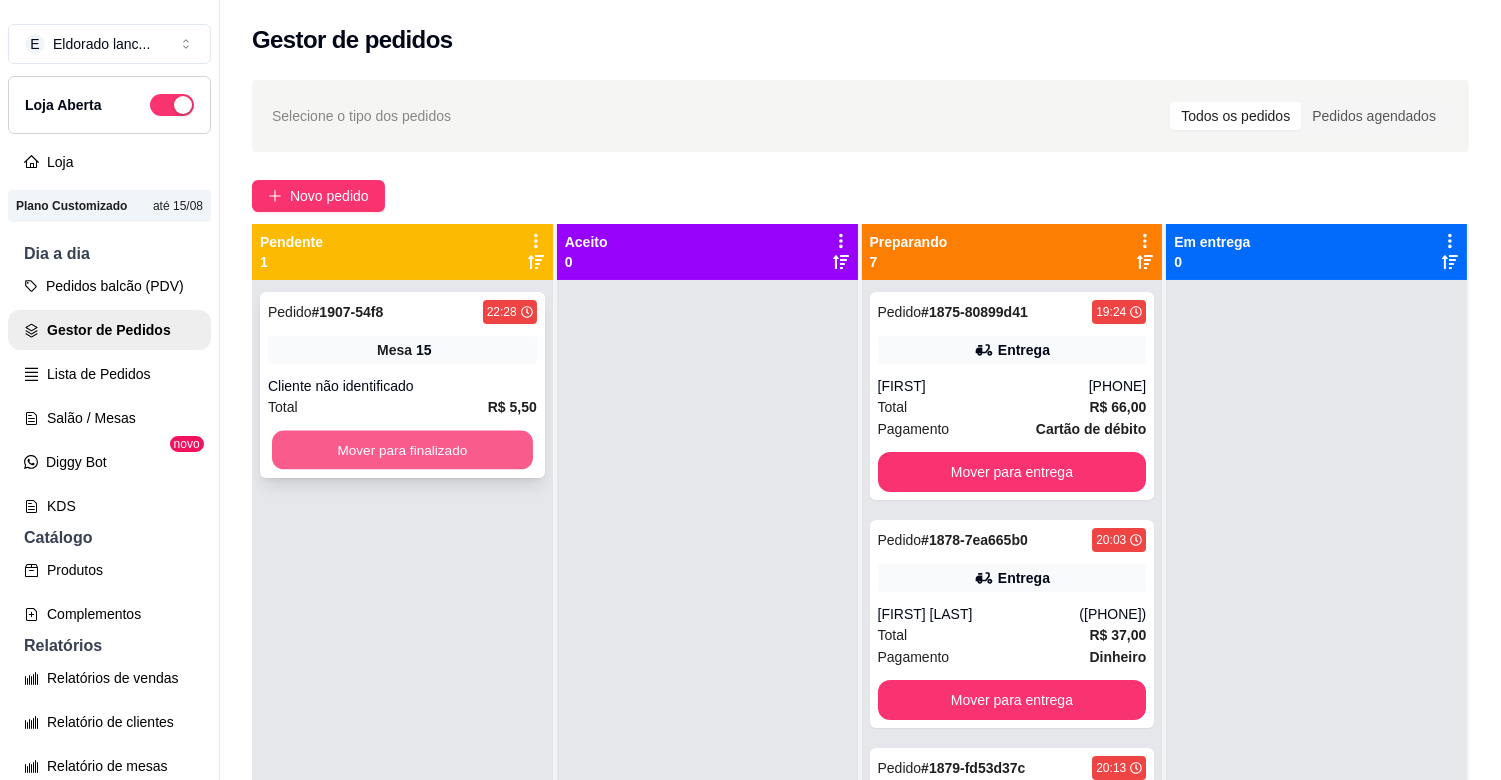 click on "Mover para finalizado" at bounding box center [402, 450] 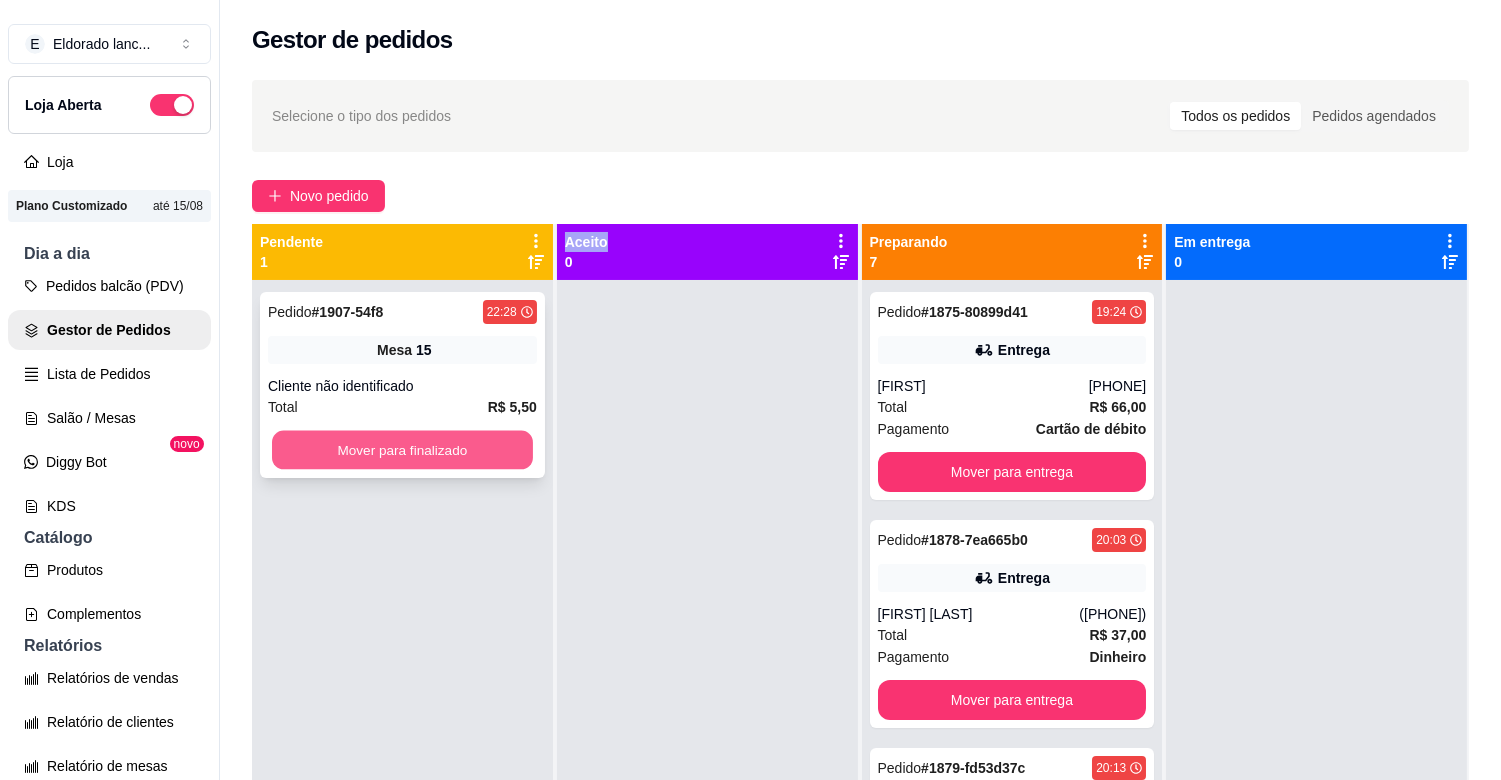 click on "Mover para finalizado" at bounding box center (402, 450) 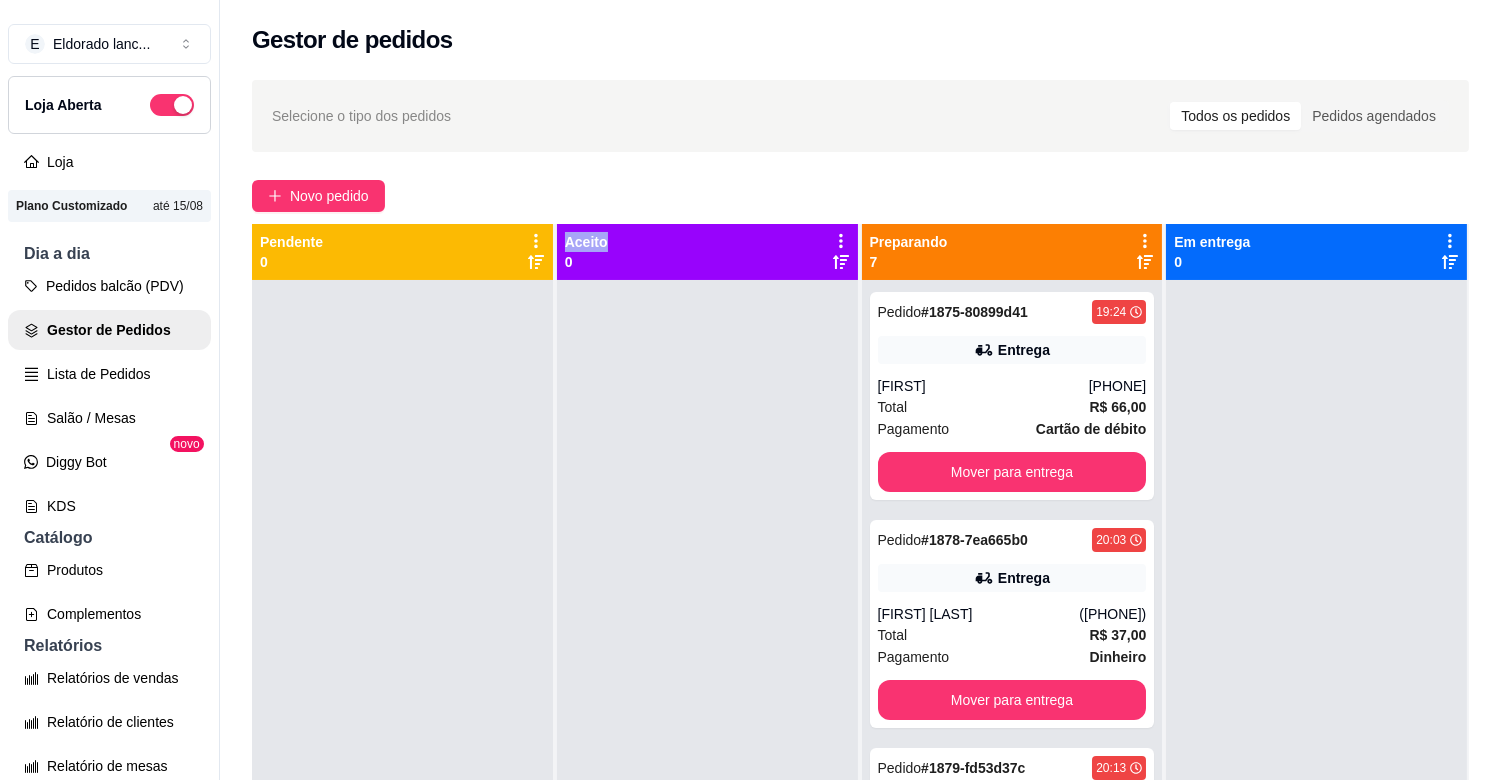 click on "Aceito 0" at bounding box center (707, 252) 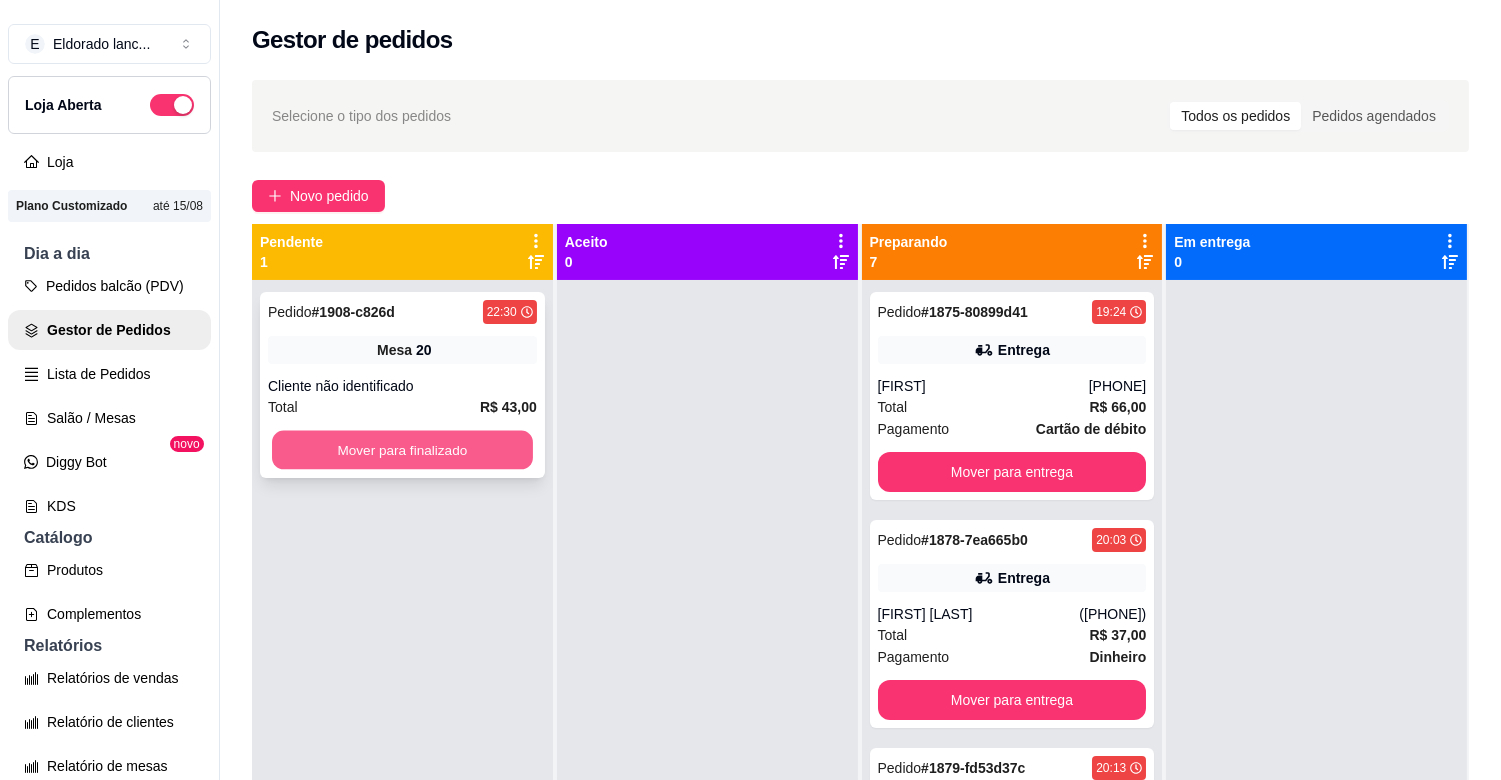 click on "Mover para finalizado" at bounding box center (402, 450) 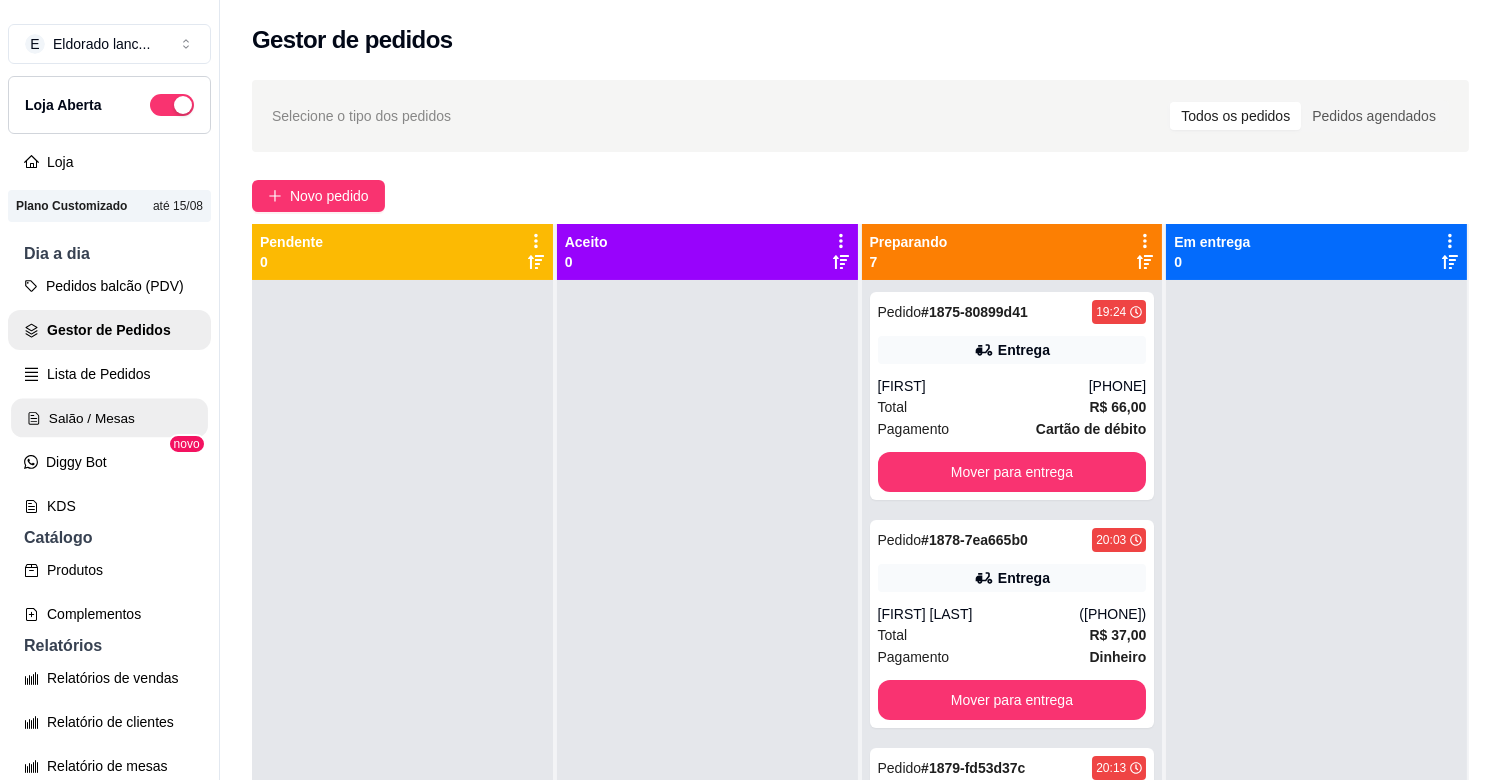 click on "Salão / Mesas" at bounding box center [109, 418] 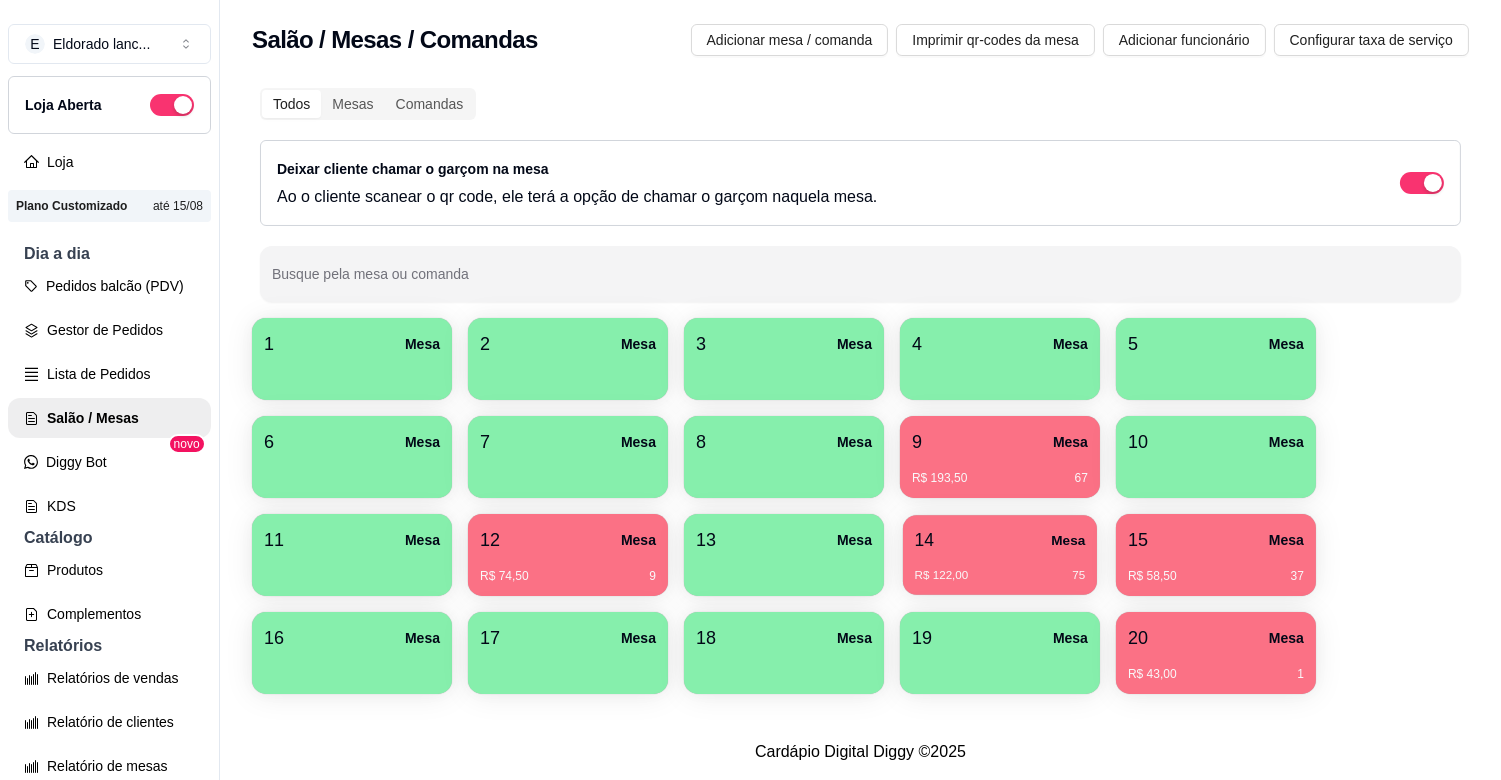 click on "14 Mesa" at bounding box center [1000, 540] 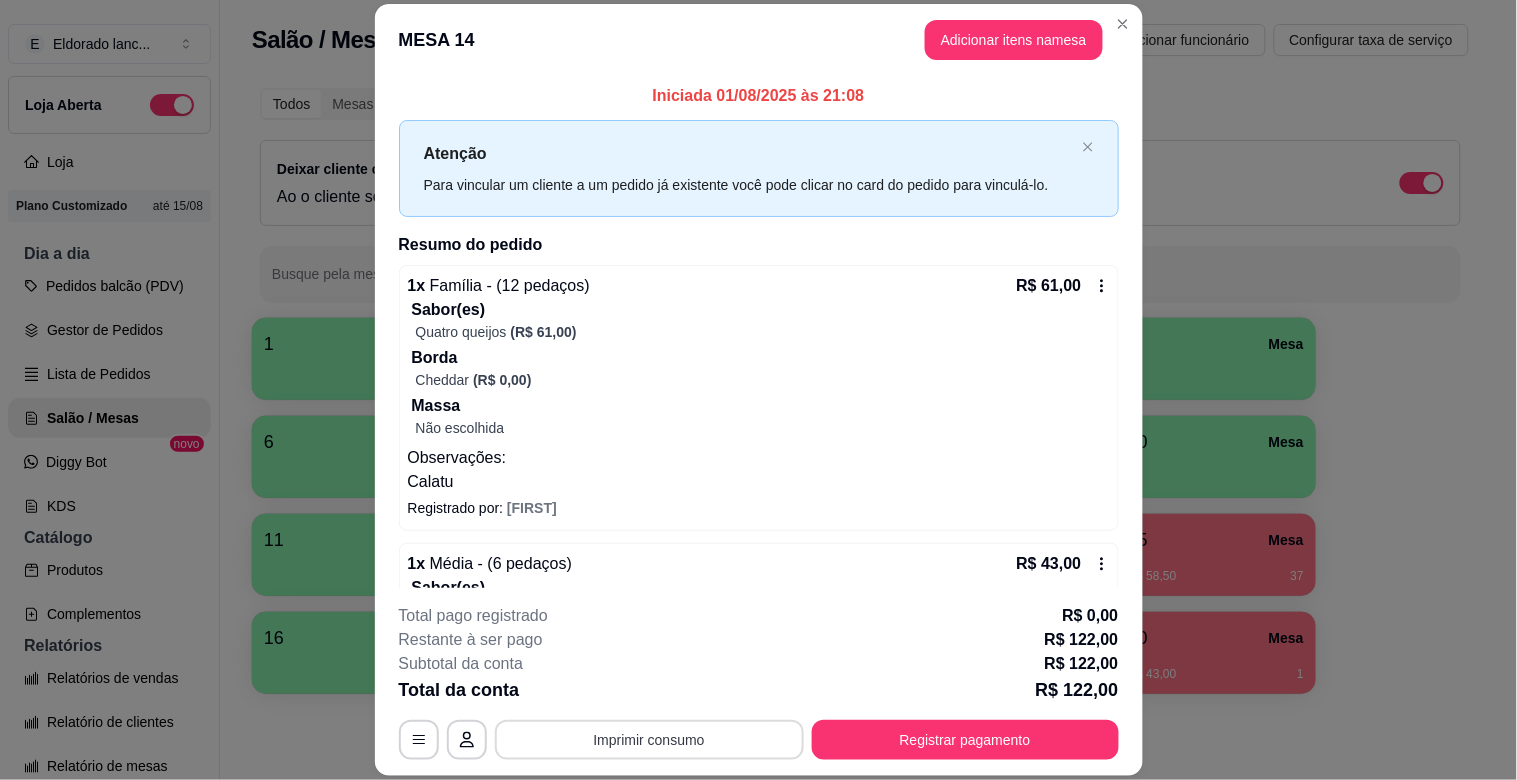 click on "Imprimir consumo" at bounding box center [649, 740] 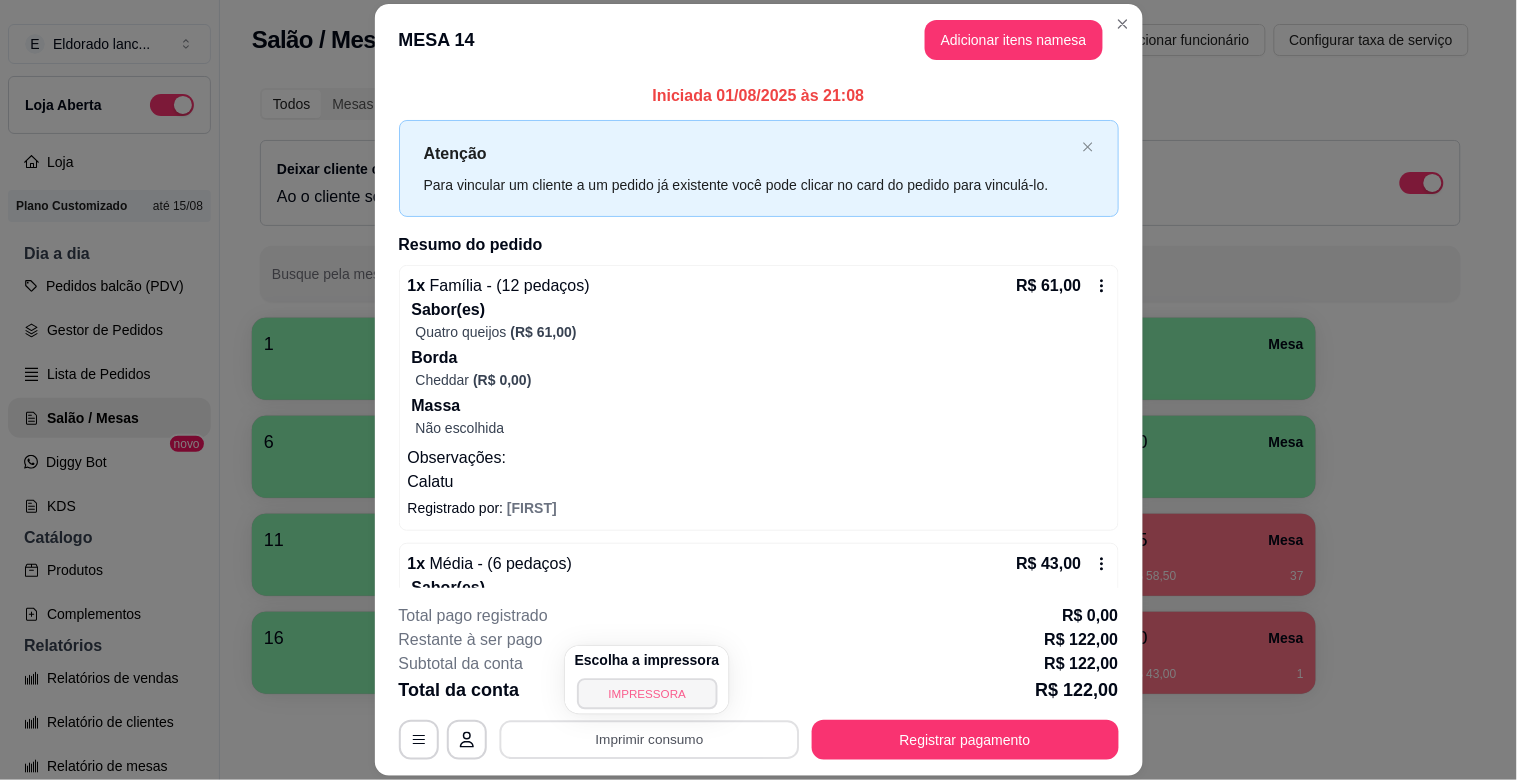 click on "IMPRESSORA" at bounding box center (647, 693) 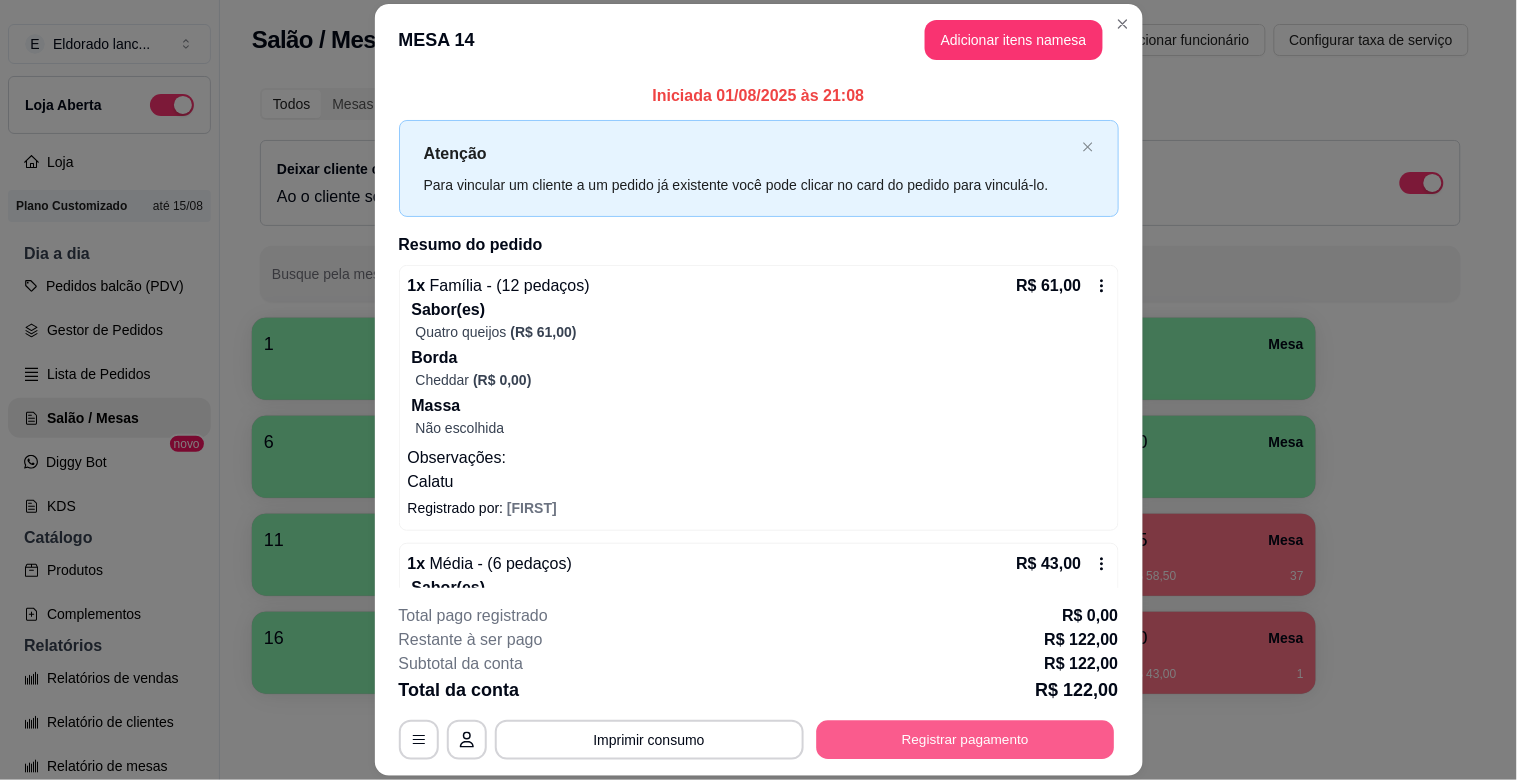 click on "Registrar pagamento" at bounding box center [965, 740] 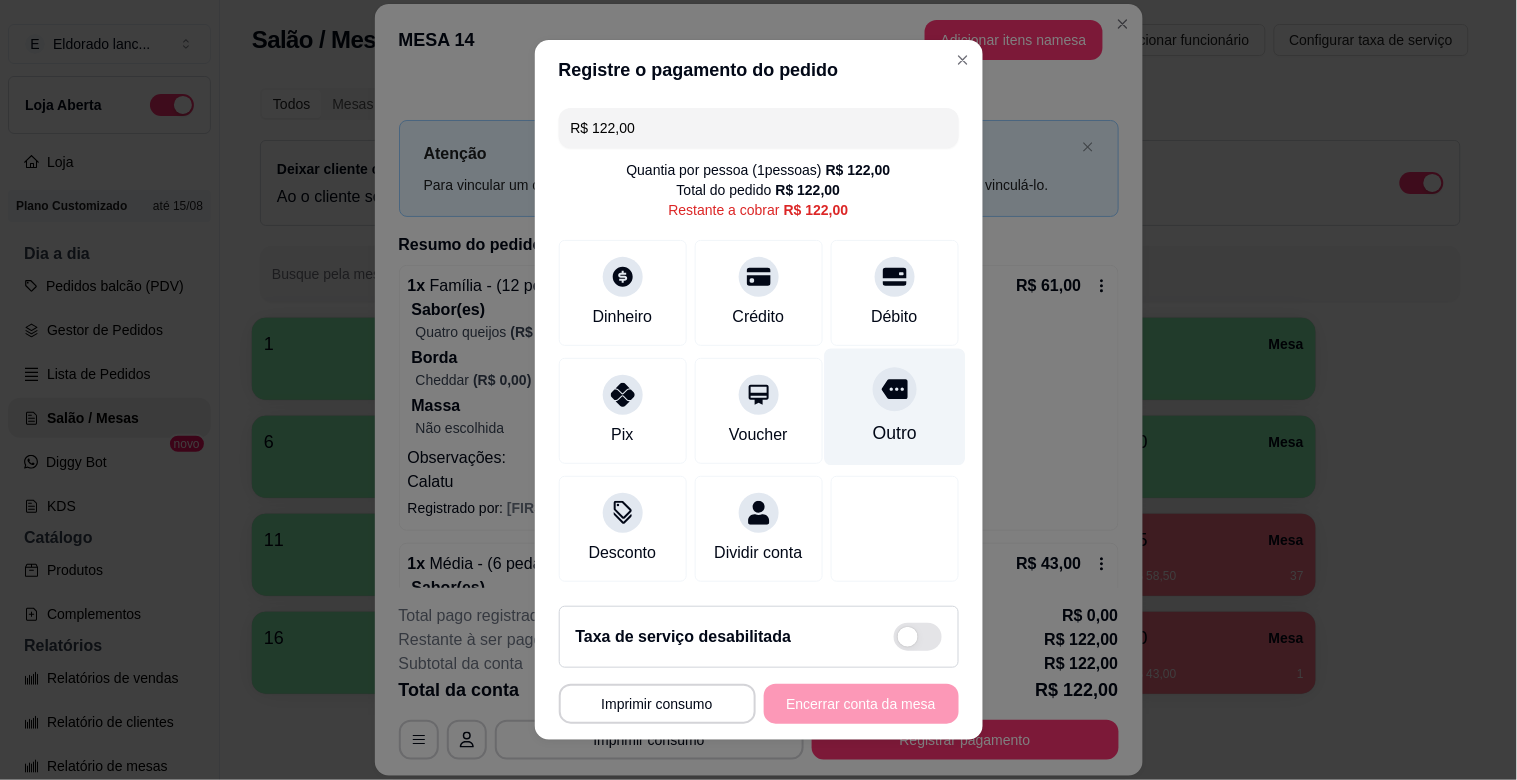 click on "Outro" at bounding box center [894, 433] 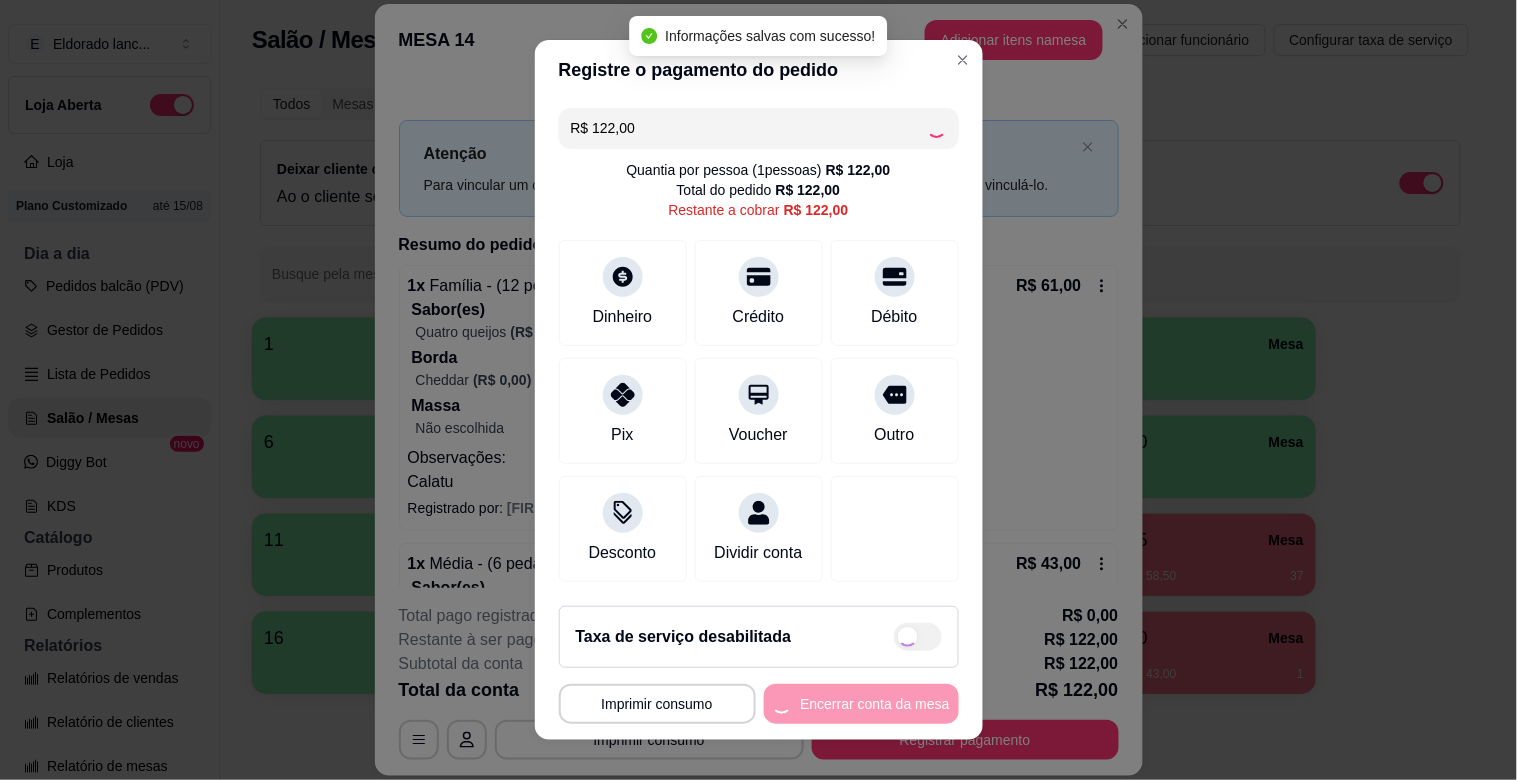 type on "R$ 0,00" 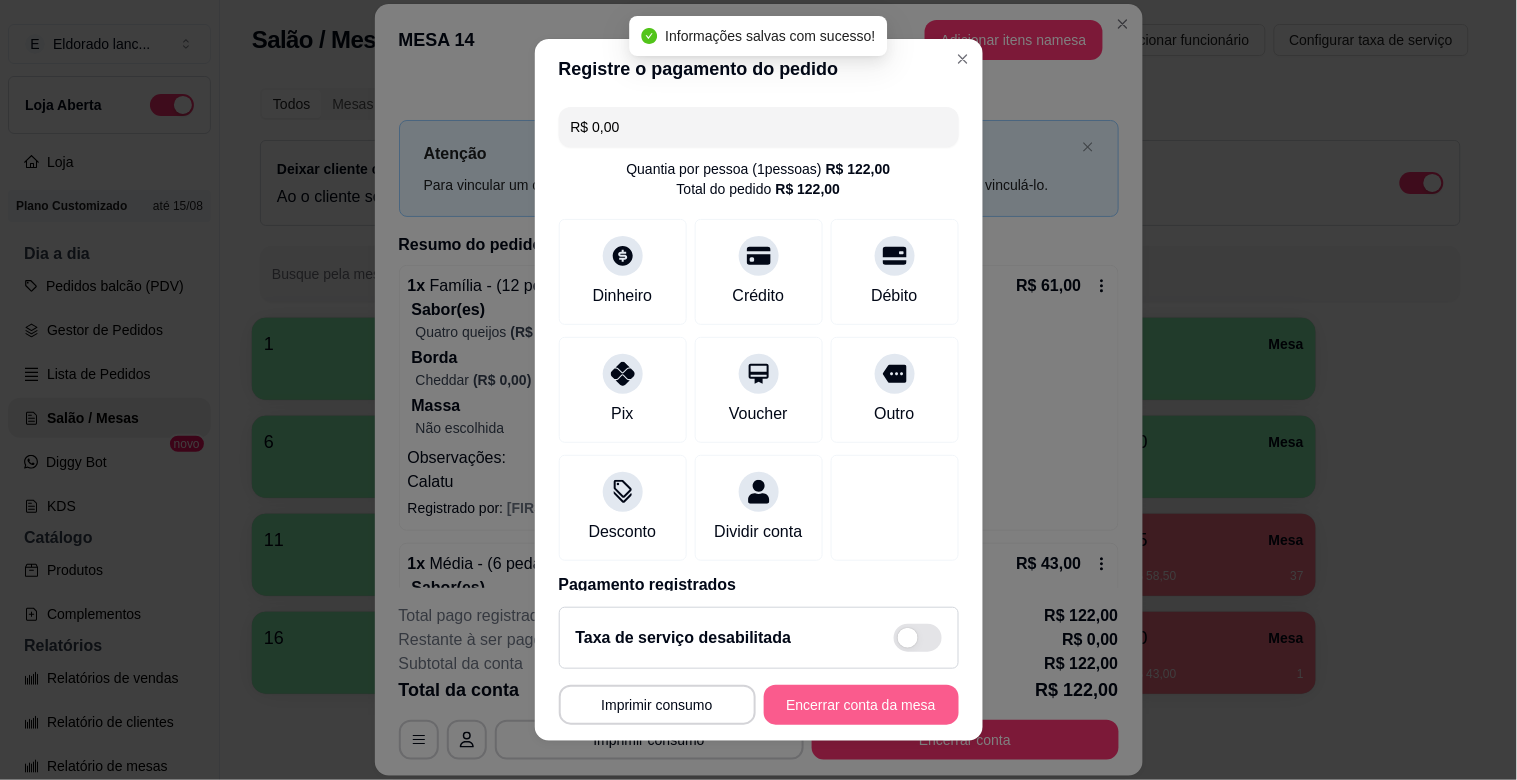 click on "Encerrar conta da mesa" at bounding box center [861, 705] 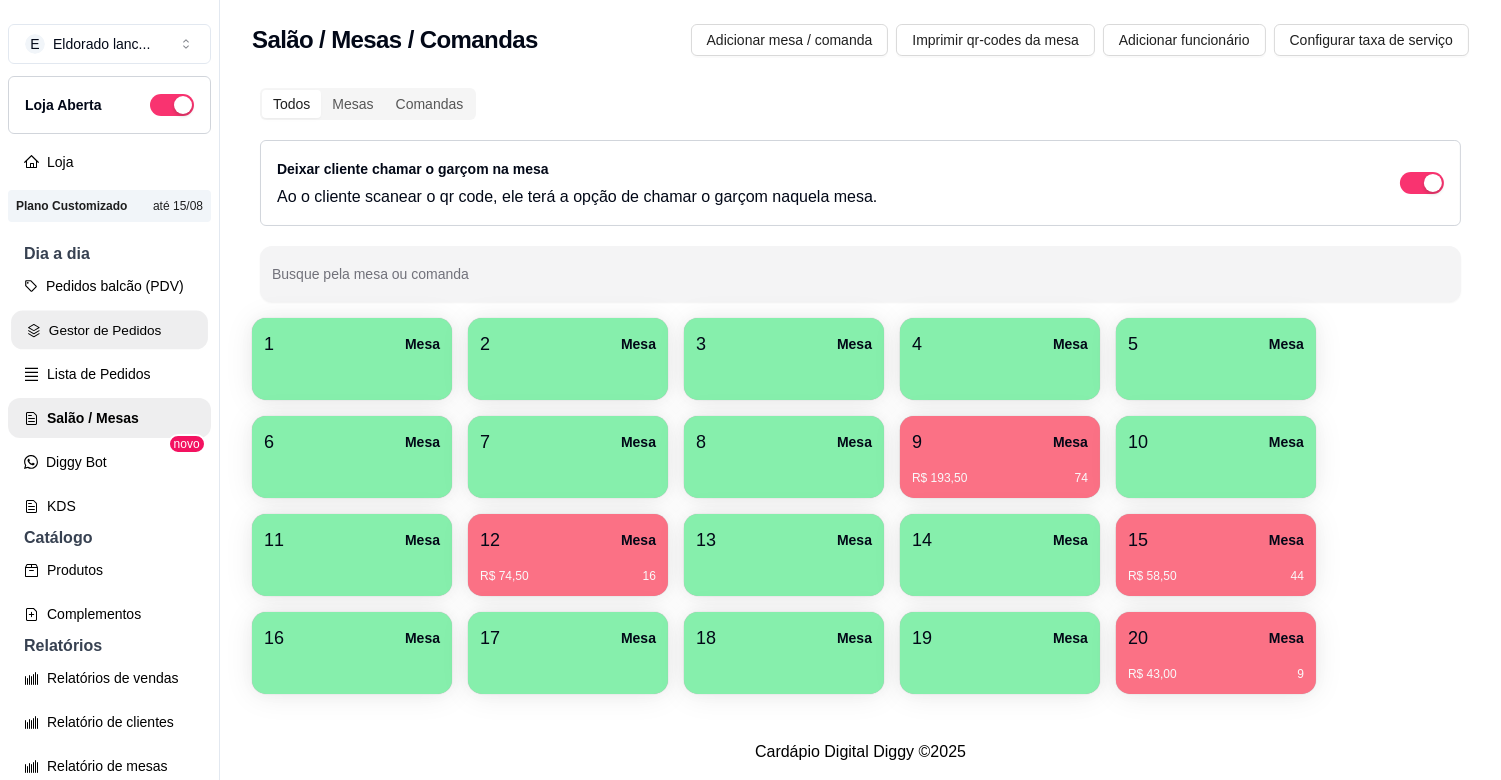 click on "Gestor de Pedidos" at bounding box center (109, 330) 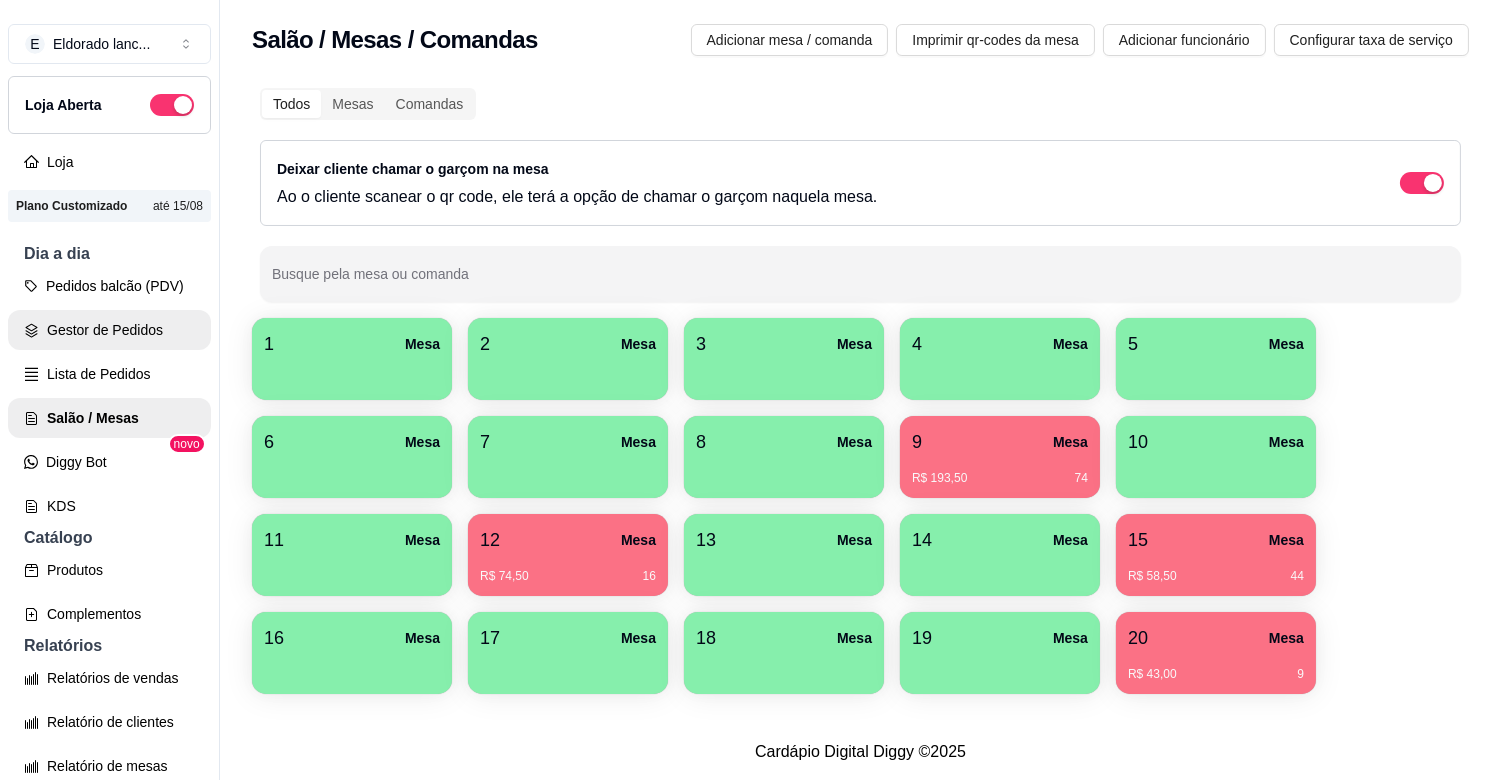 click on "Gestor de Pedidos" at bounding box center [109, 330] 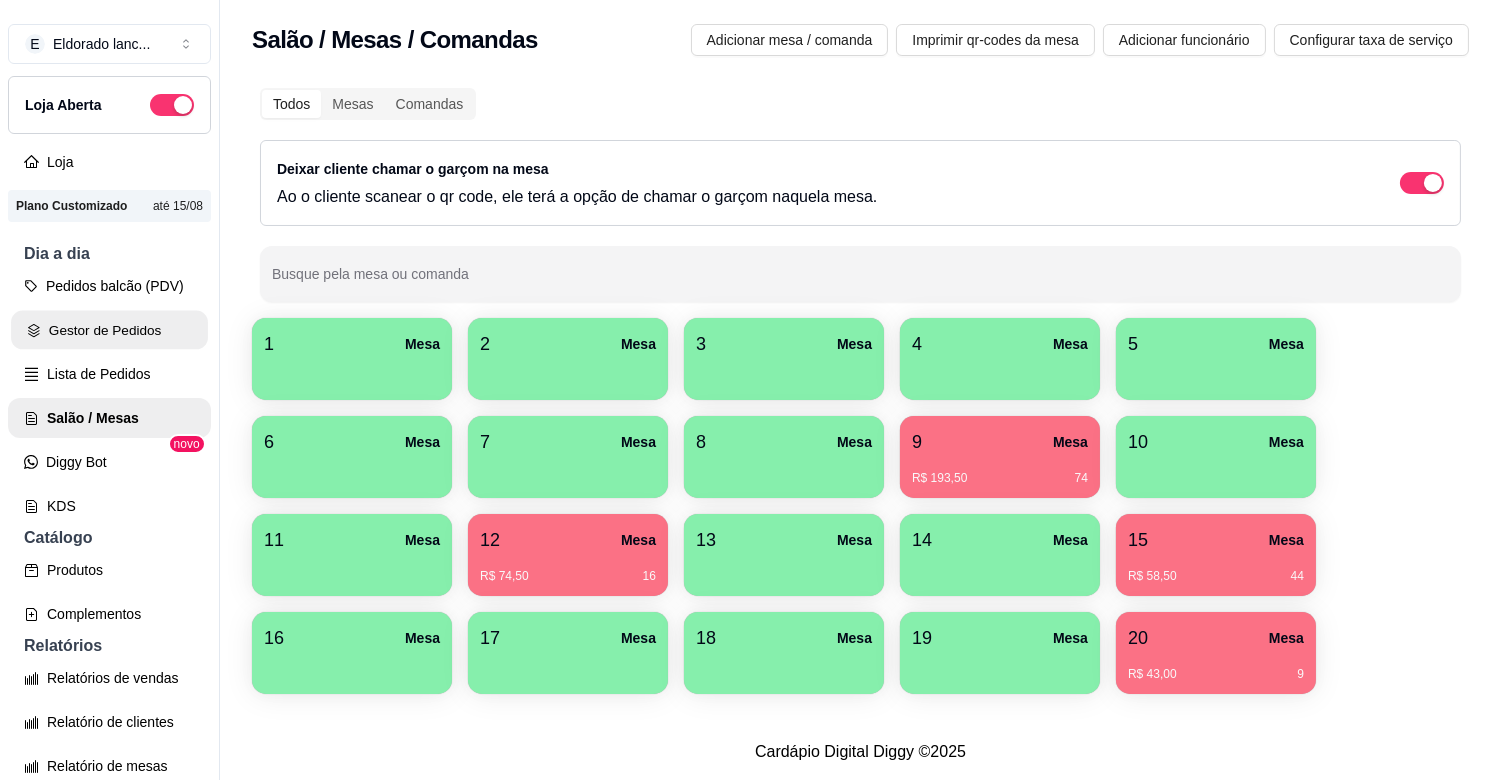 click on "Gestor de Pedidos" at bounding box center [109, 330] 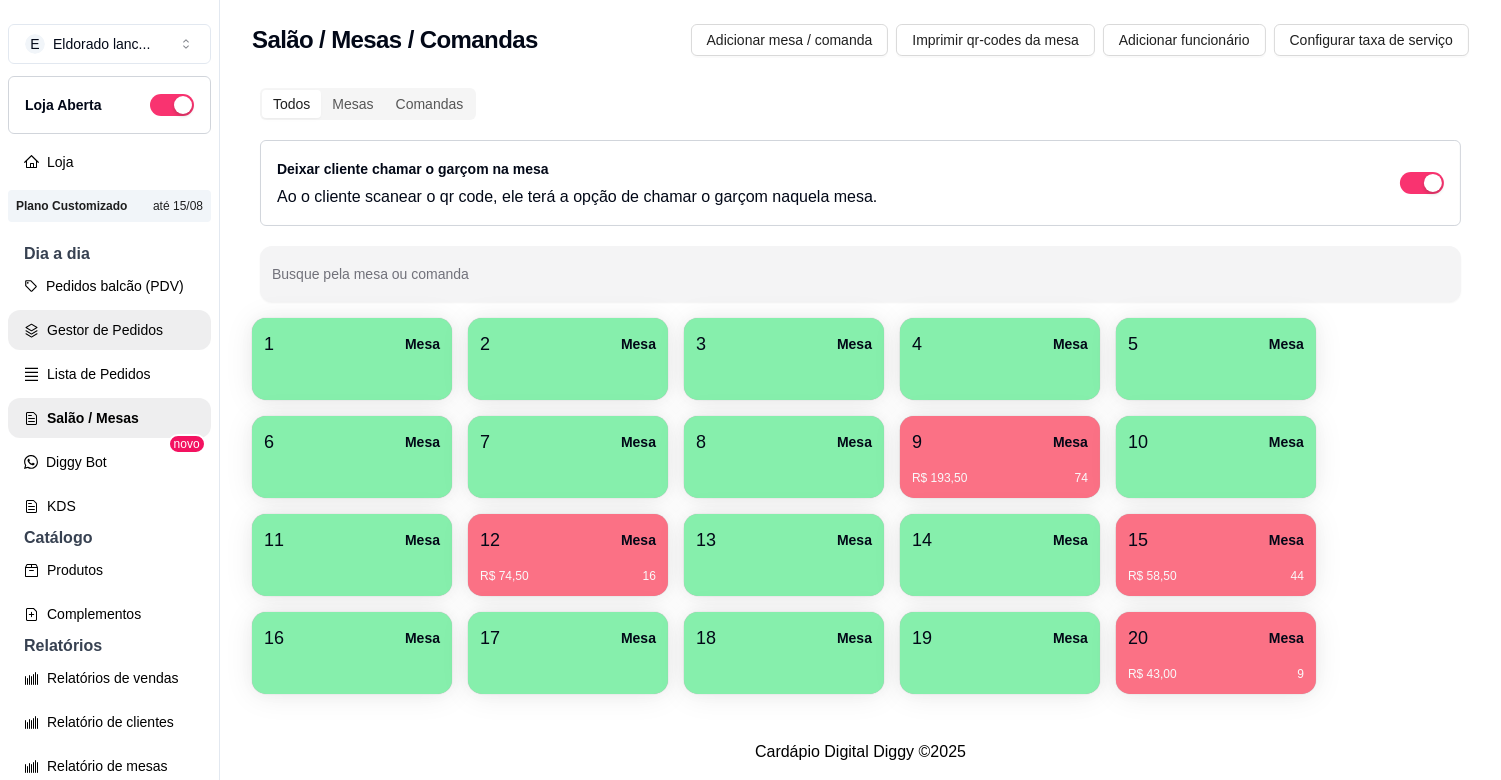 click on "Gestor de Pedidos" at bounding box center [109, 330] 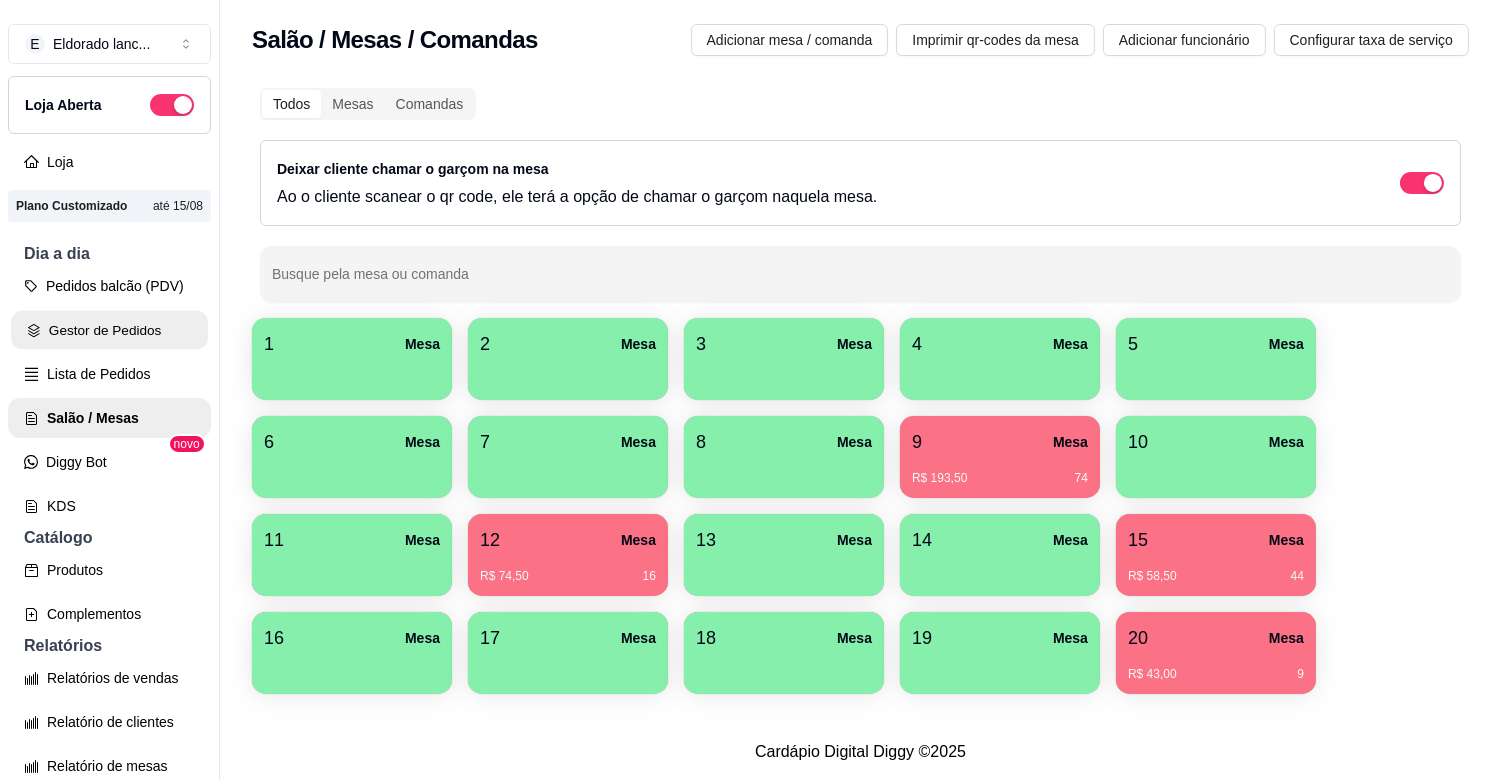 click on "Gestor de Pedidos" at bounding box center [109, 330] 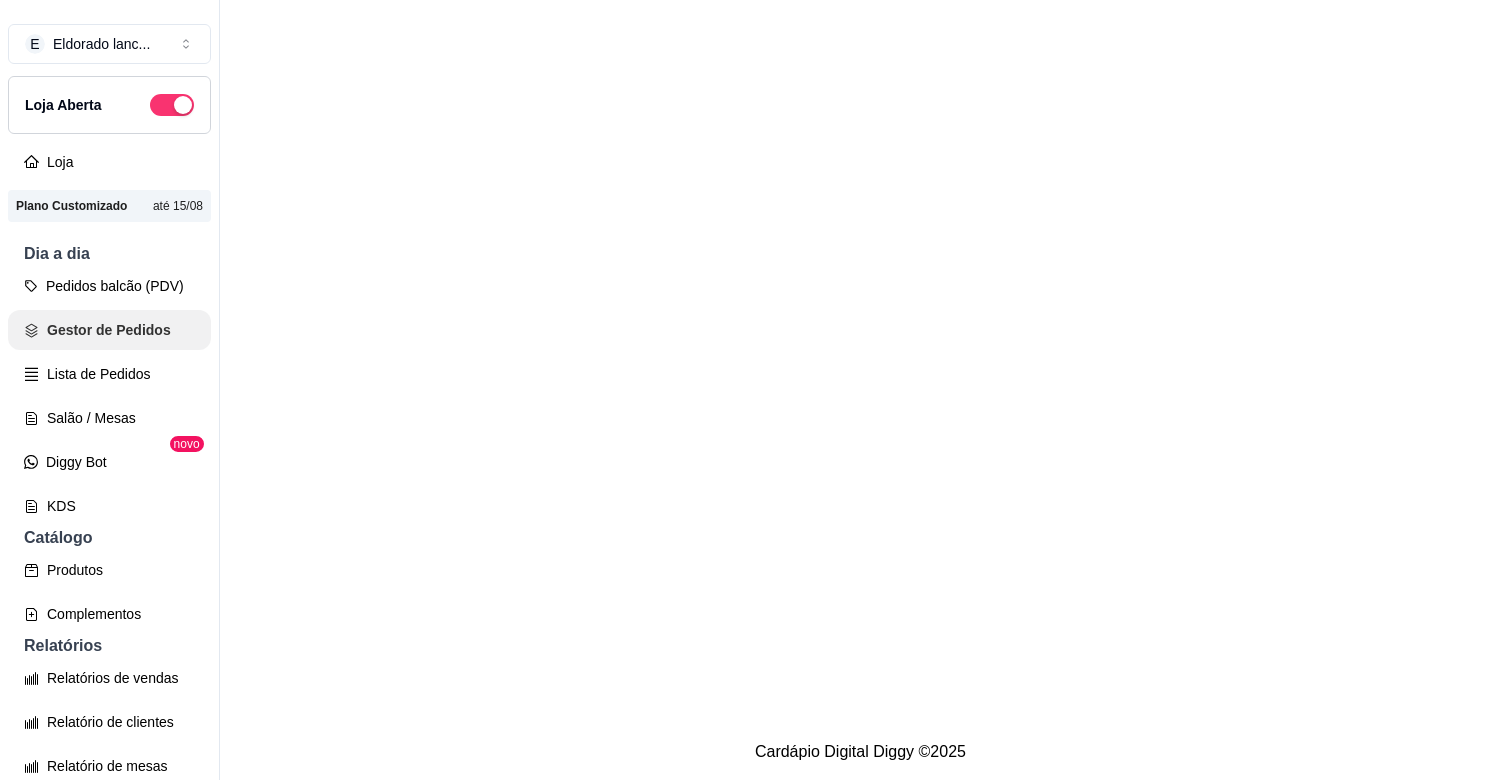 click on "Gestor de Pedidos" at bounding box center (109, 330) 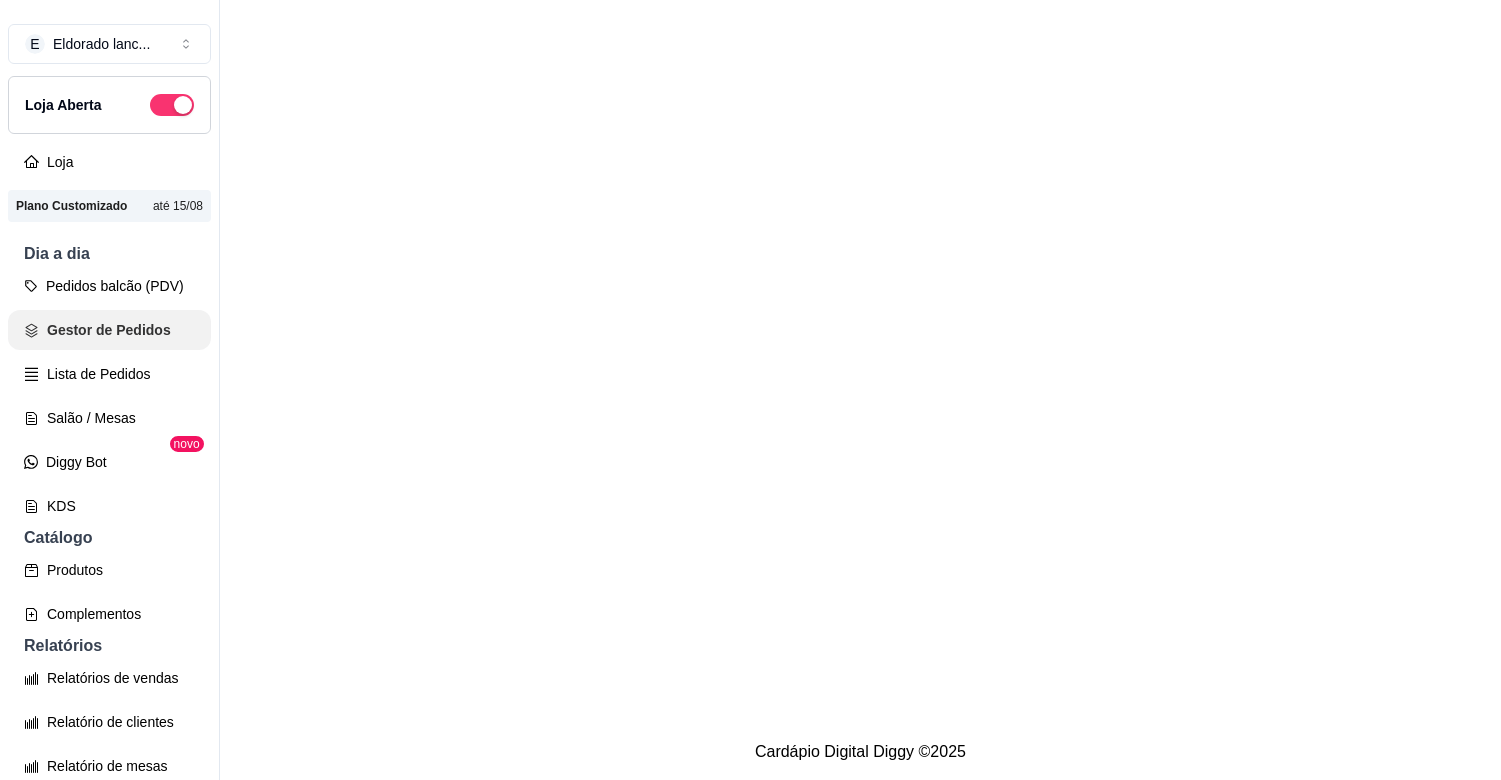 click on "Gestor de Pedidos" at bounding box center (109, 330) 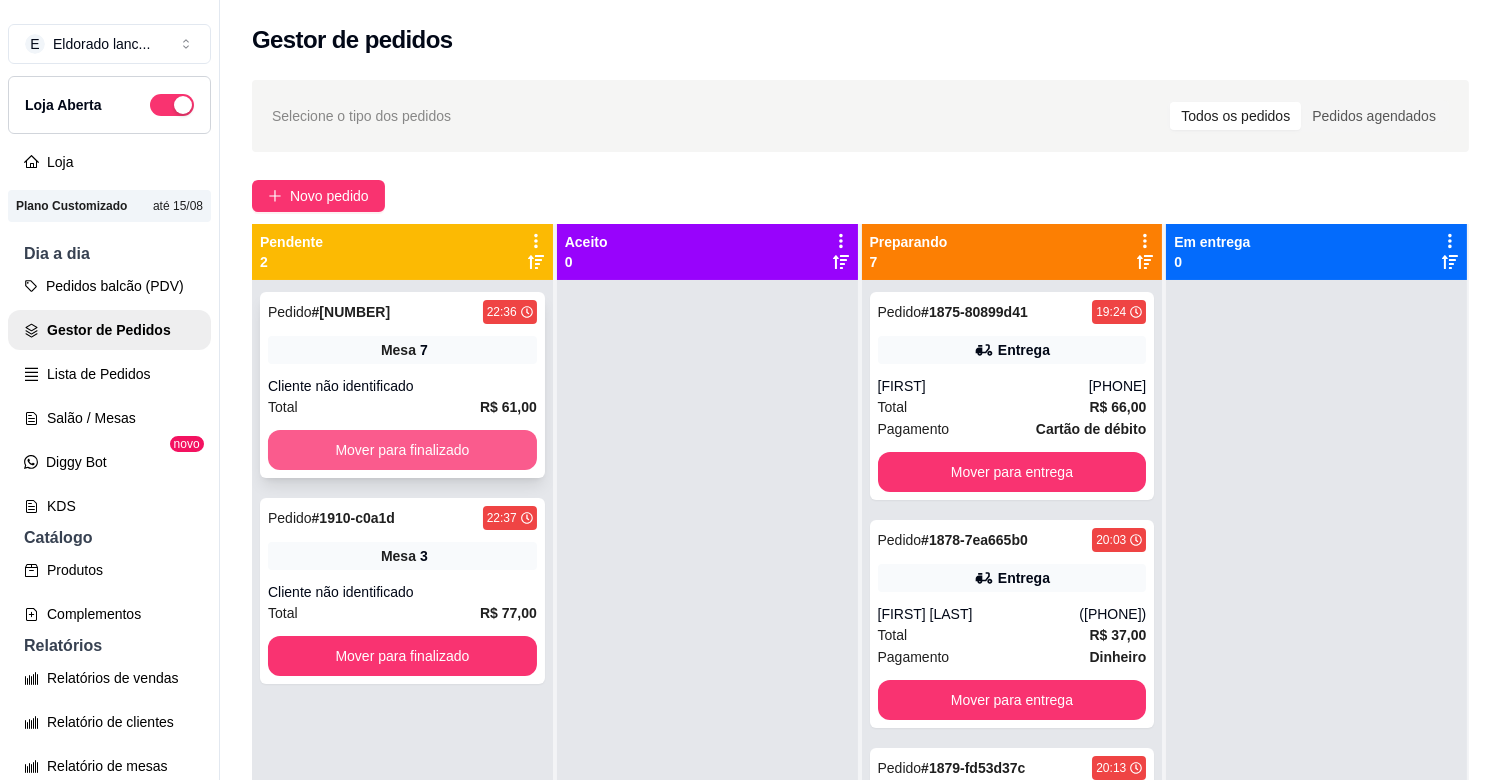 click on "Mover para finalizado" at bounding box center (402, 450) 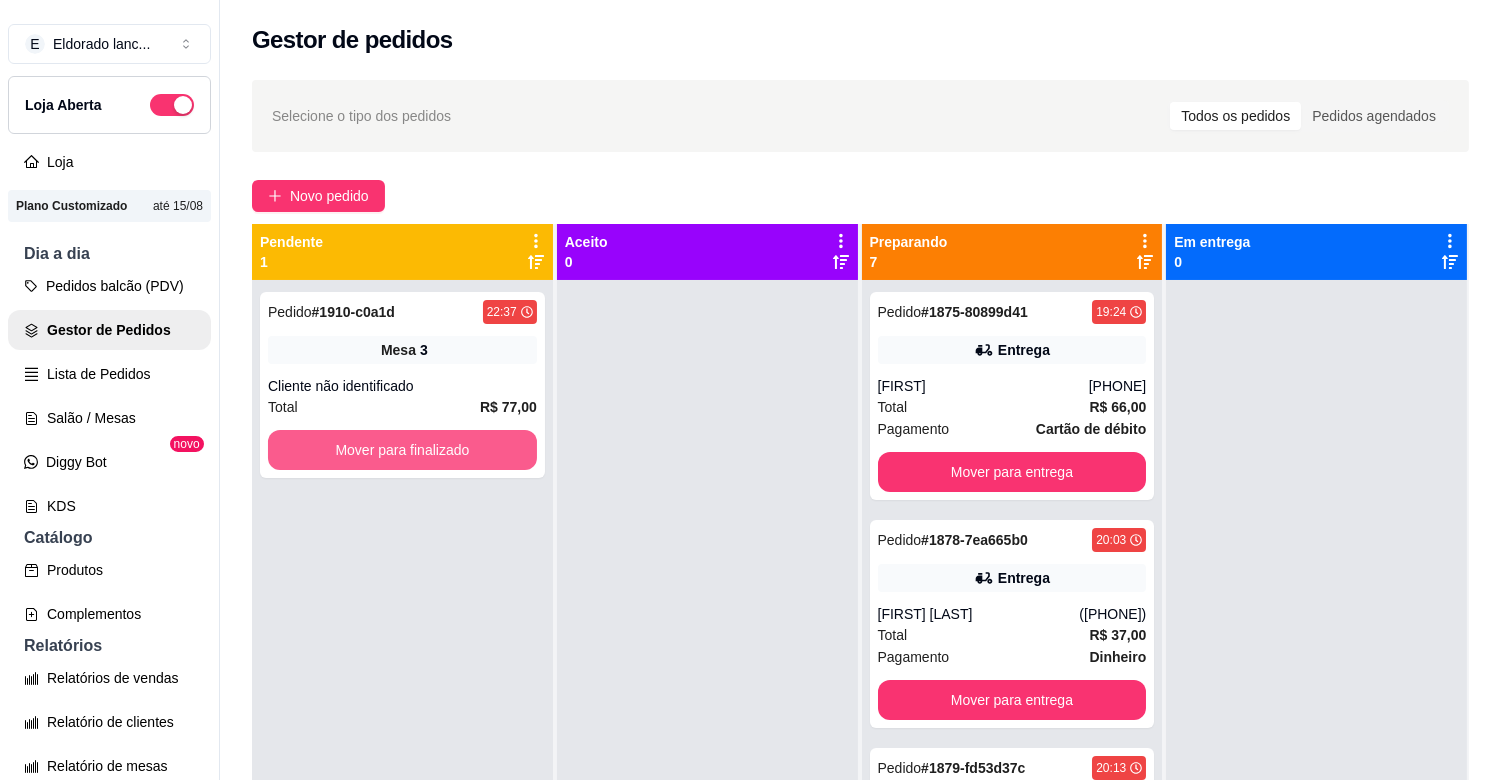click on "Mover para finalizado" at bounding box center (402, 450) 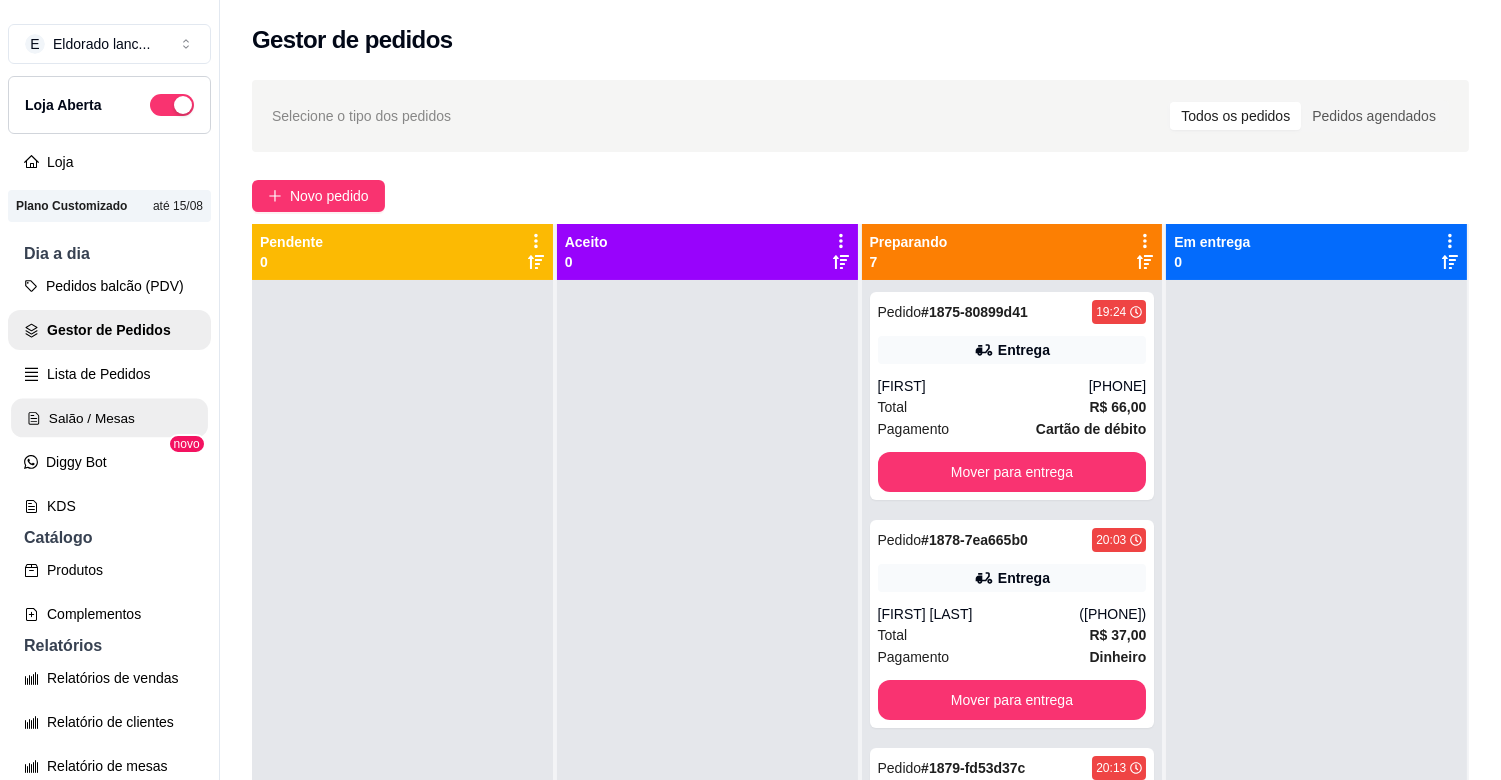 click on "Salão / Mesas" at bounding box center [109, 418] 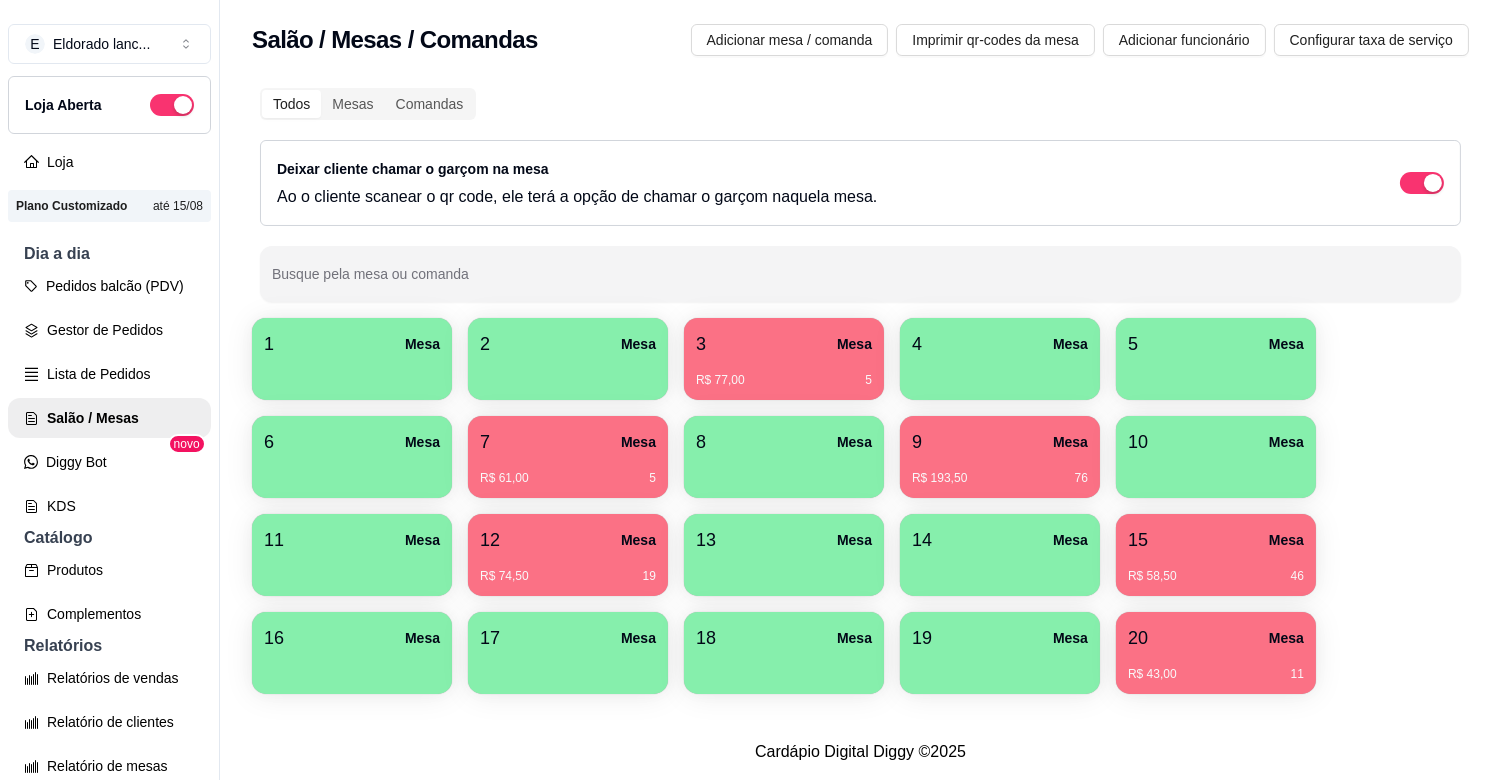 click on "9 Mesa" at bounding box center [1000, 442] 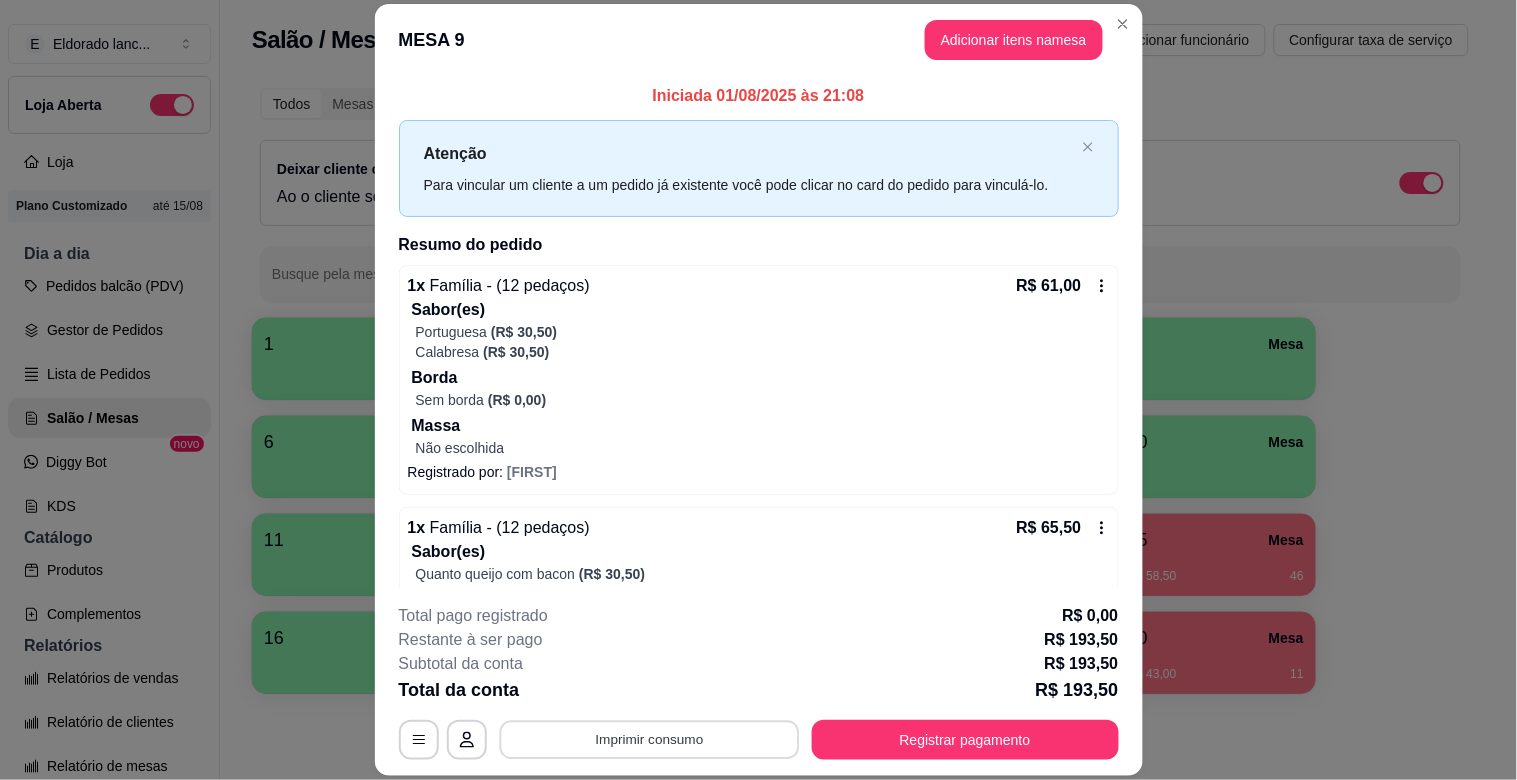 click on "Imprimir consumo" at bounding box center [649, 740] 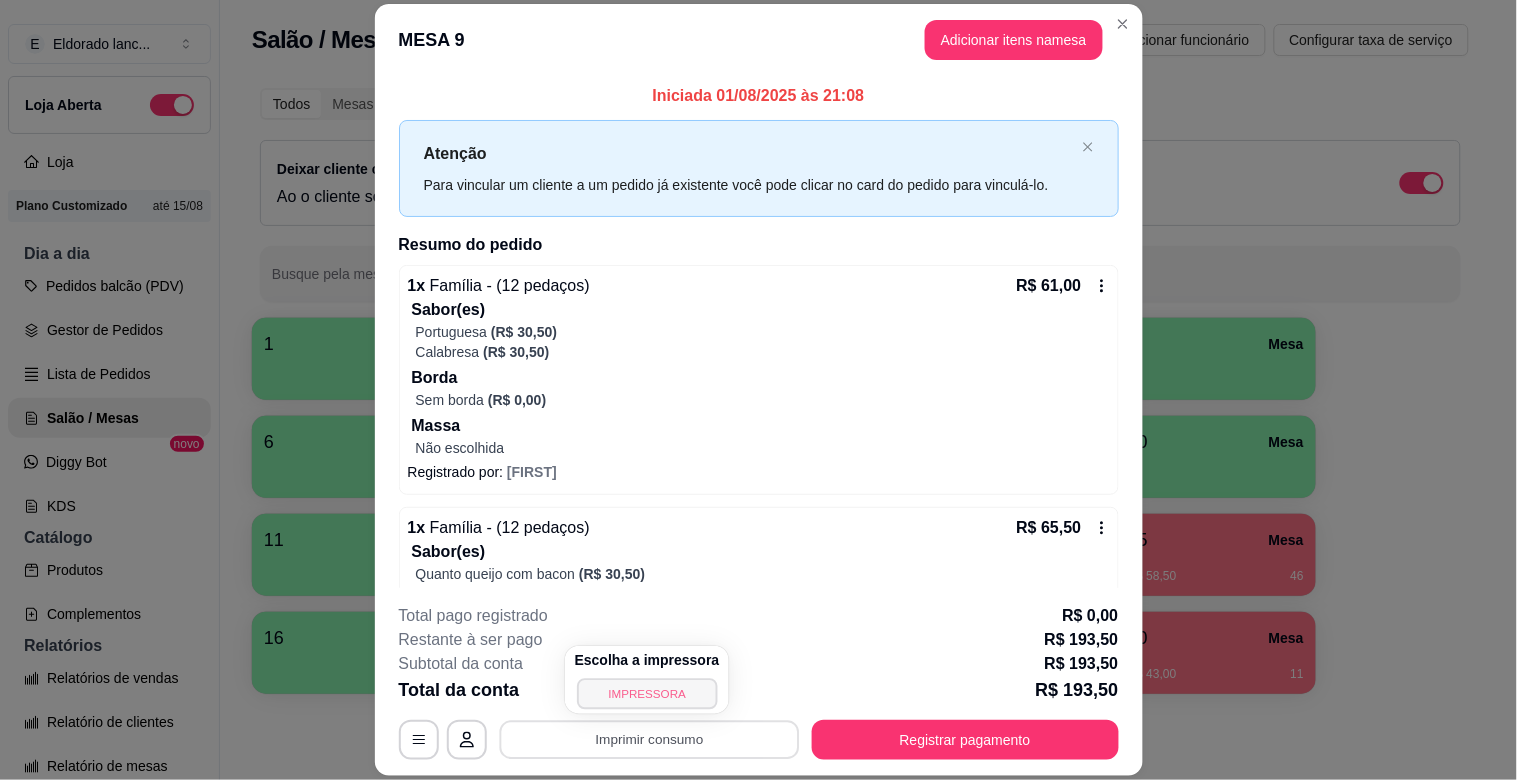 click on "IMPRESSORA" at bounding box center [647, 693] 